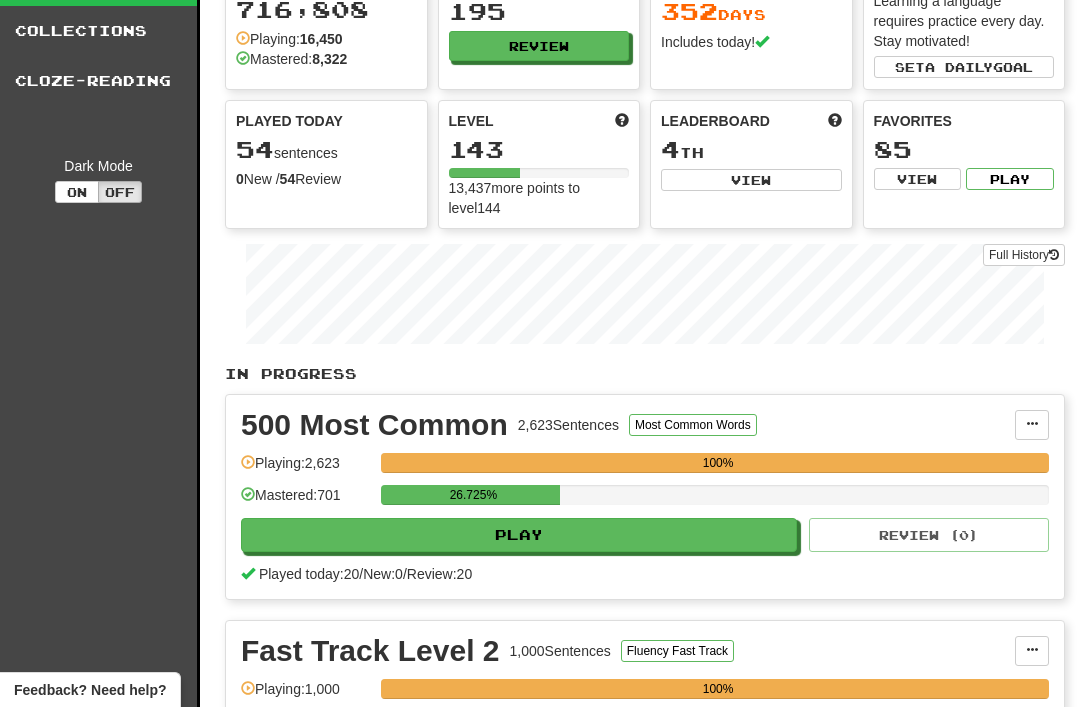 scroll, scrollTop: 0, scrollLeft: 0, axis: both 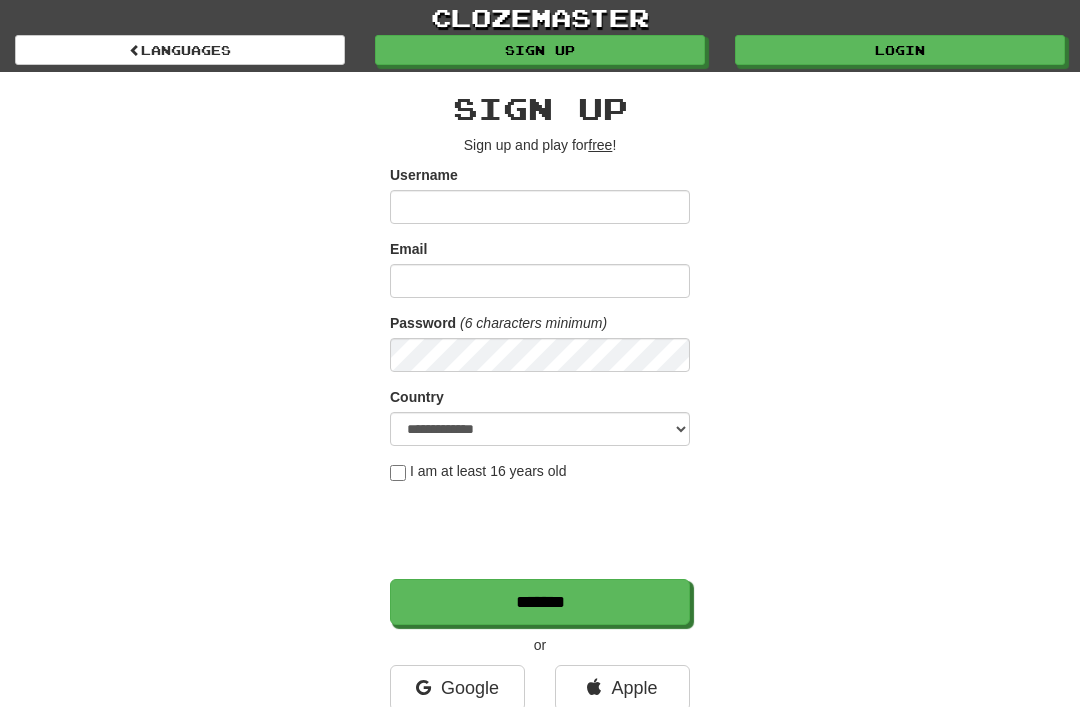 click on "Login" at bounding box center [900, 50] 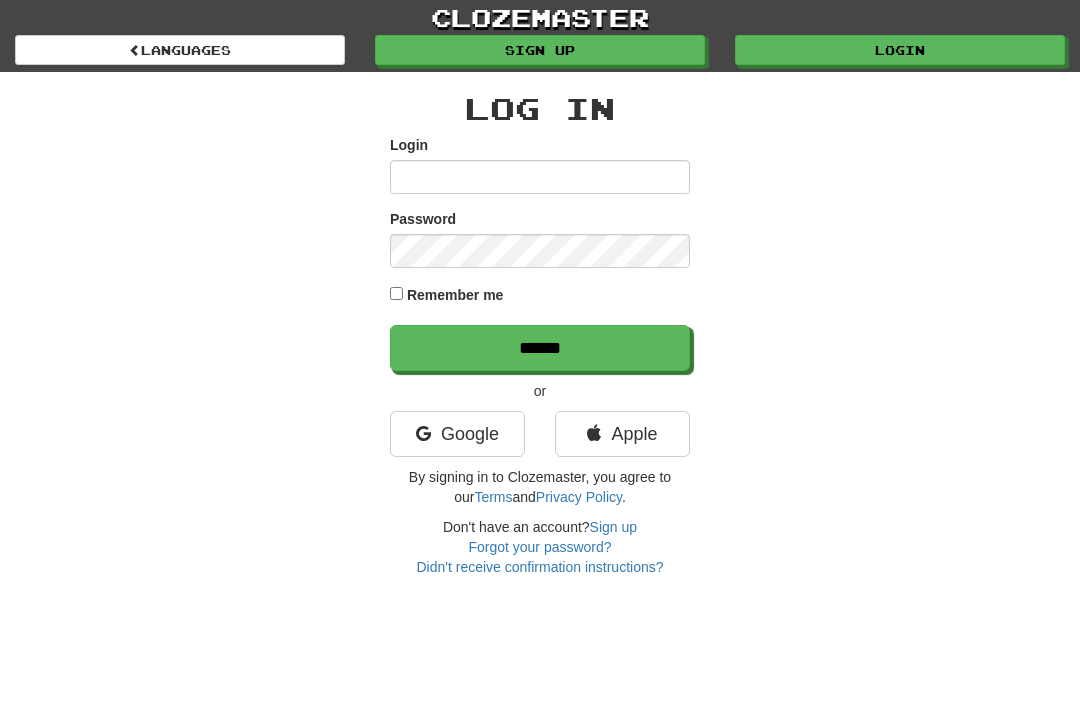 click on "Login" at bounding box center [540, 177] 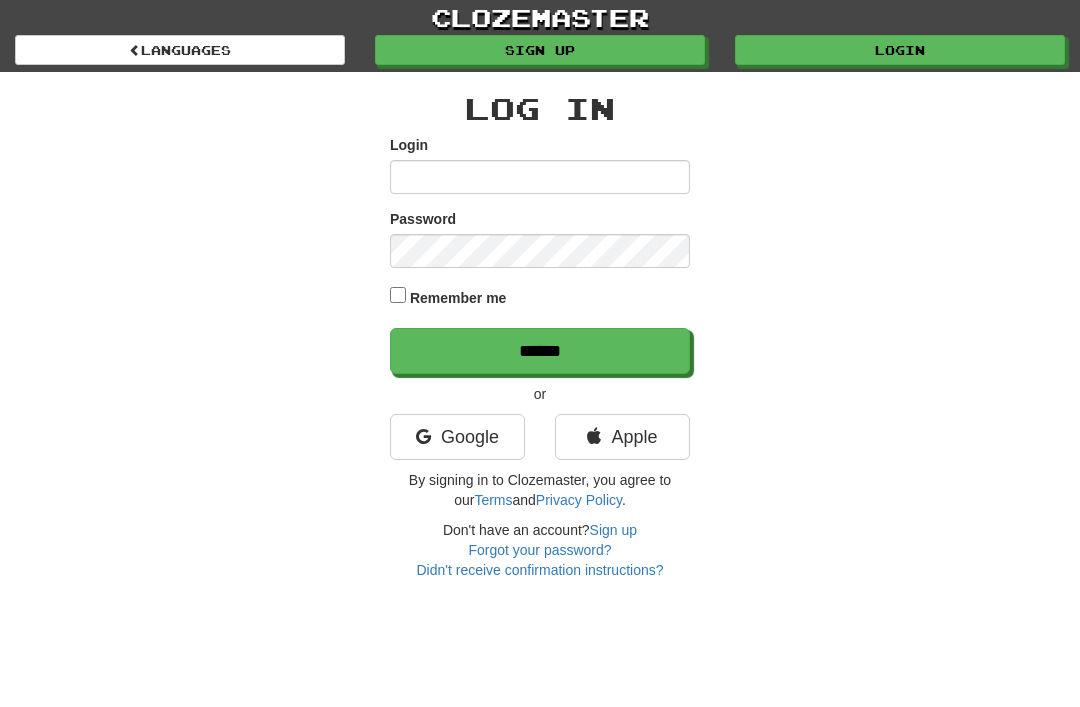scroll, scrollTop: 0, scrollLeft: 0, axis: both 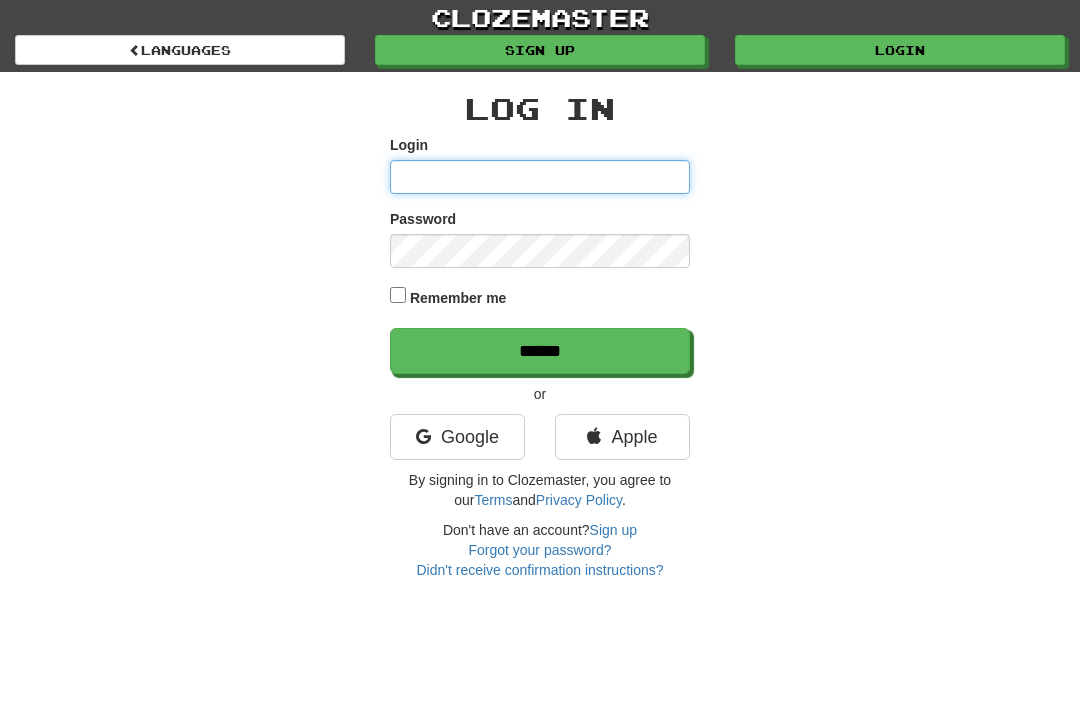 type on "********" 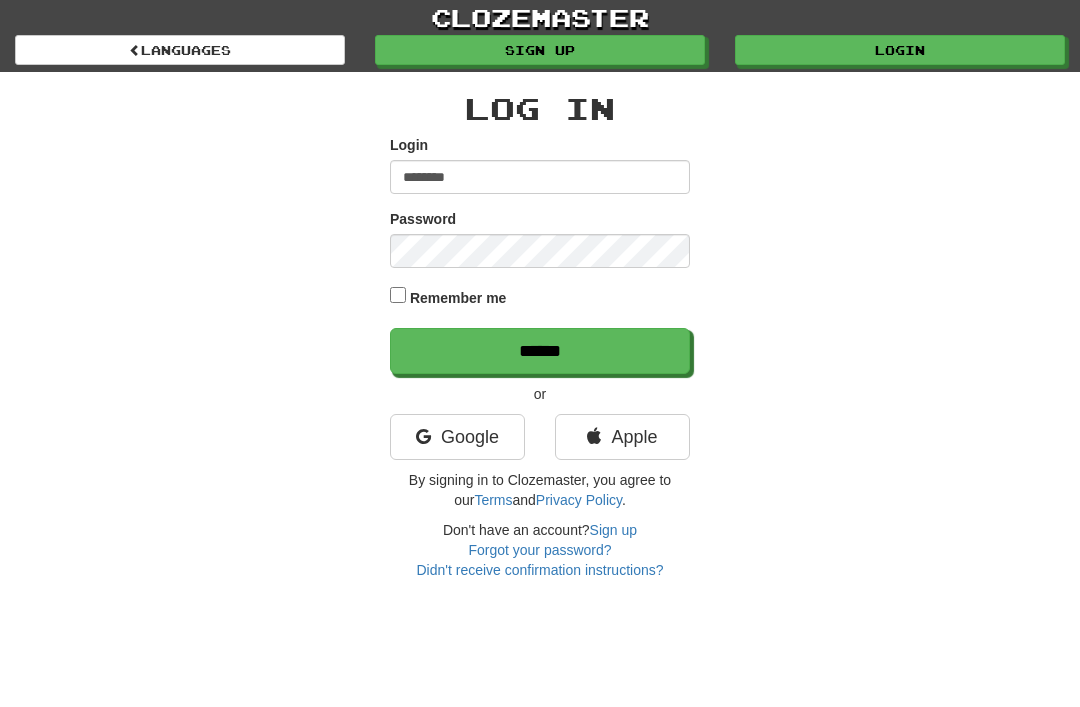 click on "******" at bounding box center [540, 351] 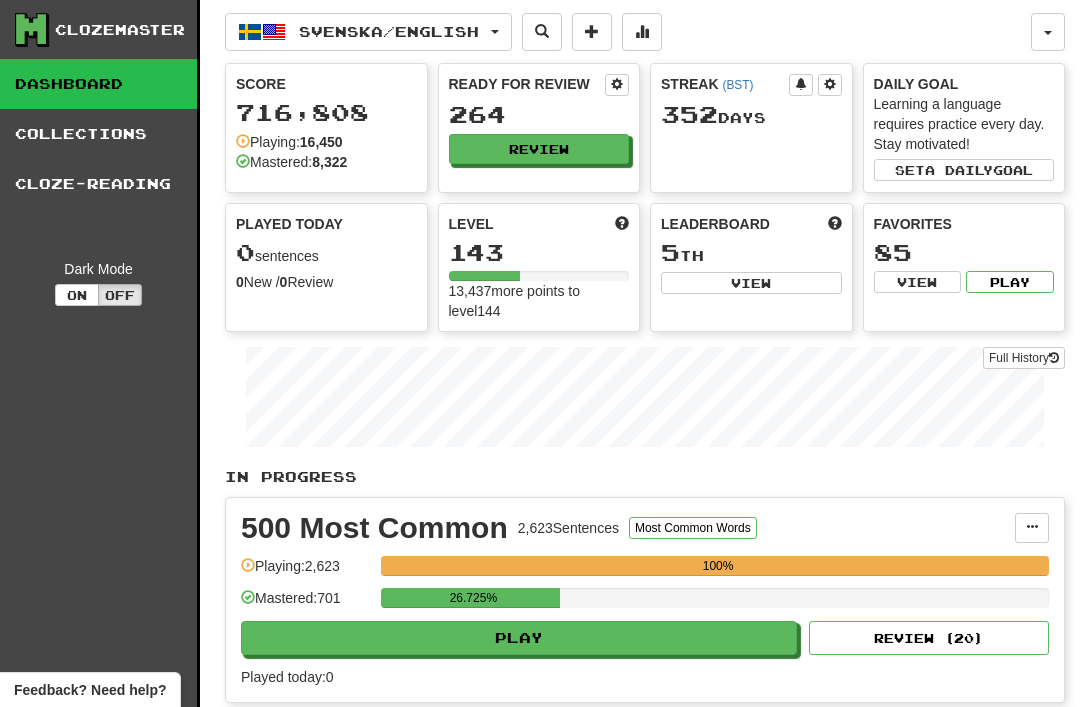 scroll, scrollTop: 0, scrollLeft: 0, axis: both 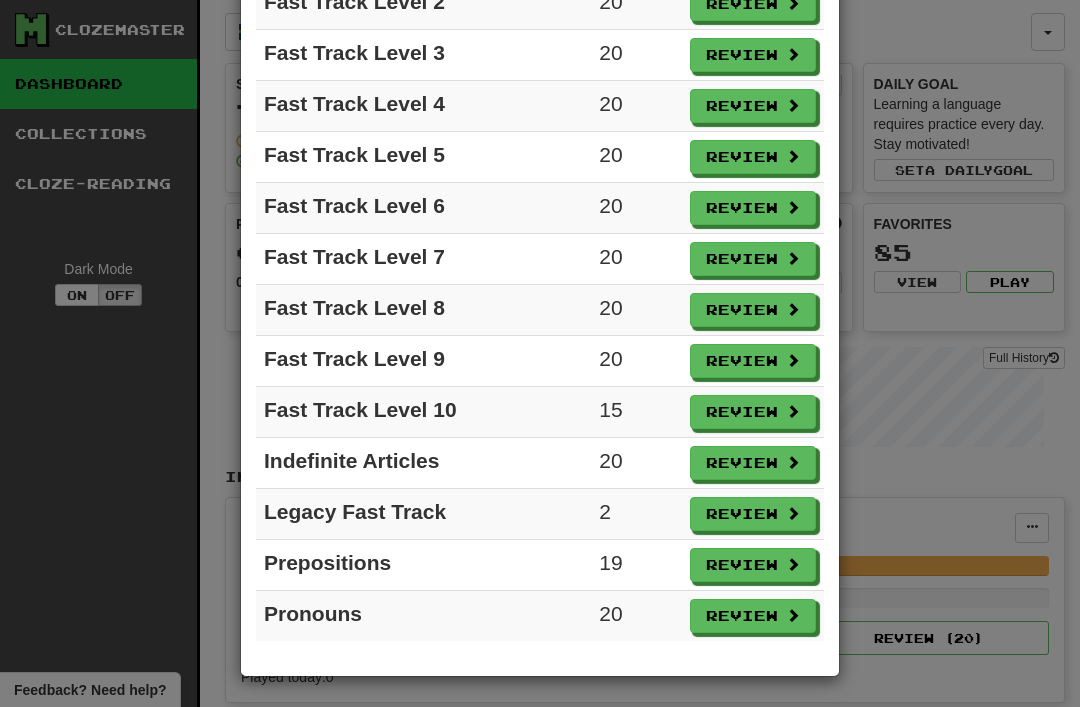 click on "Review" at bounding box center (753, 514) 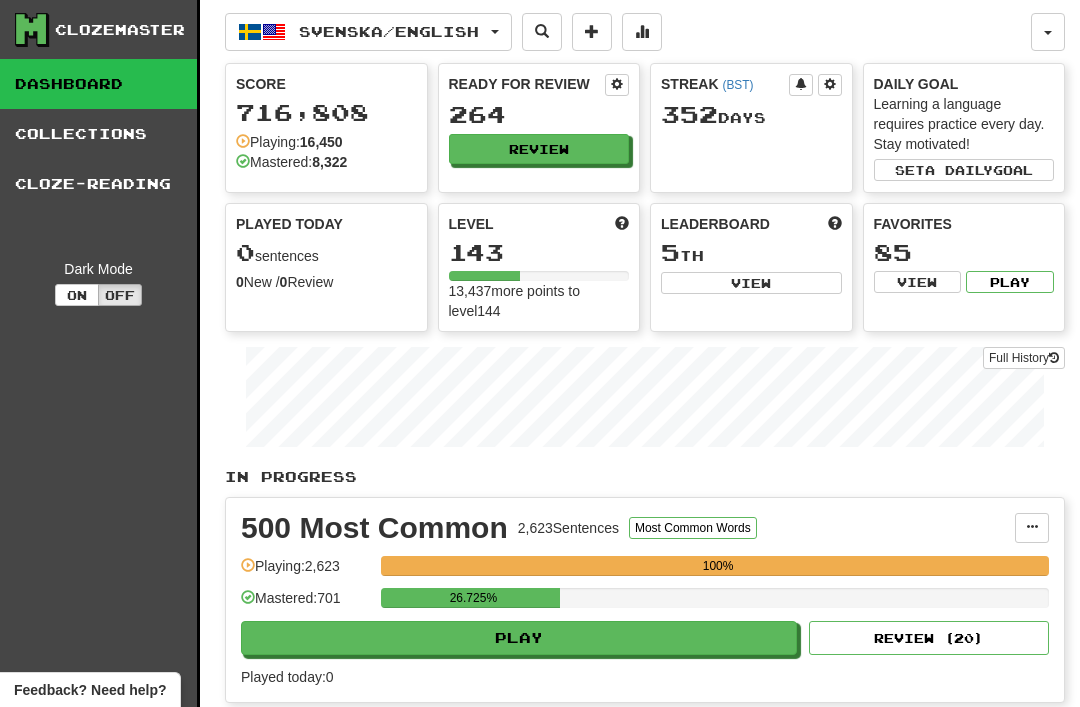 select on "**" 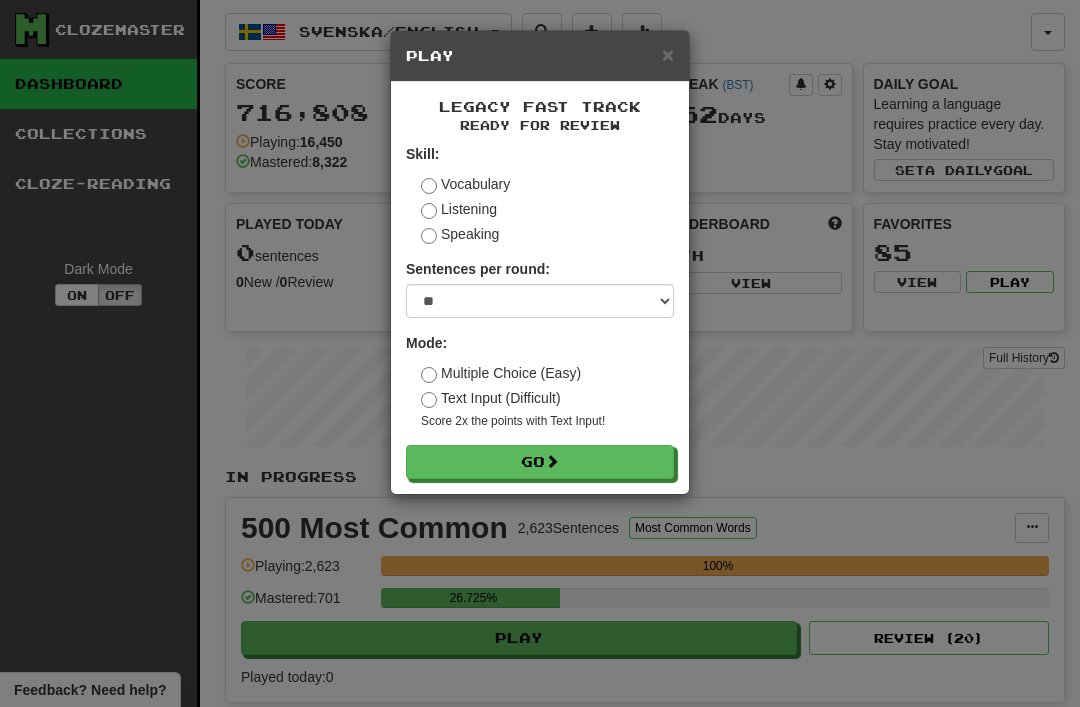 click on "Go" at bounding box center [540, 462] 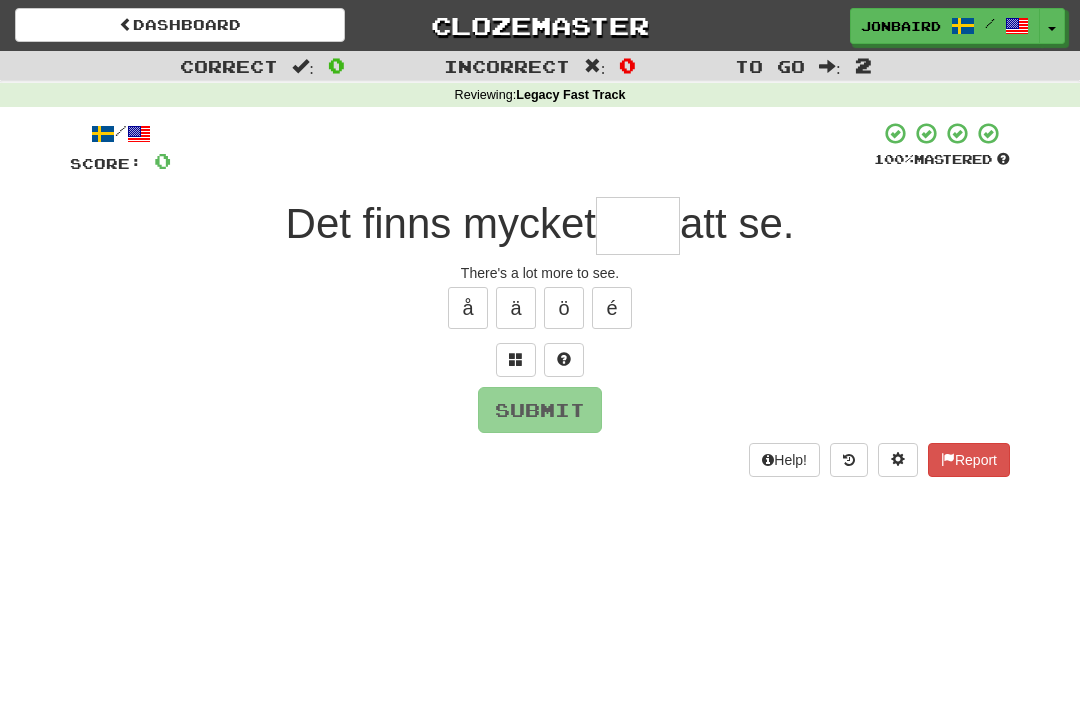 scroll, scrollTop: 0, scrollLeft: 0, axis: both 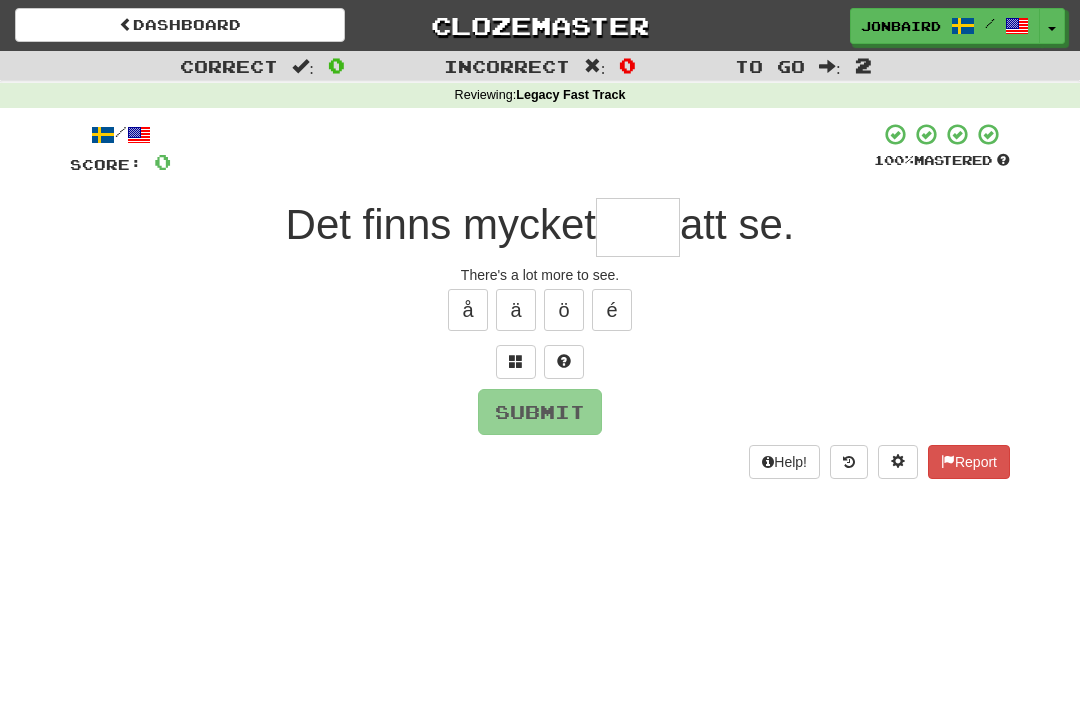click at bounding box center [638, 227] 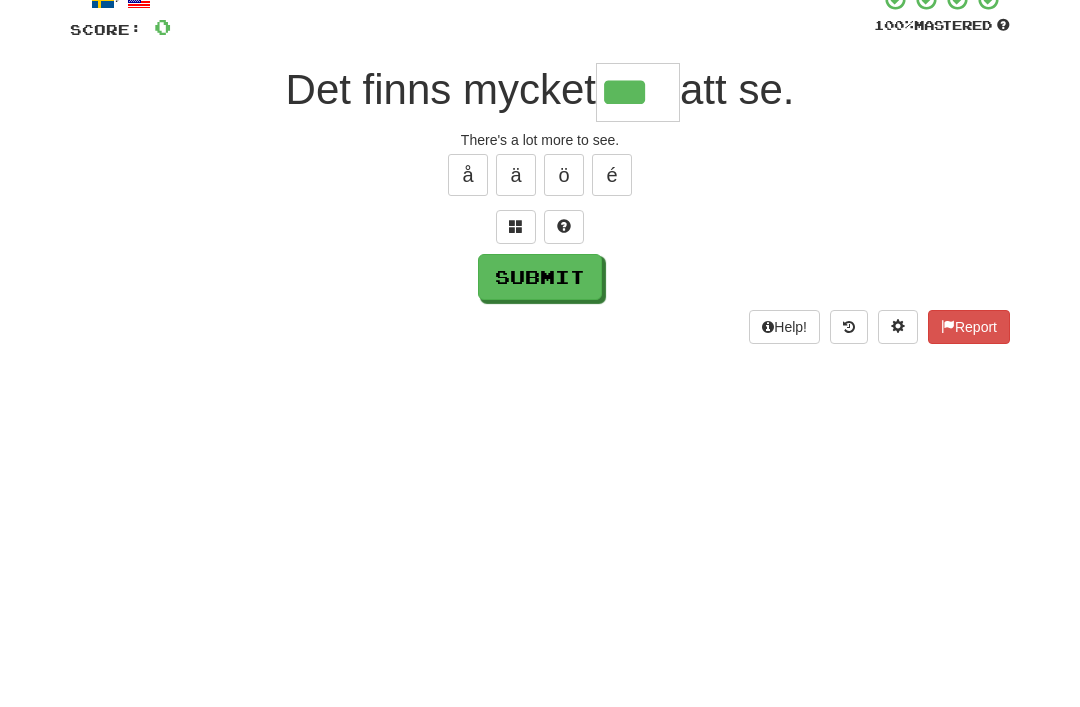 type on "***" 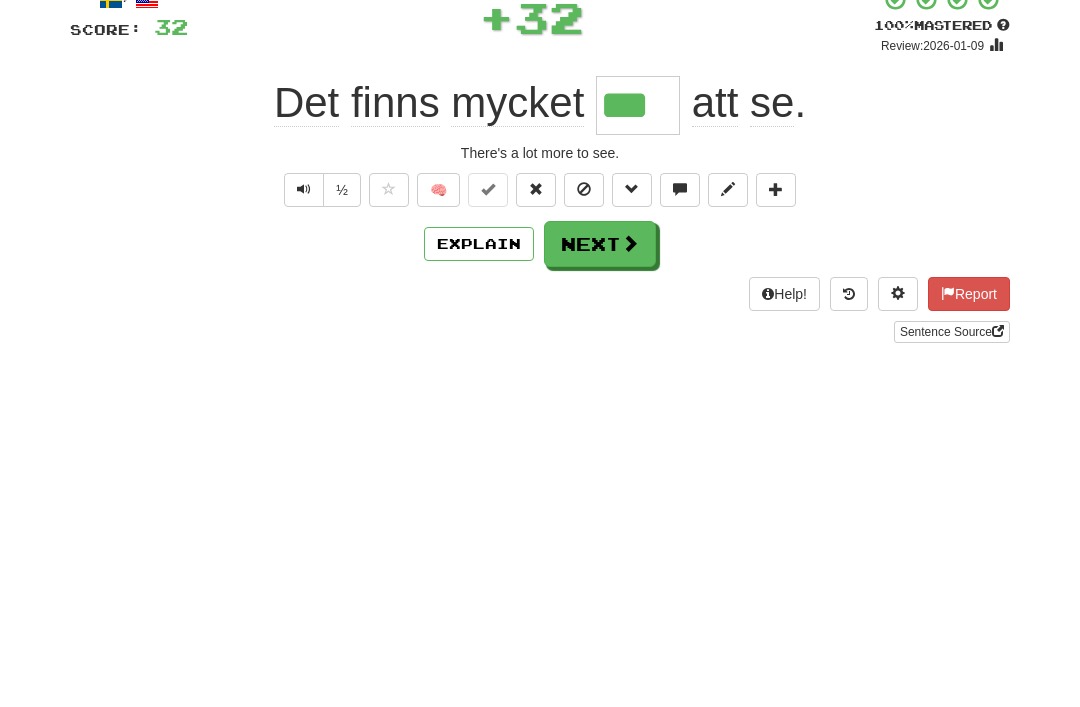scroll, scrollTop: 135, scrollLeft: 0, axis: vertical 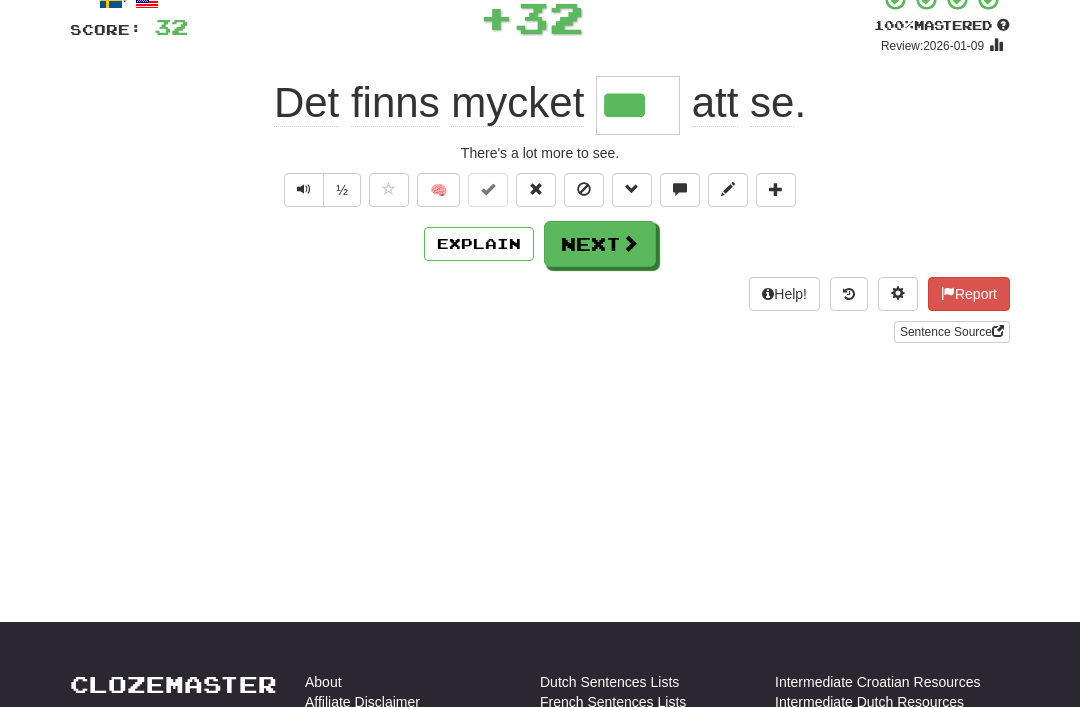click on "Next" at bounding box center (600, 244) 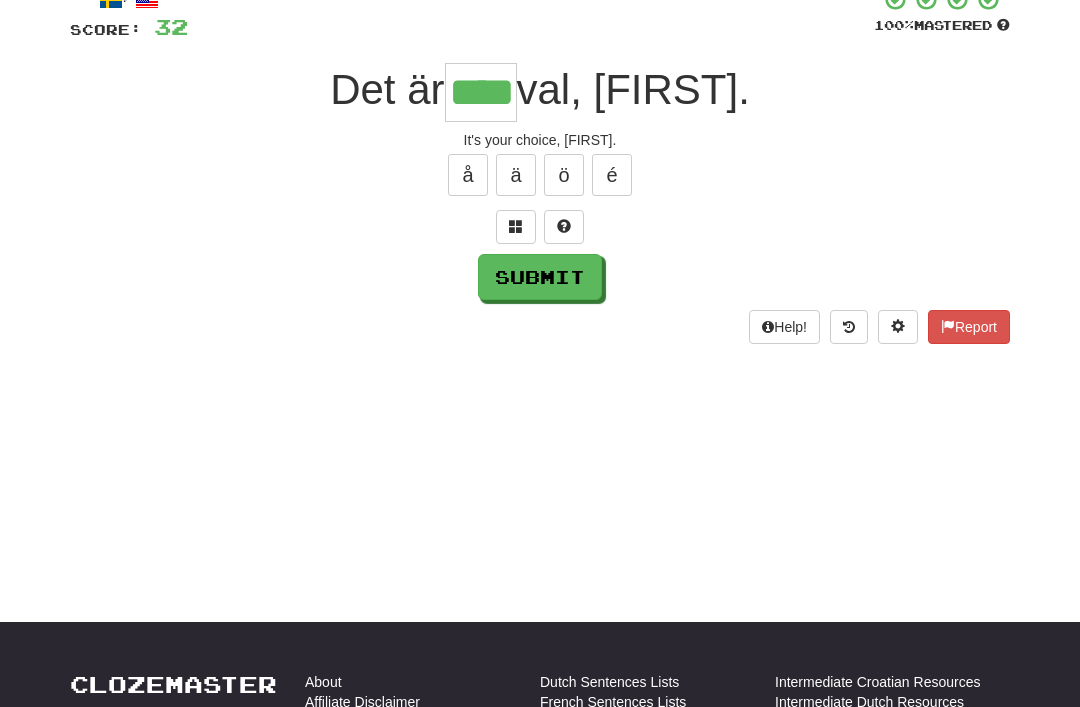 type on "****" 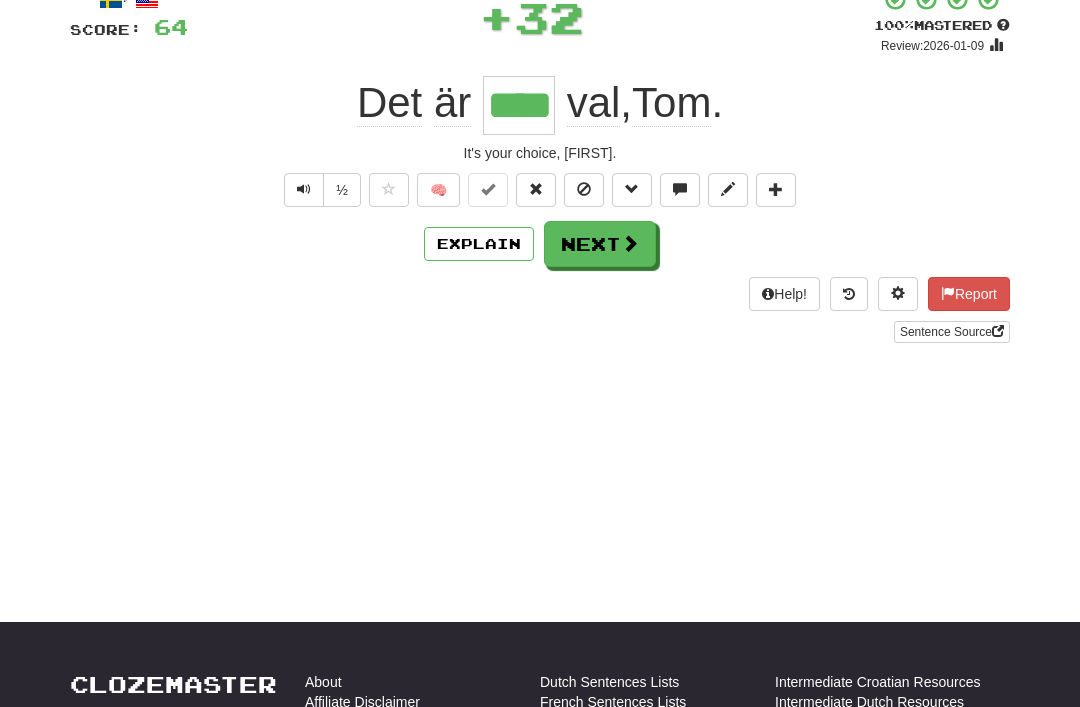 click on "Next" at bounding box center [600, 244] 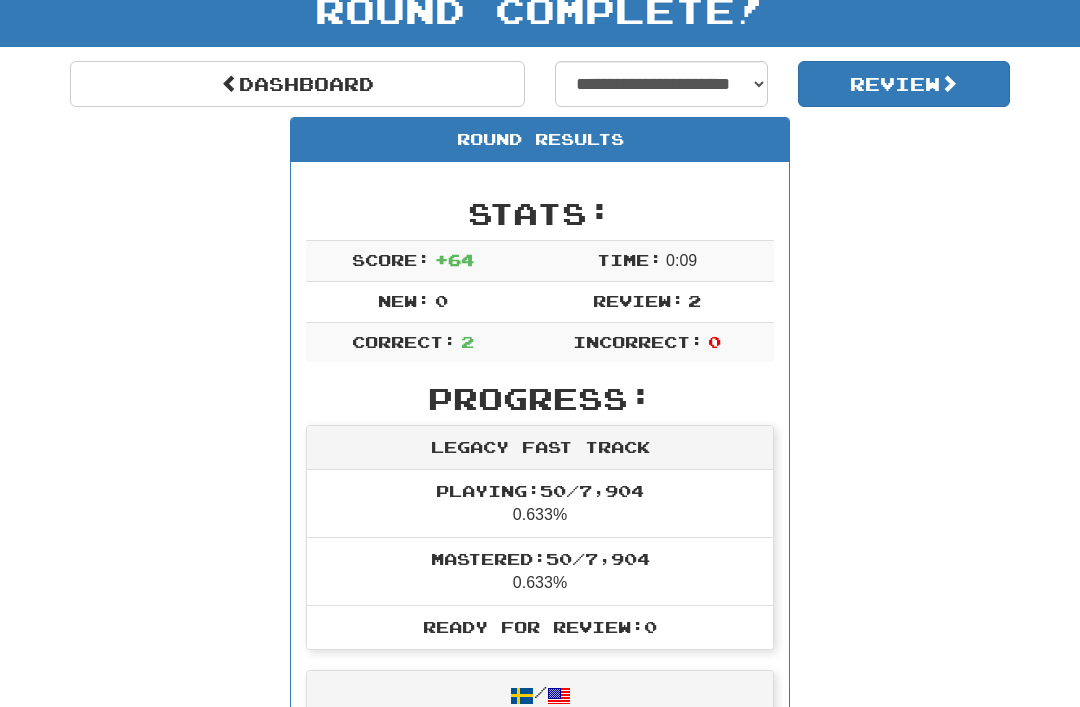 click on "Dashboard" at bounding box center (297, 84) 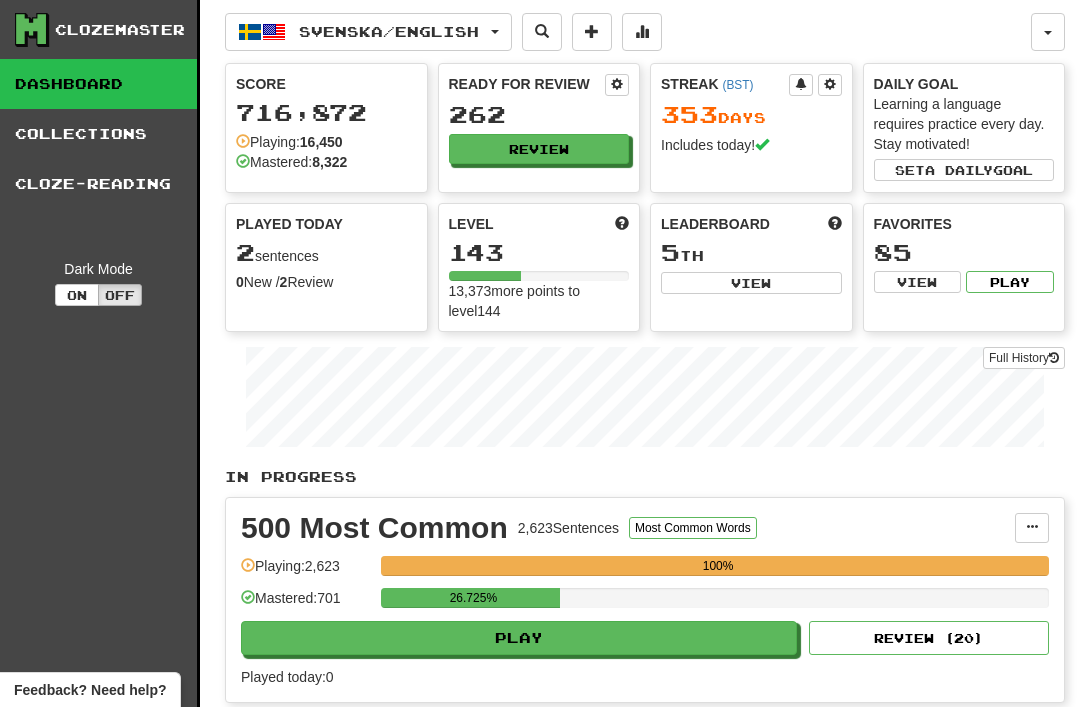 scroll, scrollTop: 0, scrollLeft: 0, axis: both 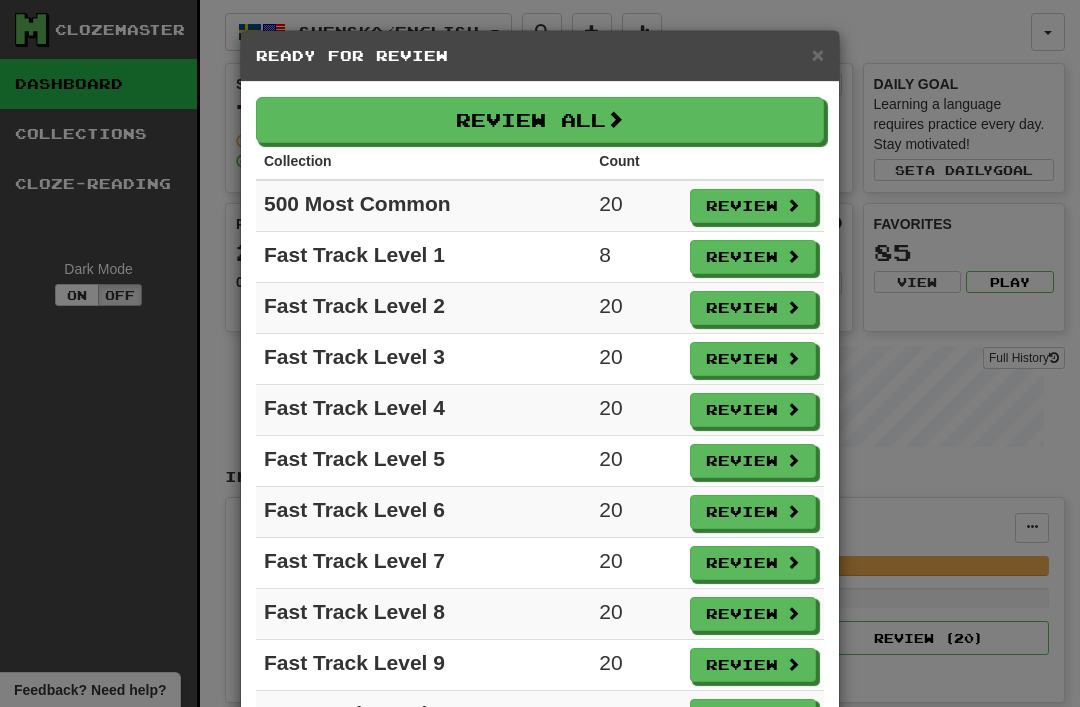 click on "Review" at bounding box center (753, 257) 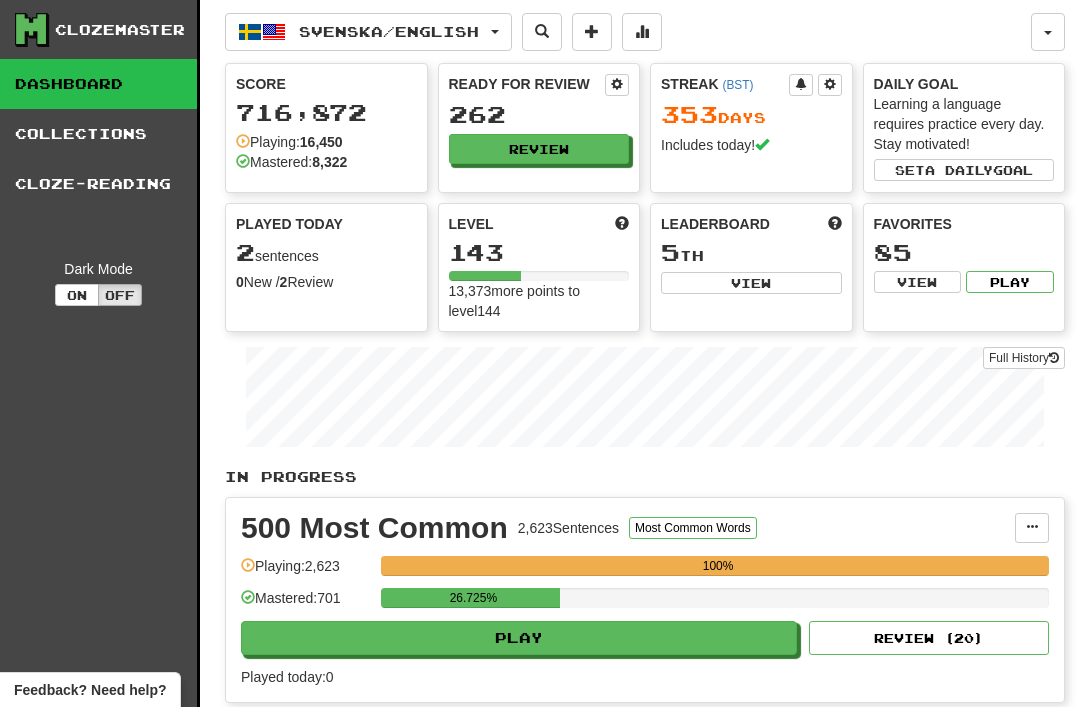 select on "**" 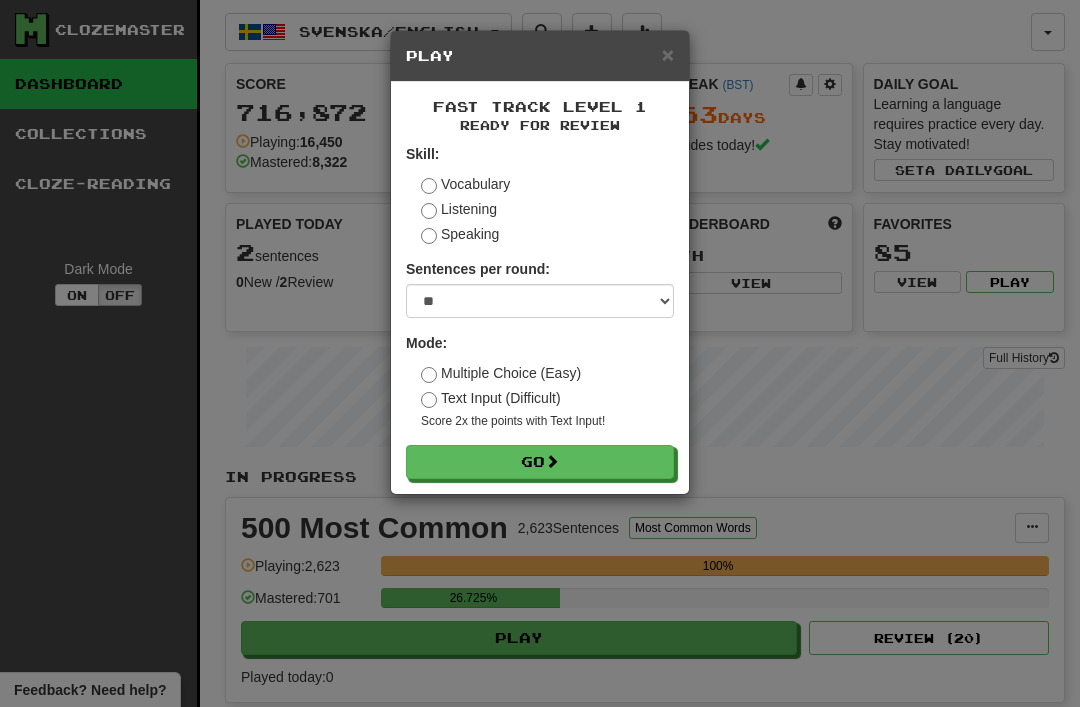 click on "Go" at bounding box center (540, 462) 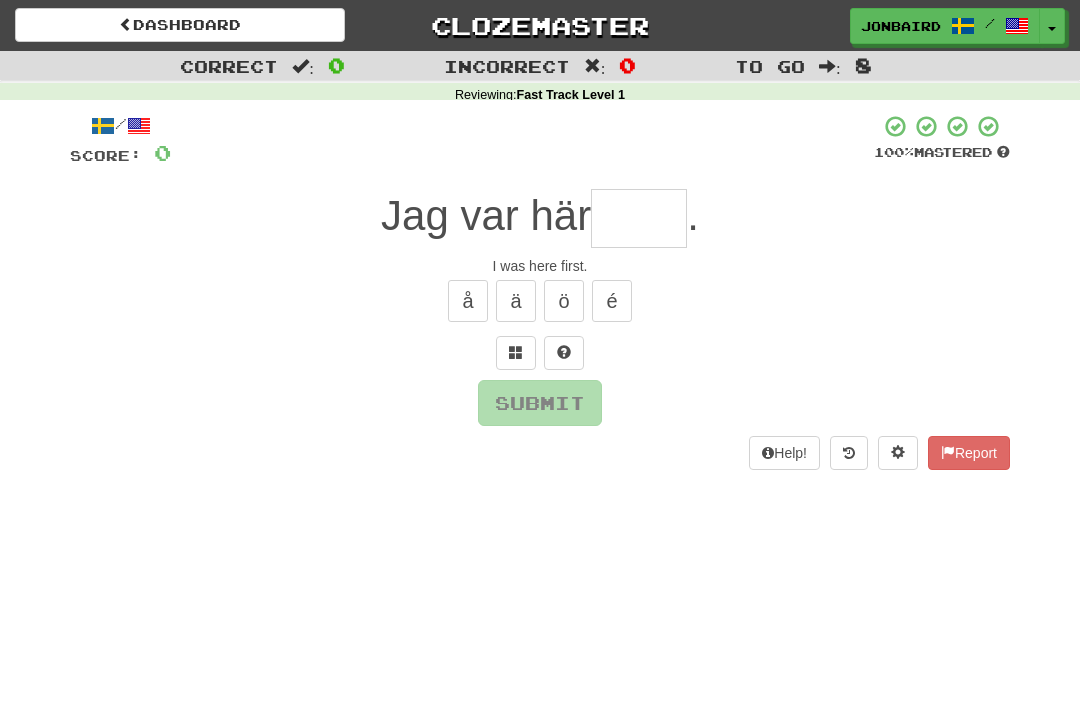 scroll, scrollTop: 0, scrollLeft: 0, axis: both 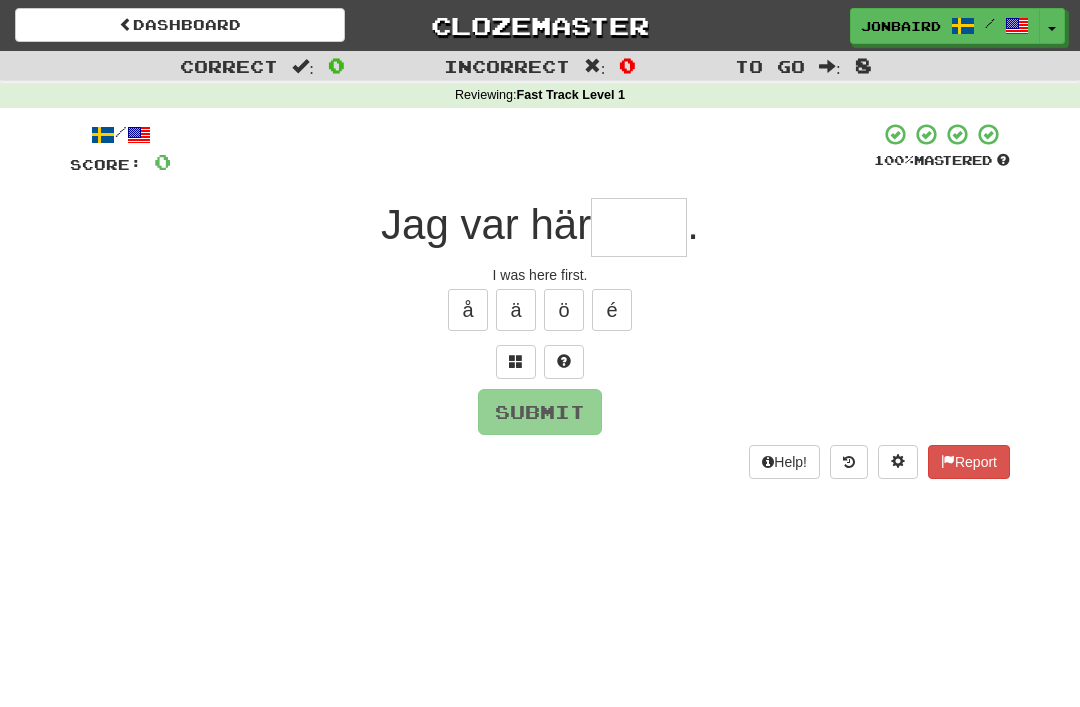 click at bounding box center (639, 227) 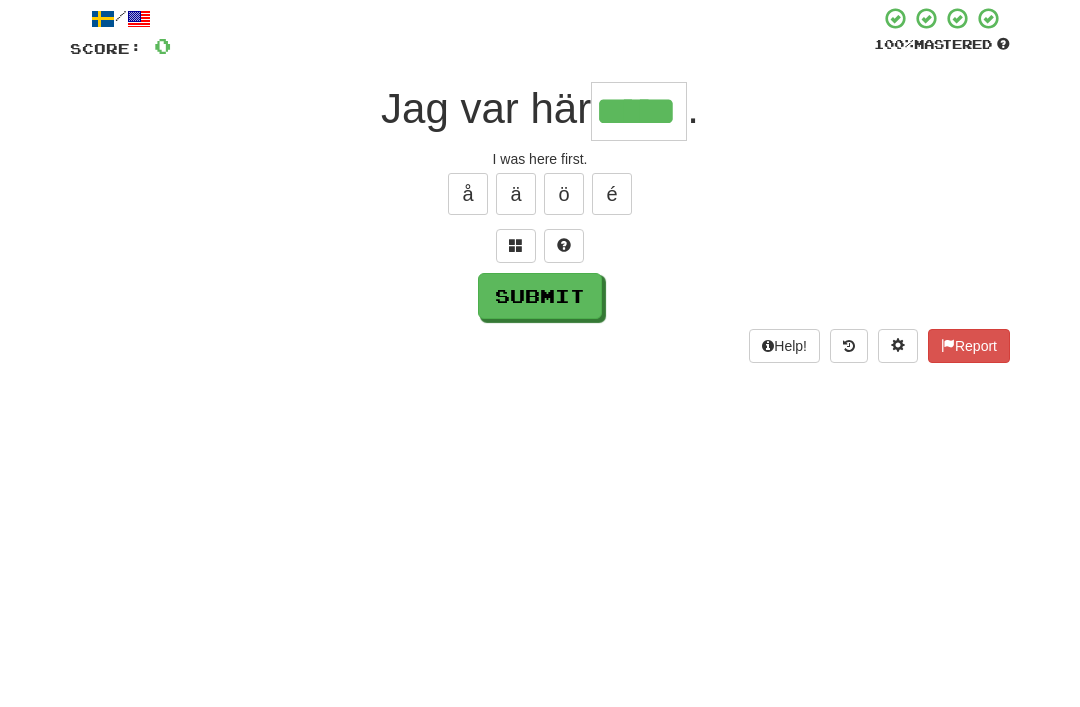 type on "*****" 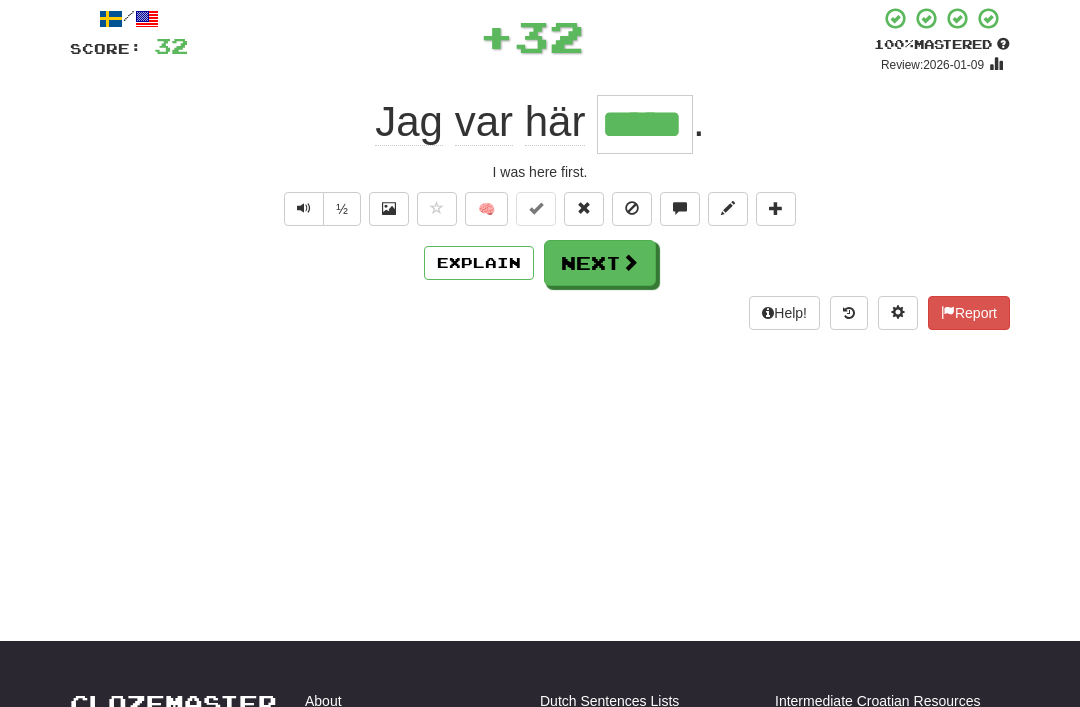 click on "Next" at bounding box center [600, 263] 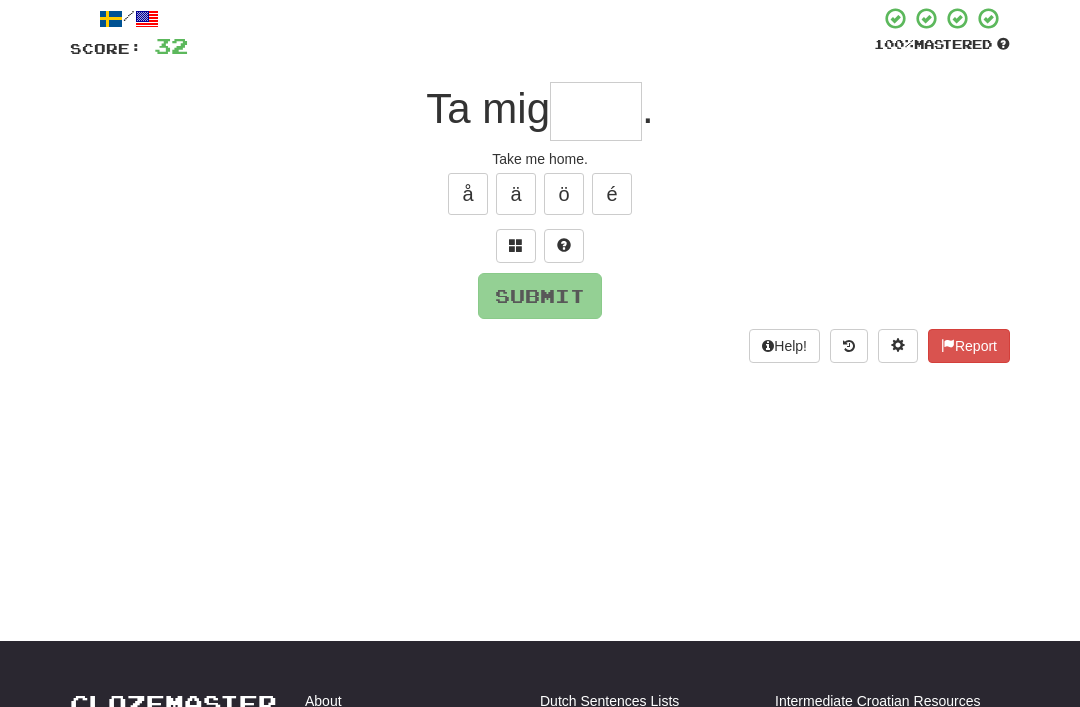 scroll, scrollTop: 115, scrollLeft: 0, axis: vertical 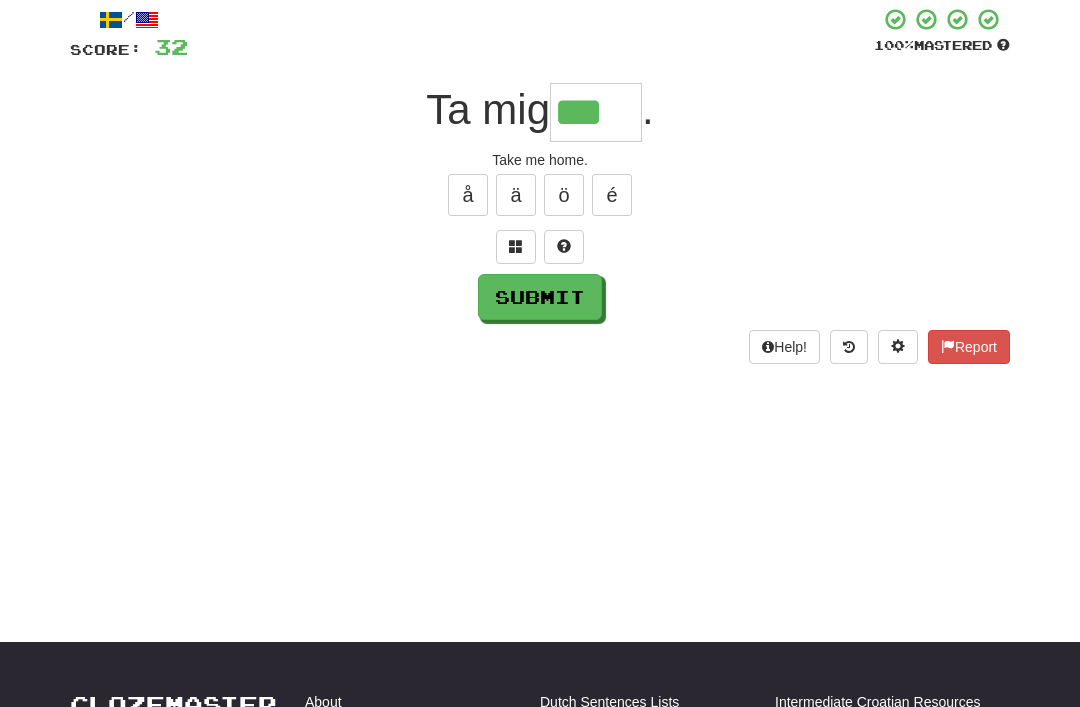 type on "***" 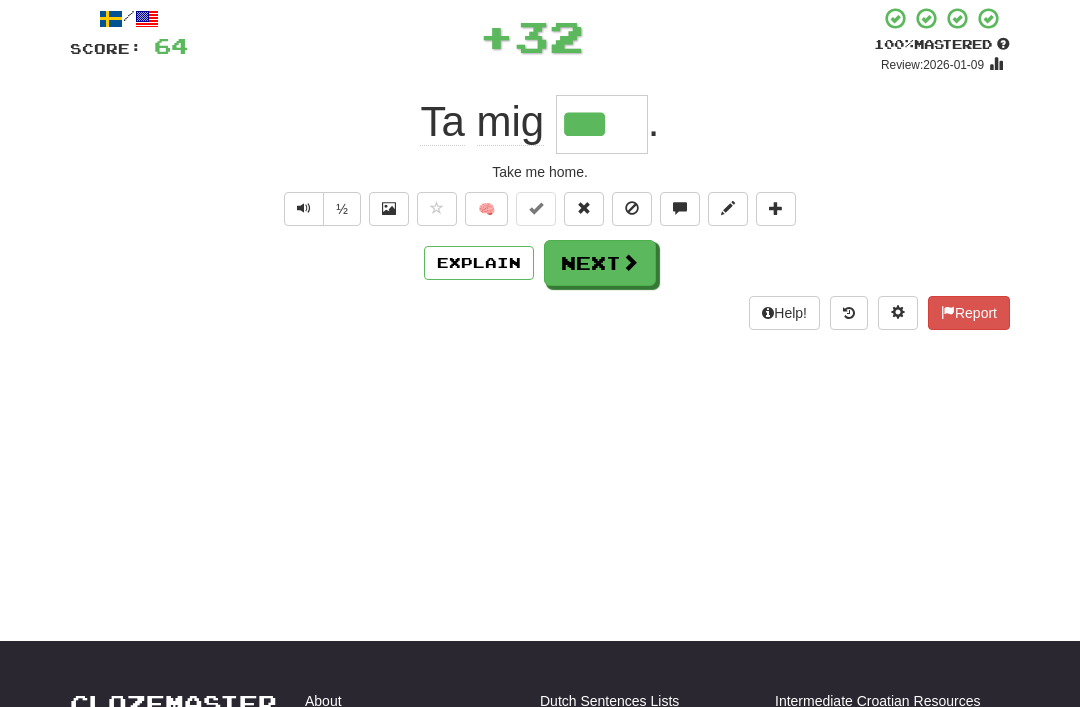 click on "Next" at bounding box center (600, 263) 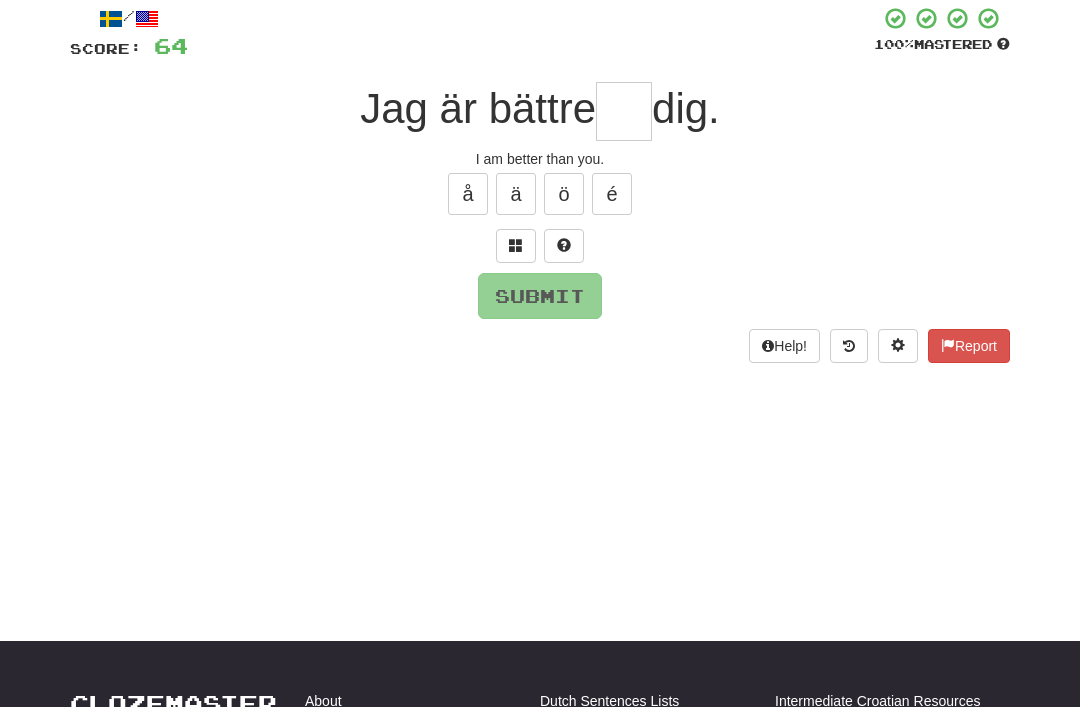 scroll, scrollTop: 115, scrollLeft: 0, axis: vertical 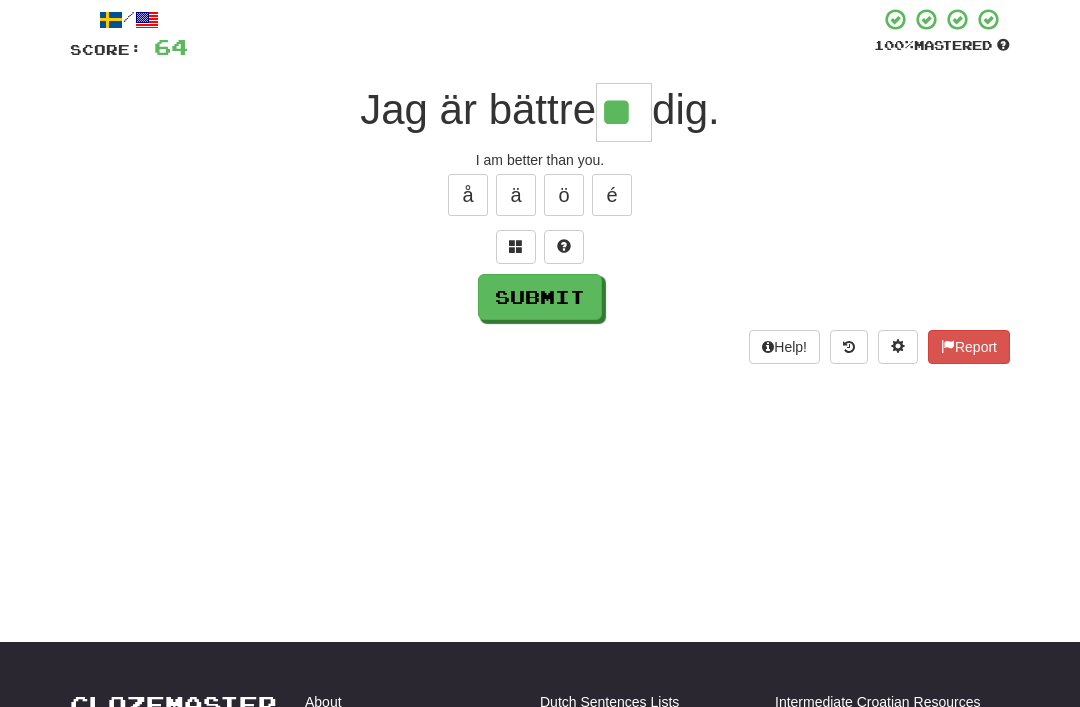 type on "**" 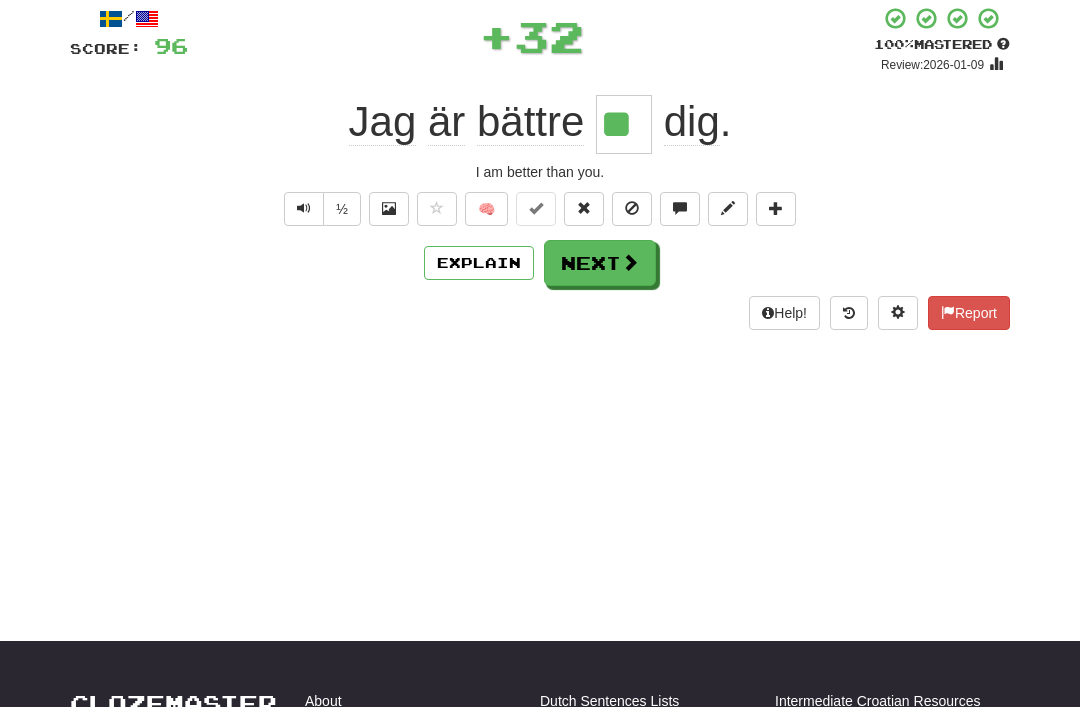click on "Next" at bounding box center (600, 263) 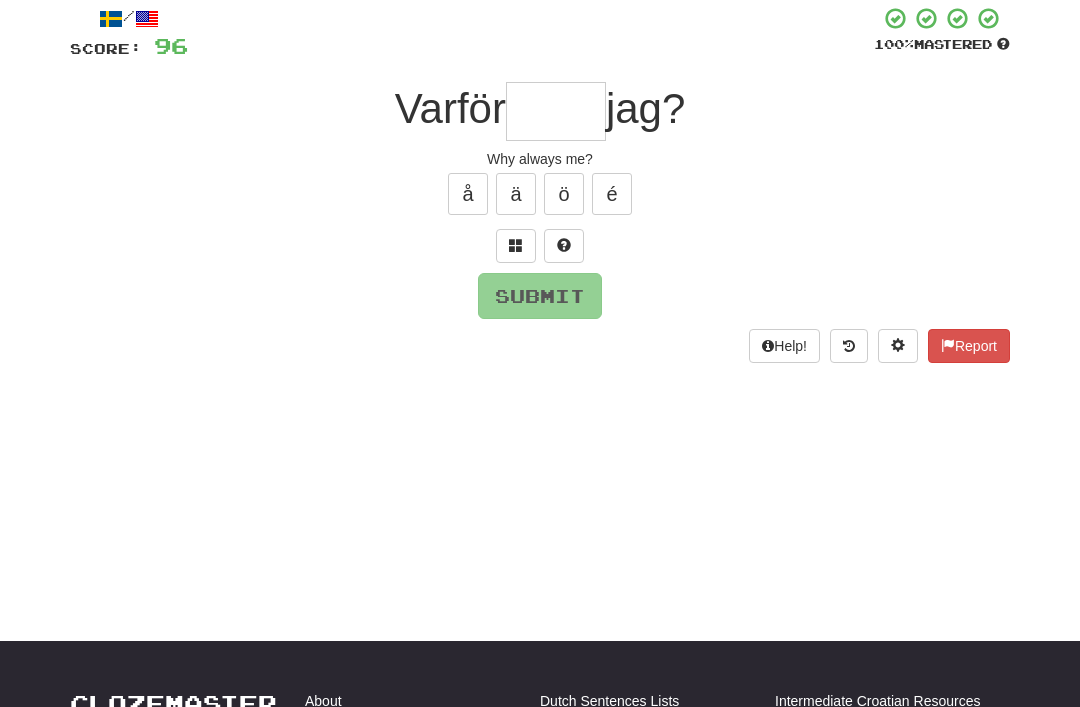 scroll, scrollTop: 115, scrollLeft: 0, axis: vertical 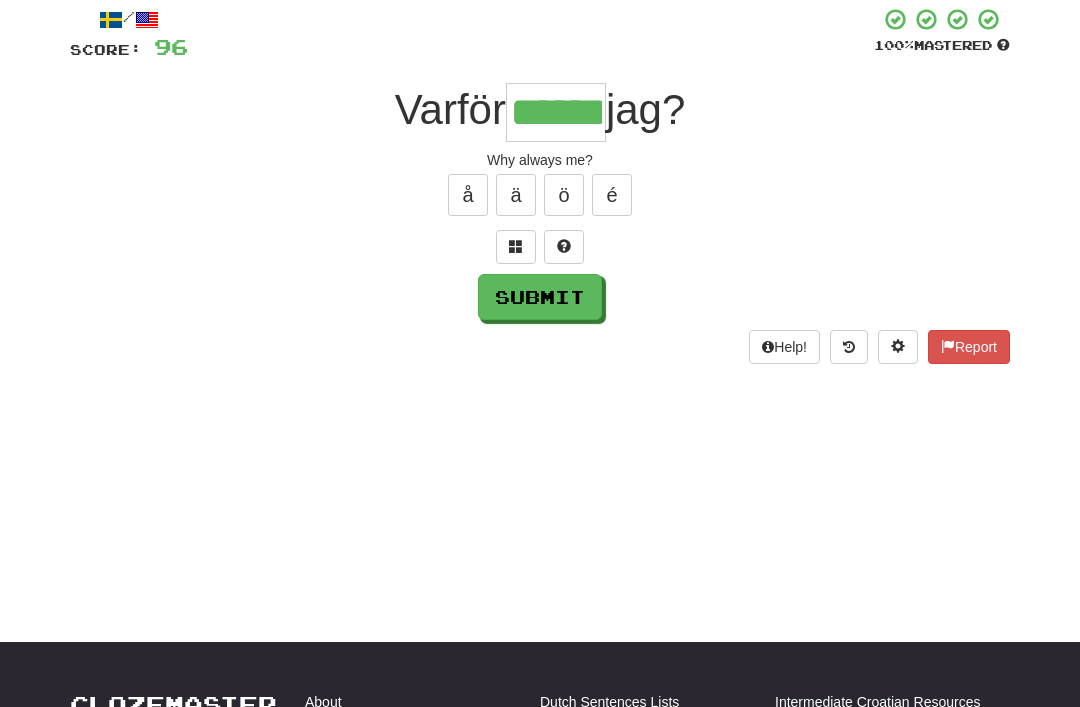type on "******" 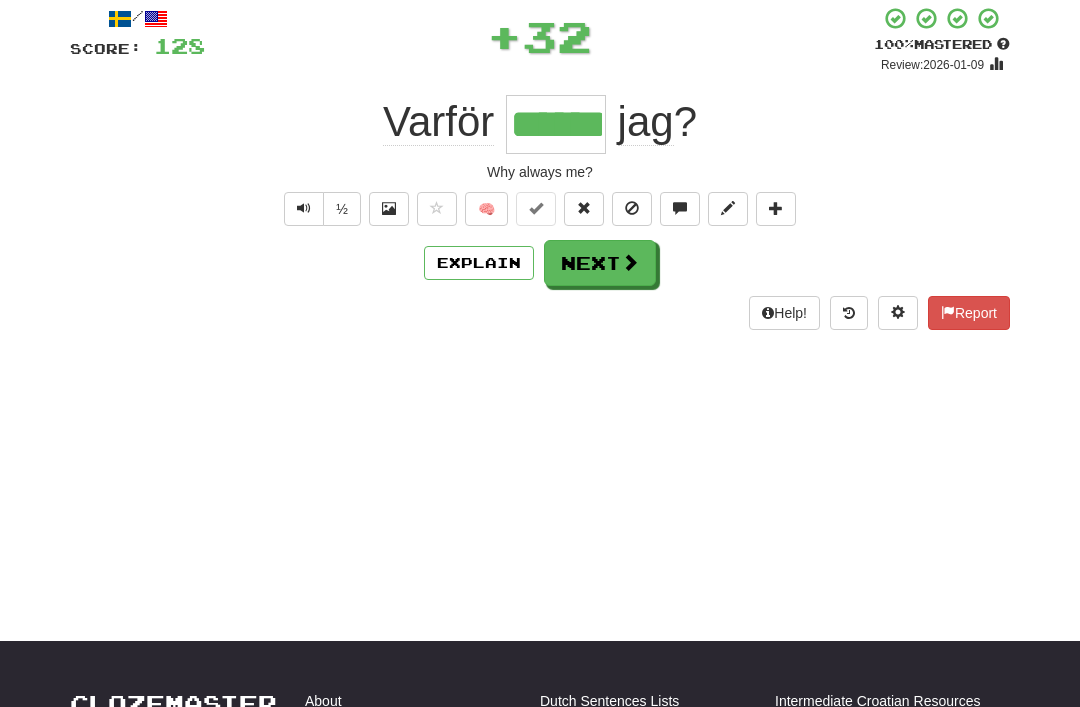 click on "Next" at bounding box center [600, 263] 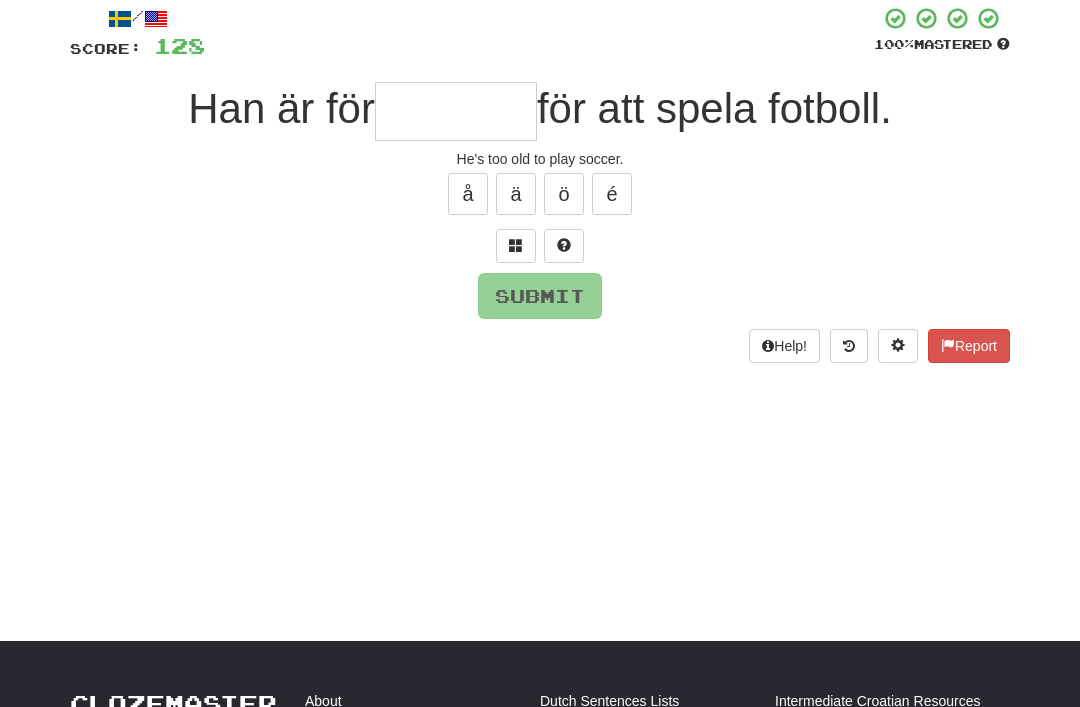 scroll, scrollTop: 115, scrollLeft: 0, axis: vertical 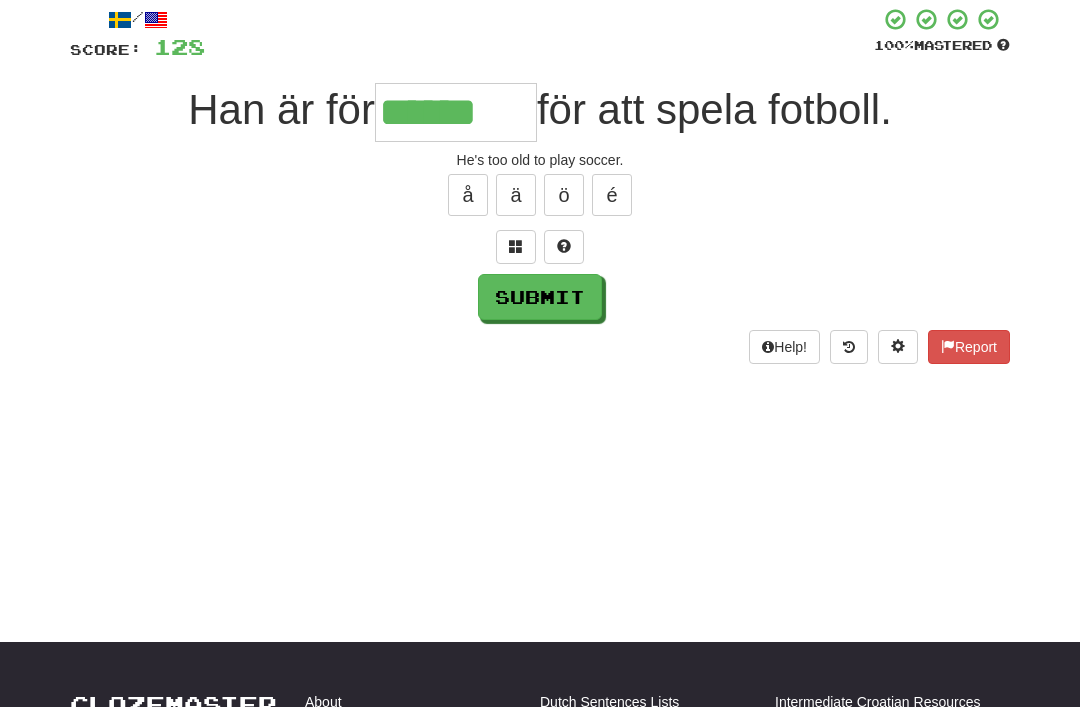 type on "******" 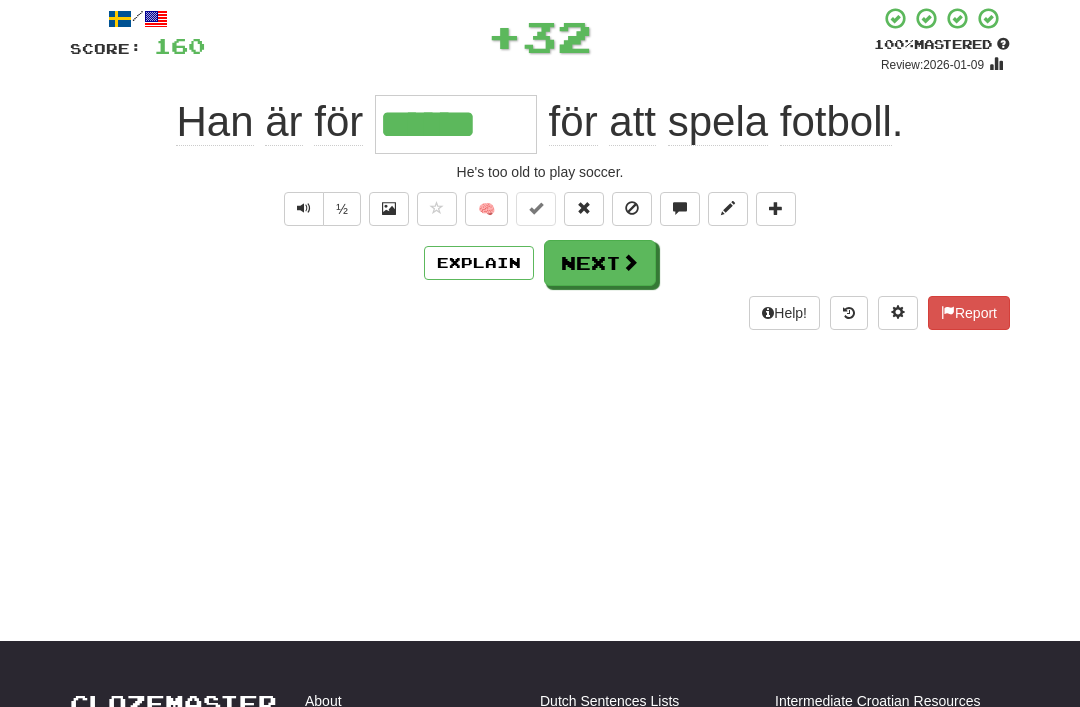 click at bounding box center [630, 262] 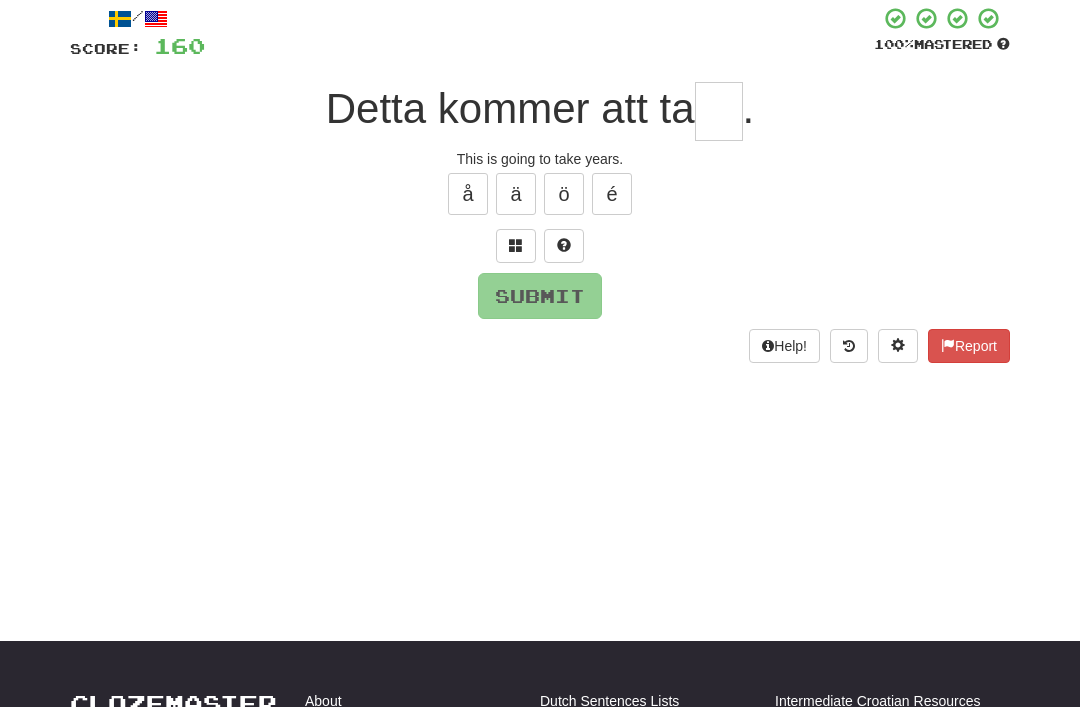 scroll, scrollTop: 115, scrollLeft: 0, axis: vertical 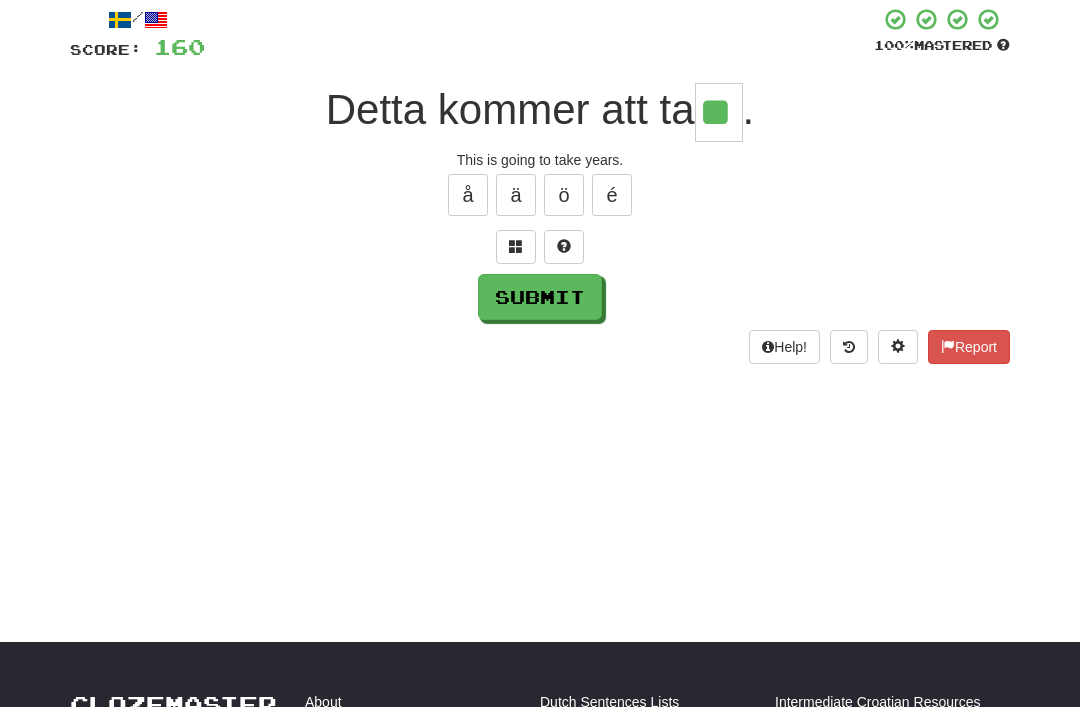type on "**" 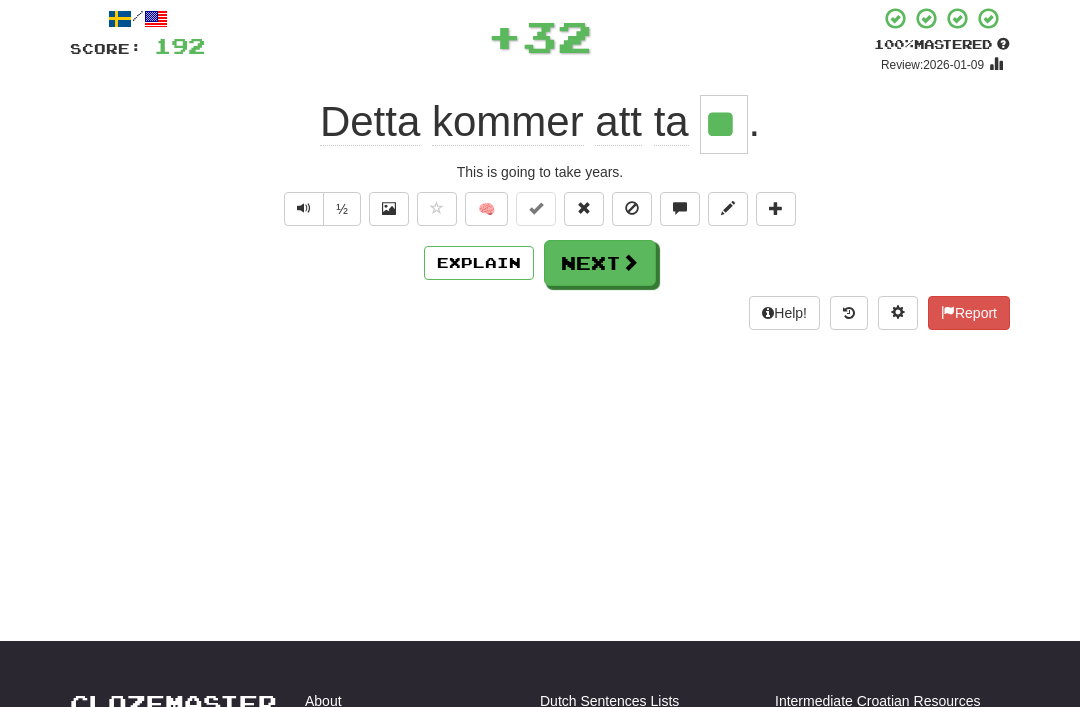 click on "Next" at bounding box center (600, 263) 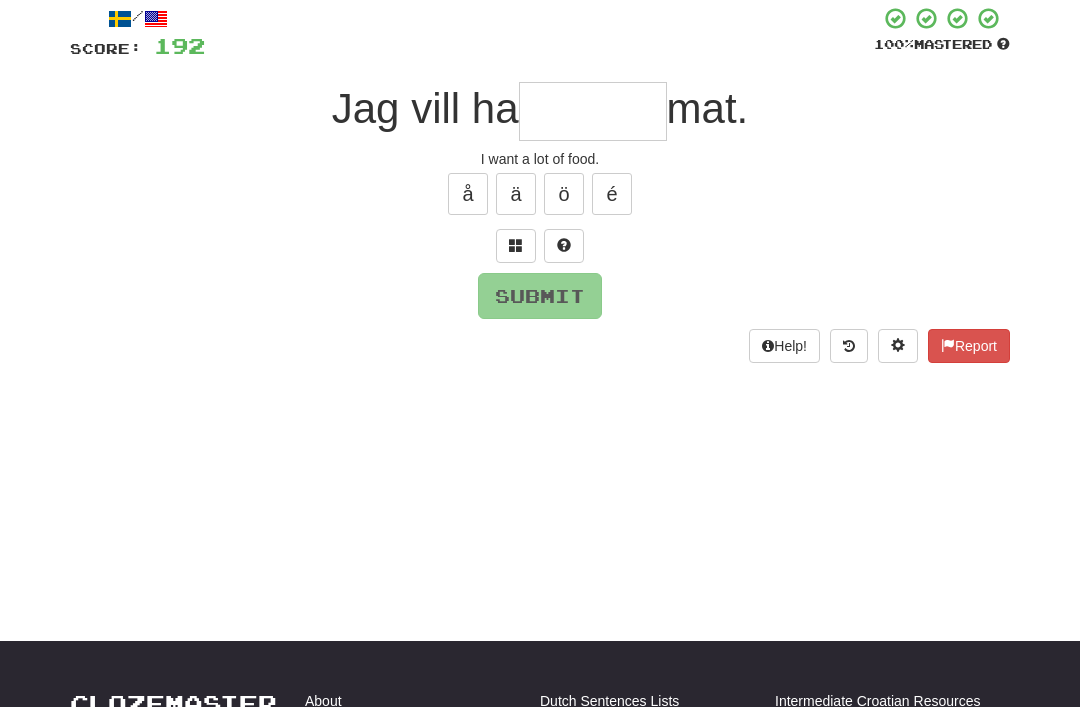 scroll, scrollTop: 115, scrollLeft: 0, axis: vertical 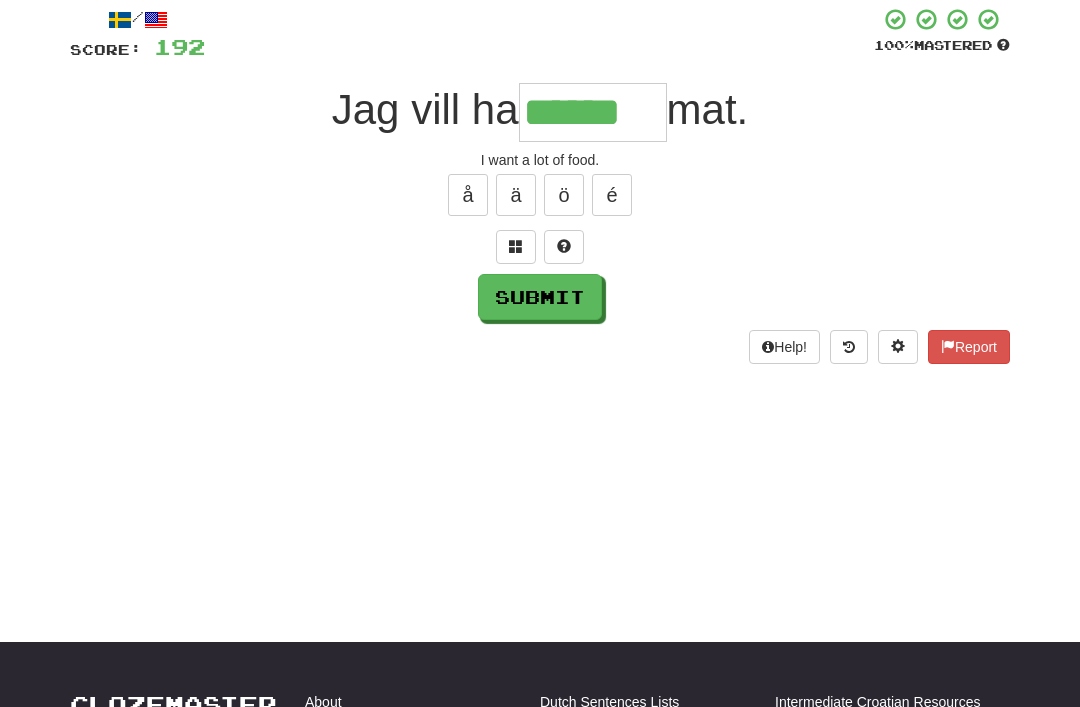 type on "******" 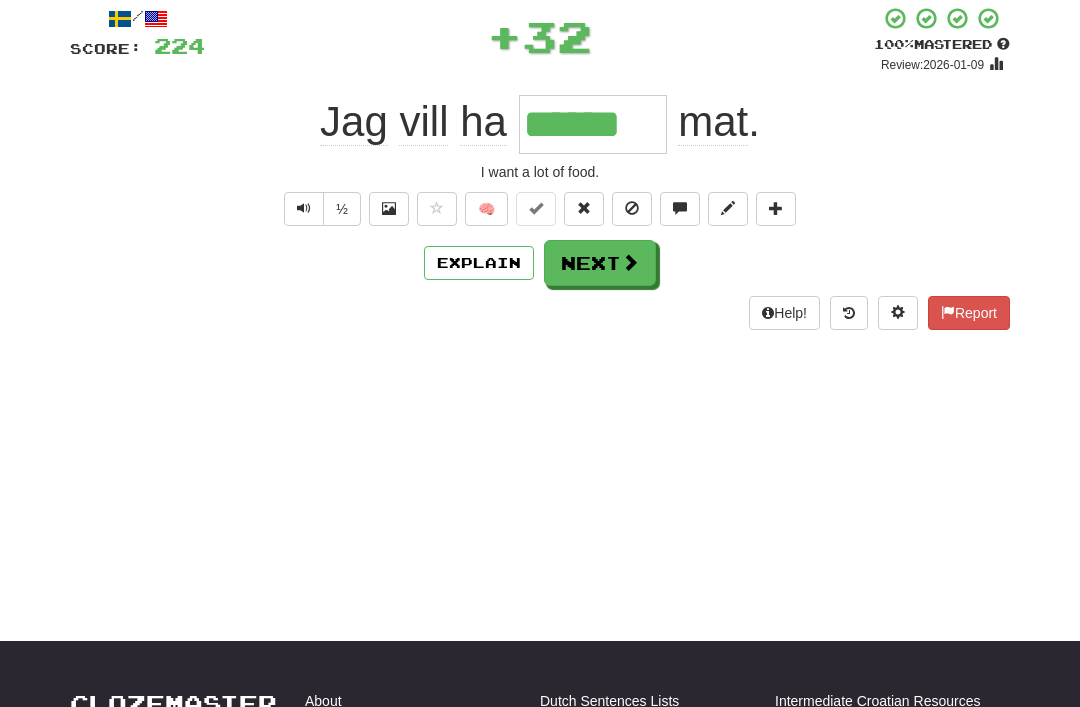 click on "Next" at bounding box center (600, 263) 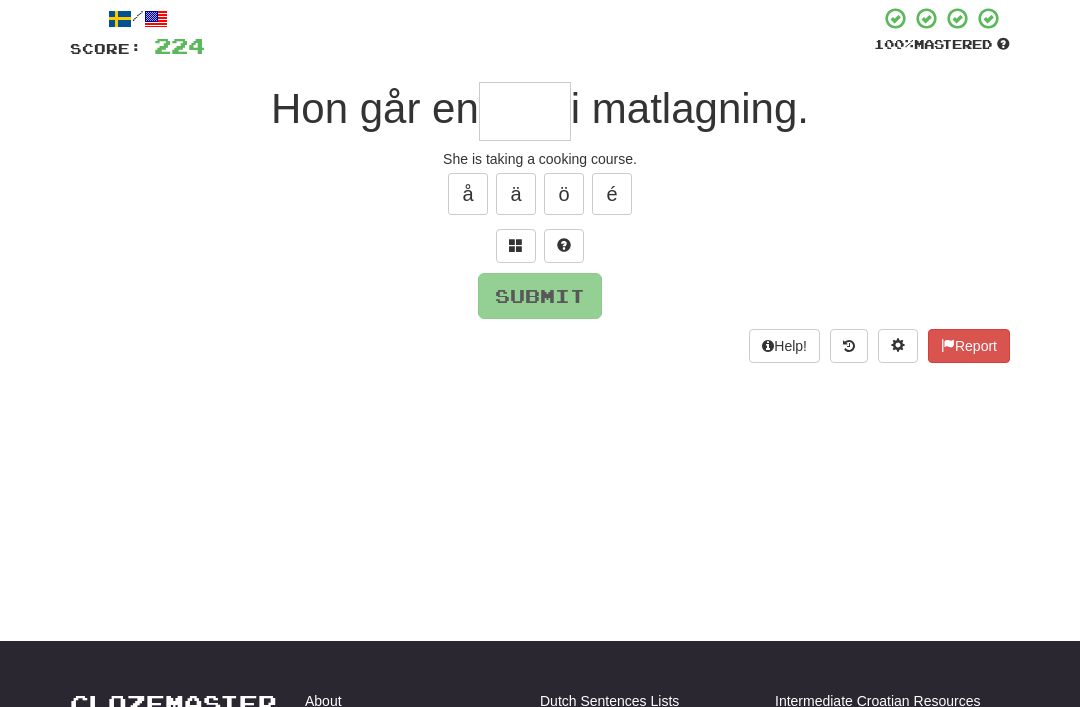 scroll, scrollTop: 115, scrollLeft: 0, axis: vertical 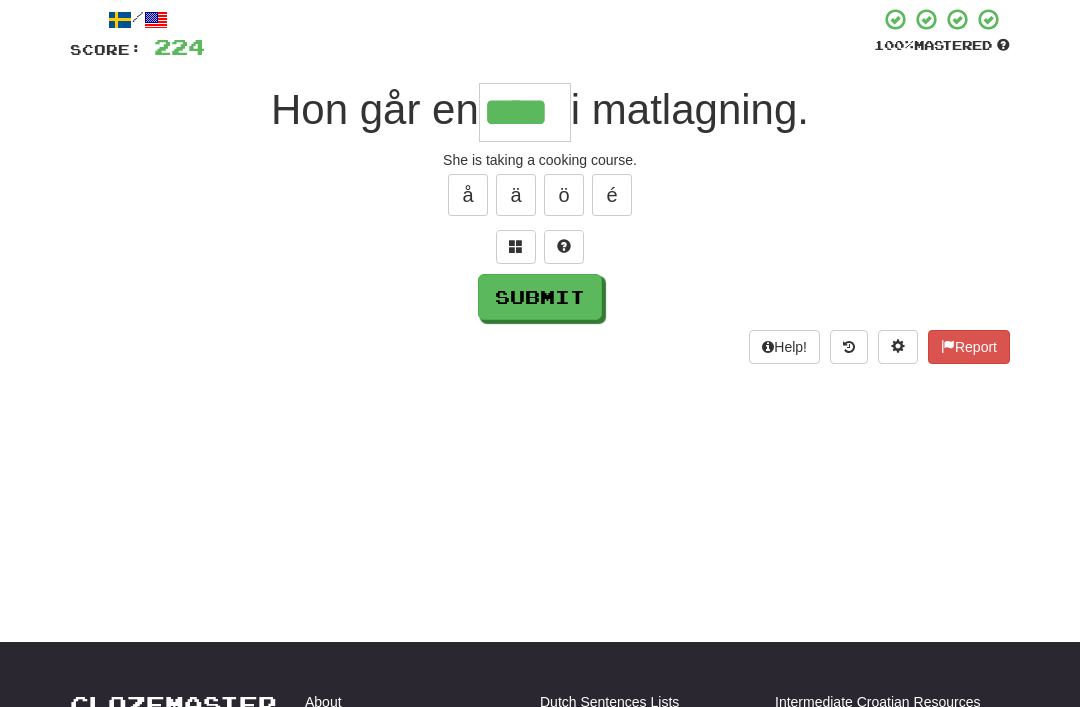type on "****" 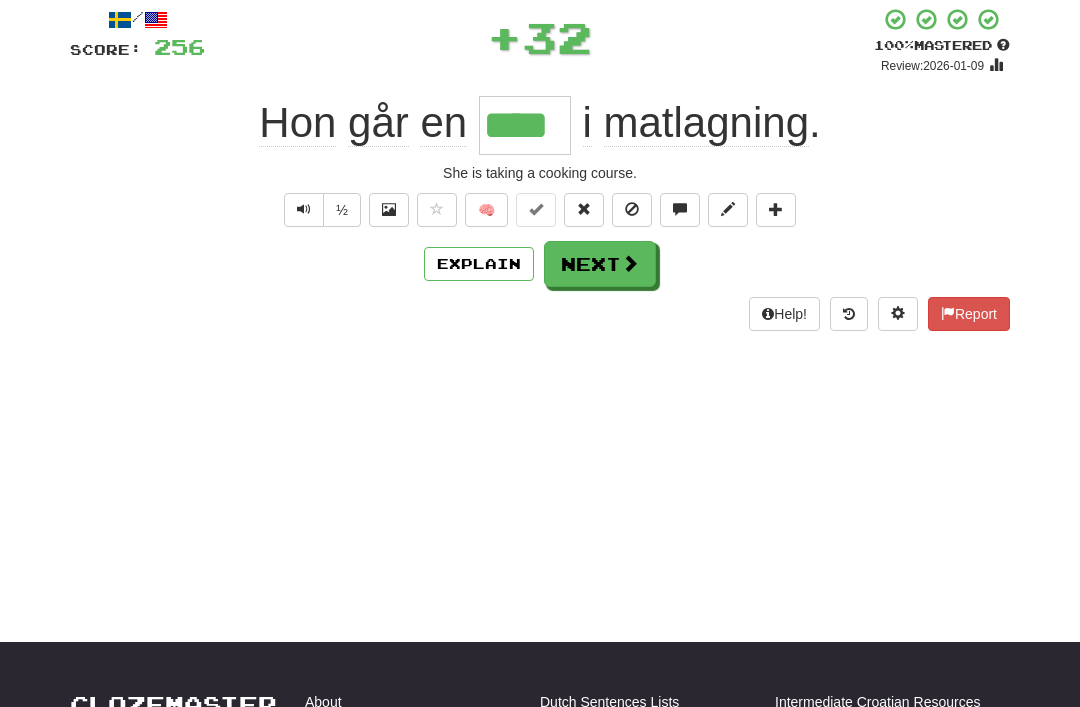 scroll, scrollTop: 116, scrollLeft: 0, axis: vertical 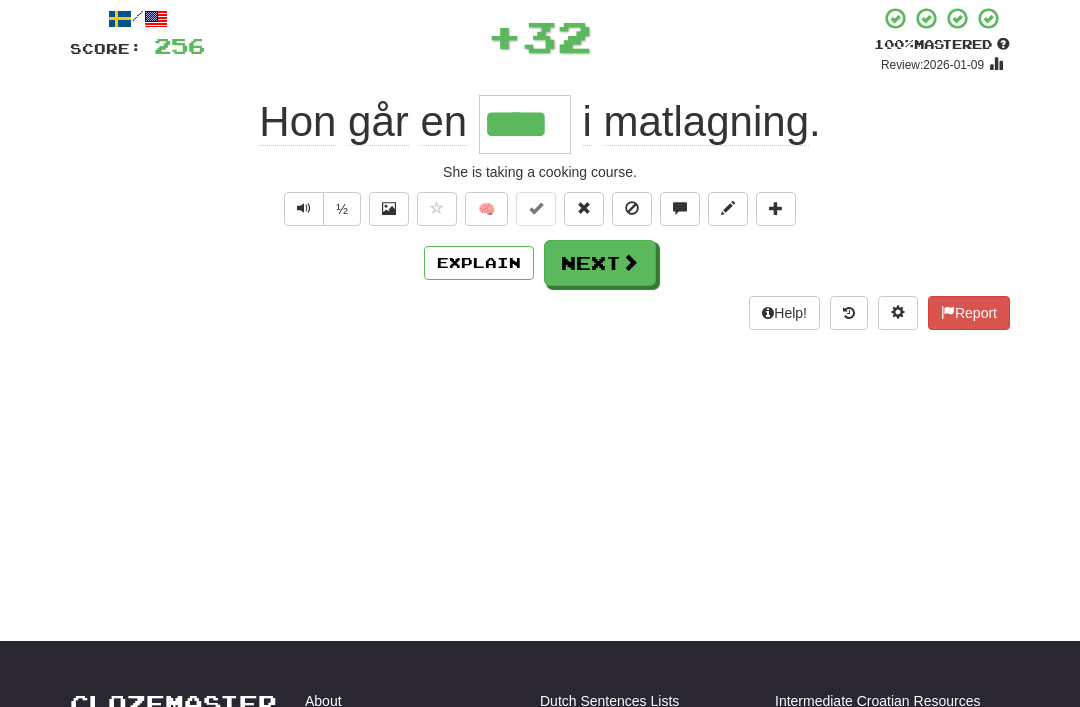 click on "Next" at bounding box center (600, 263) 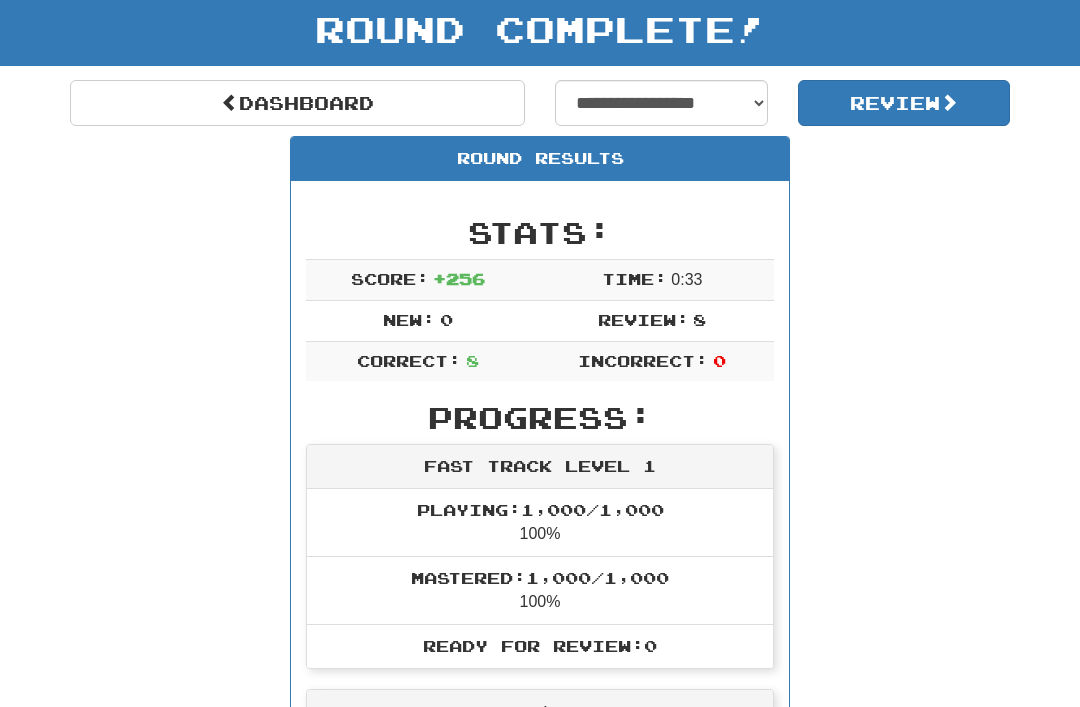 click on "Dashboard" at bounding box center [297, 103] 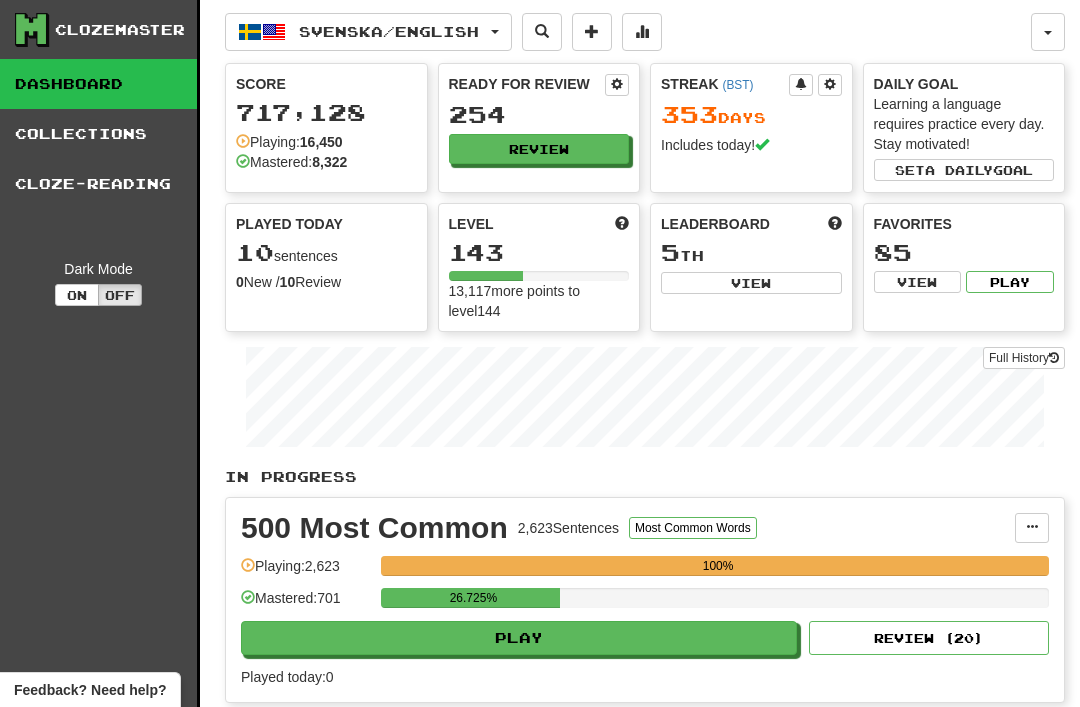 scroll, scrollTop: 0, scrollLeft: 0, axis: both 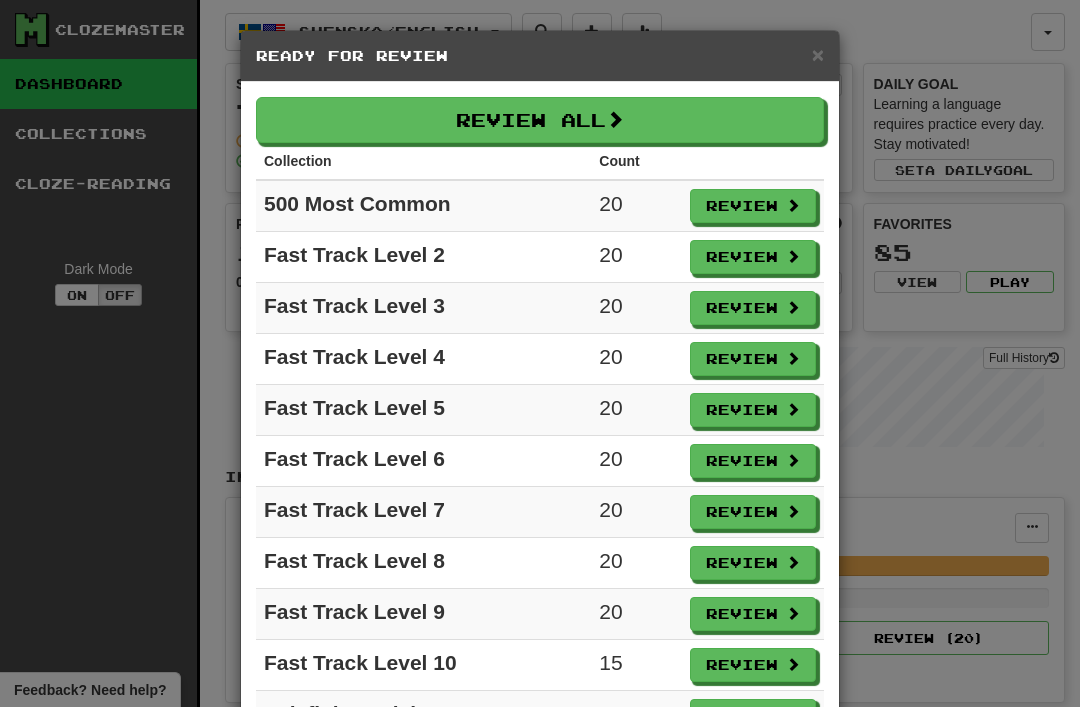click on "×" at bounding box center [818, 54] 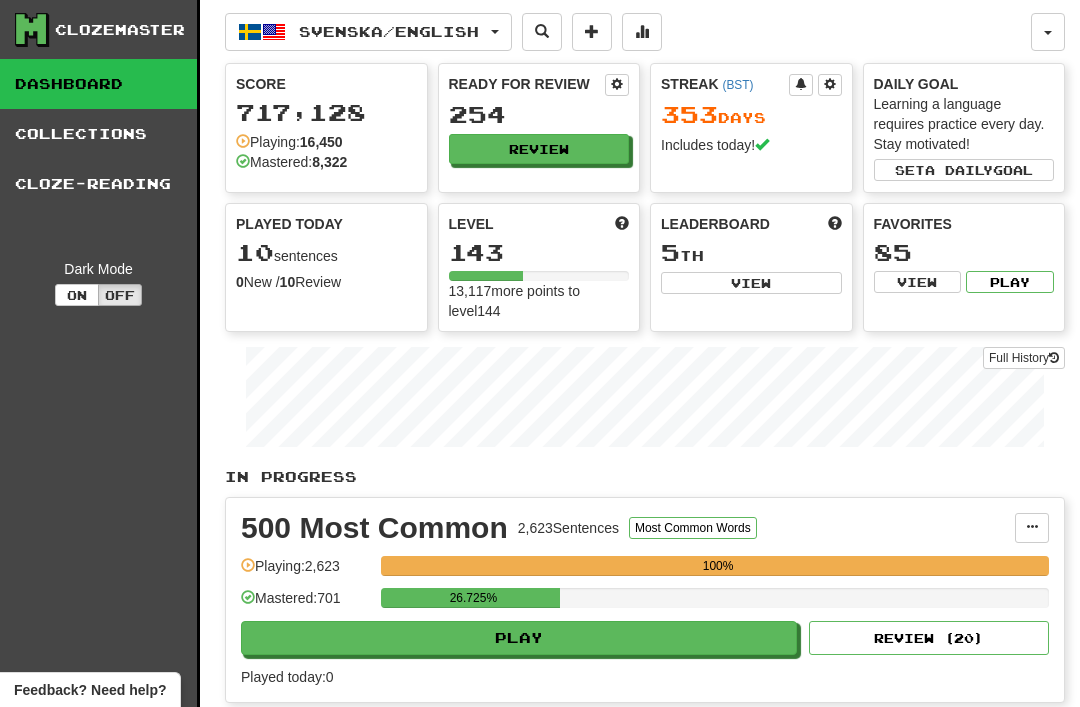click on "Svenska  /  English" at bounding box center [368, 32] 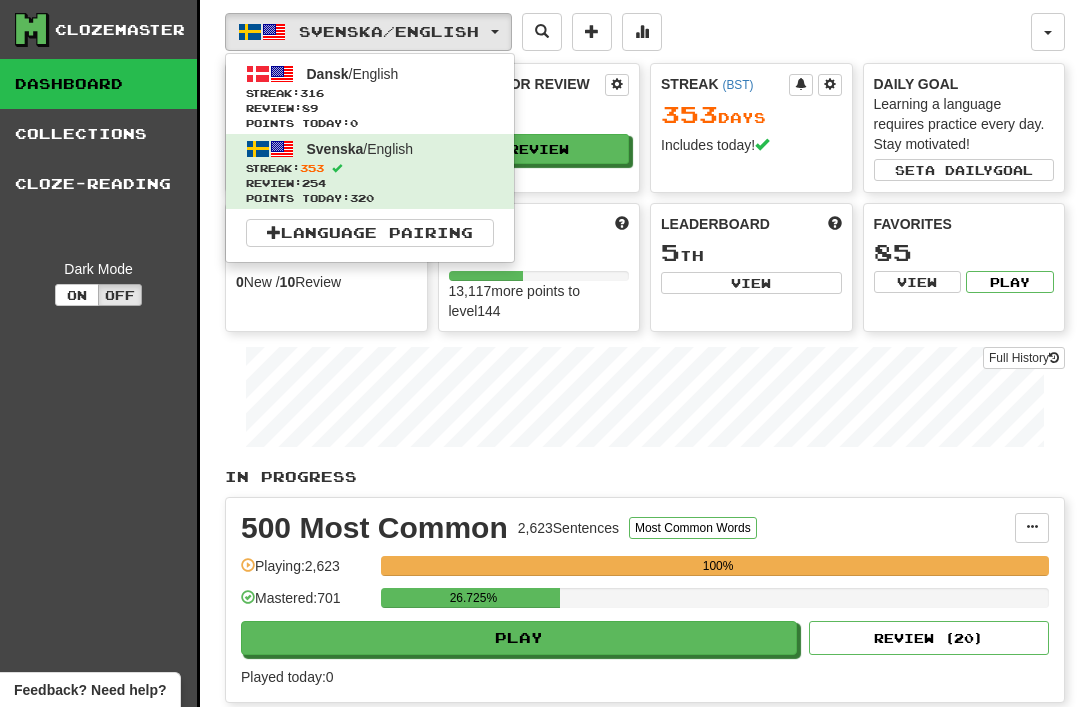 click on "Streak:  316" at bounding box center (370, 93) 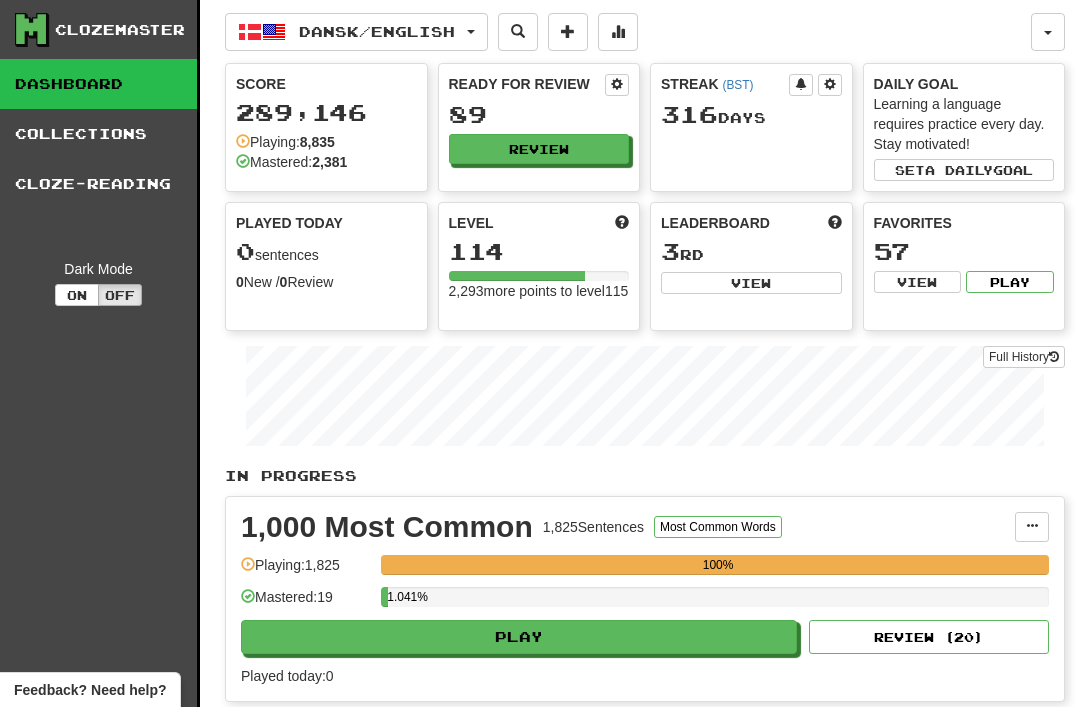 scroll, scrollTop: 0, scrollLeft: 0, axis: both 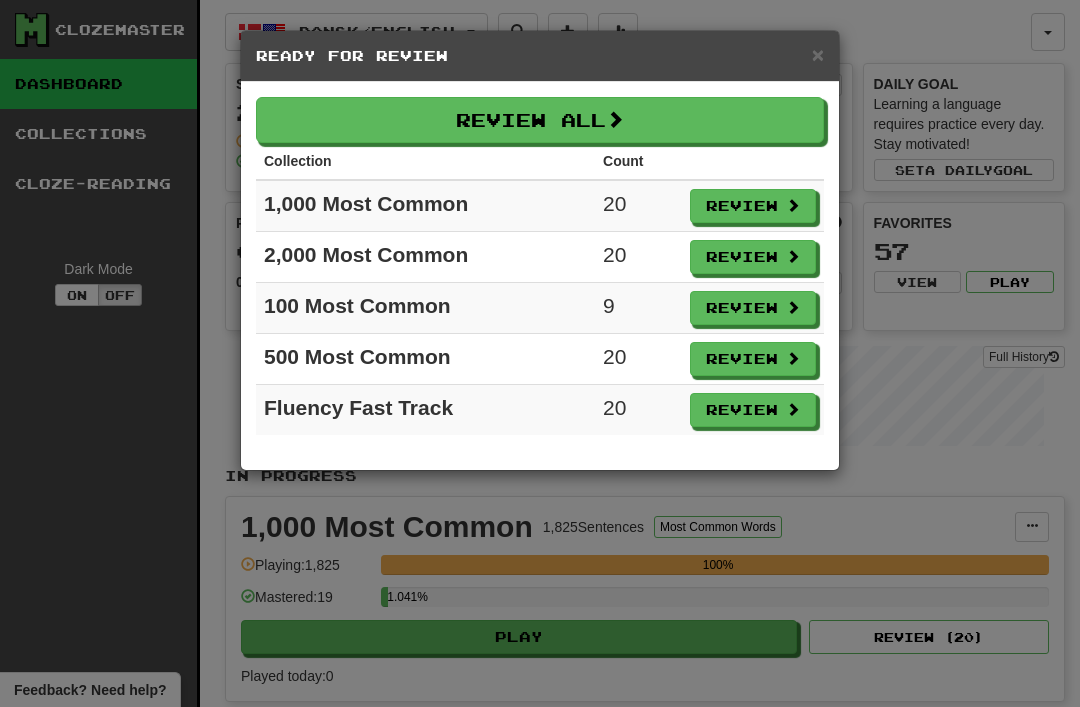 click on "Review" at bounding box center [753, 308] 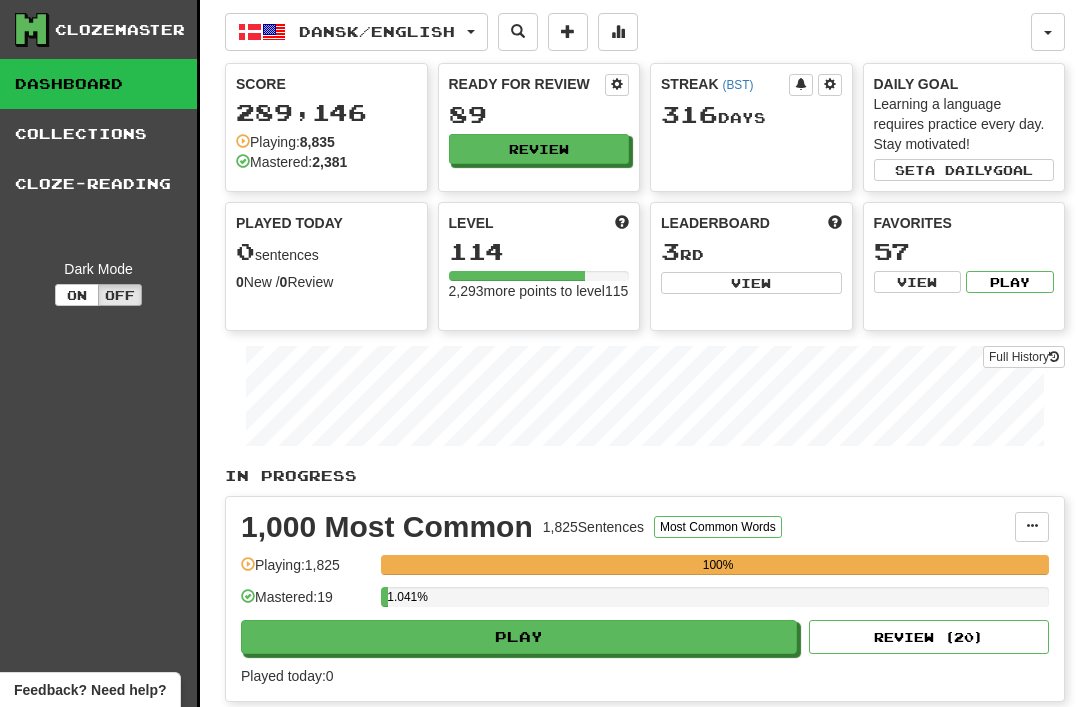 select on "**" 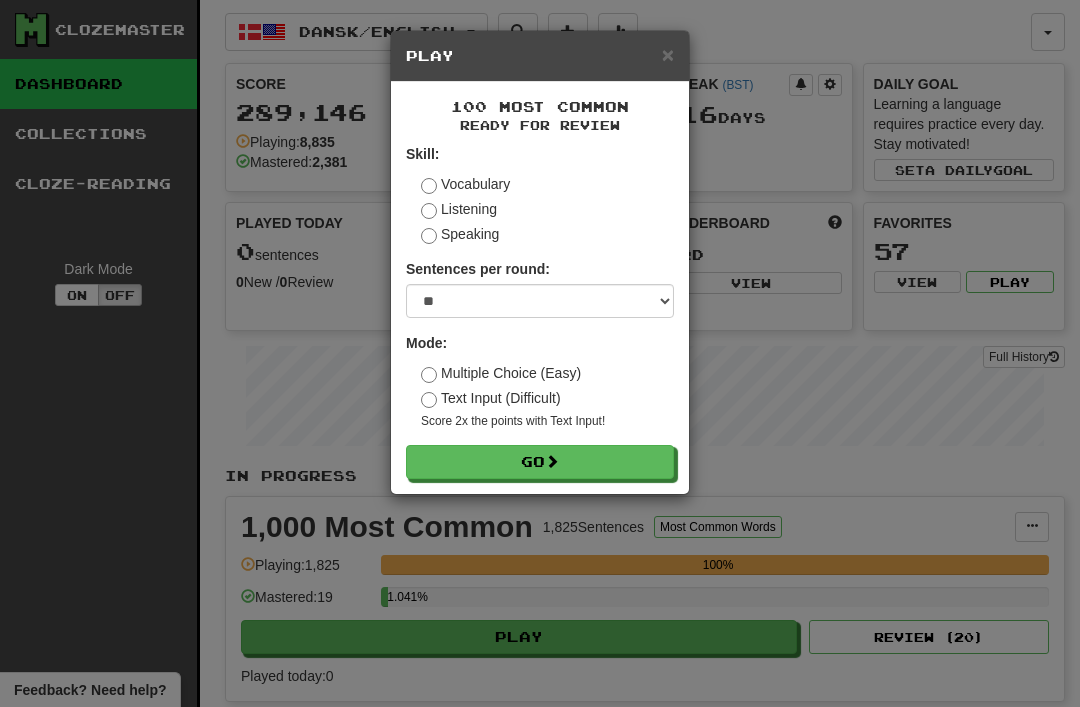 click on "Go" at bounding box center [540, 462] 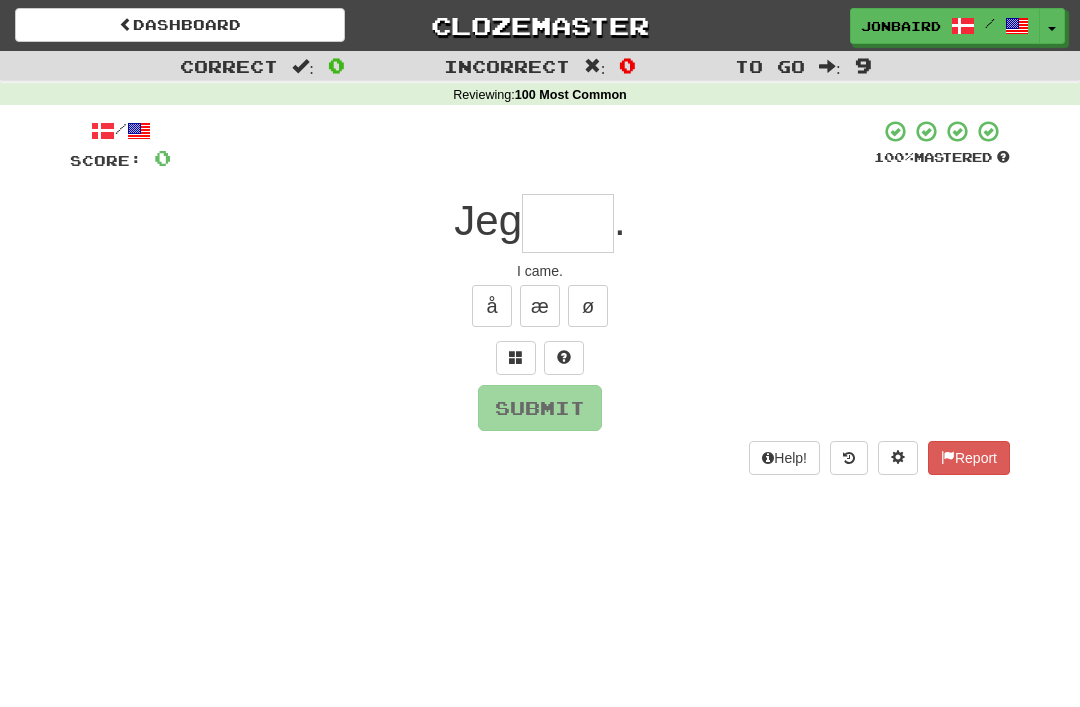 scroll, scrollTop: 0, scrollLeft: 0, axis: both 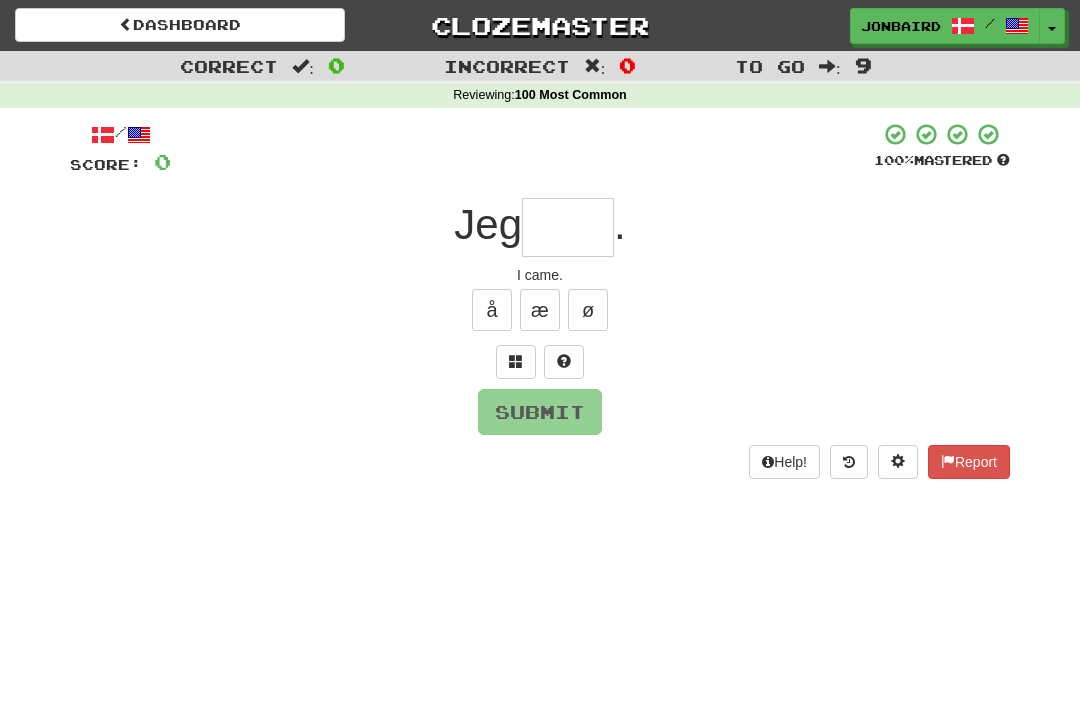 click at bounding box center [568, 227] 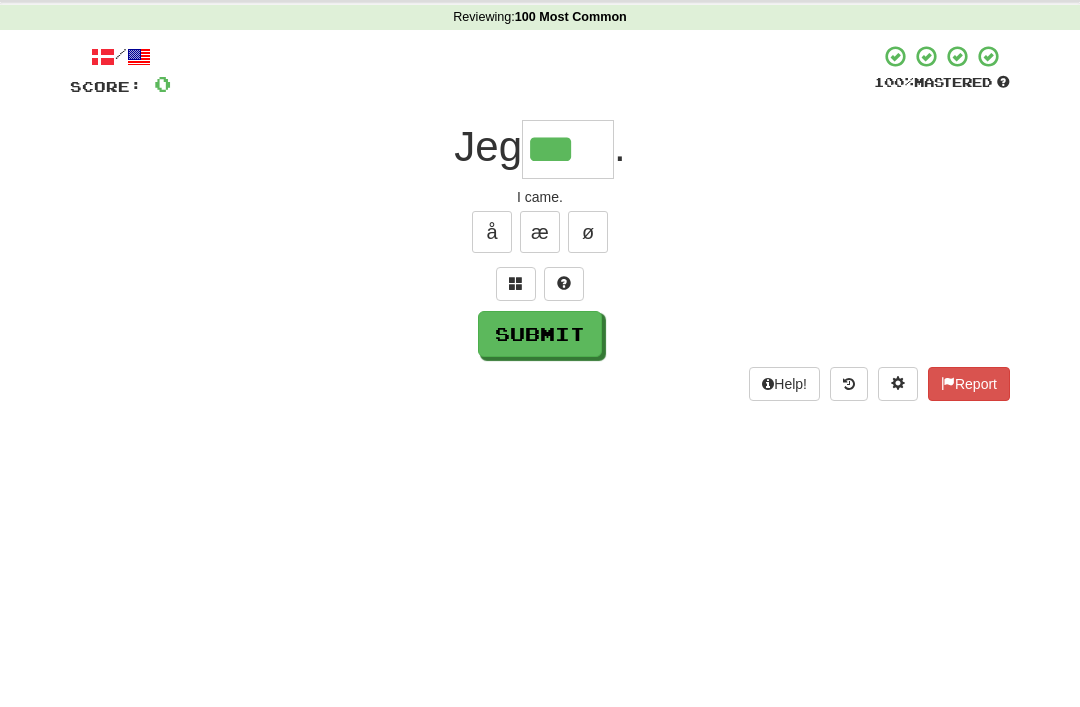type on "***" 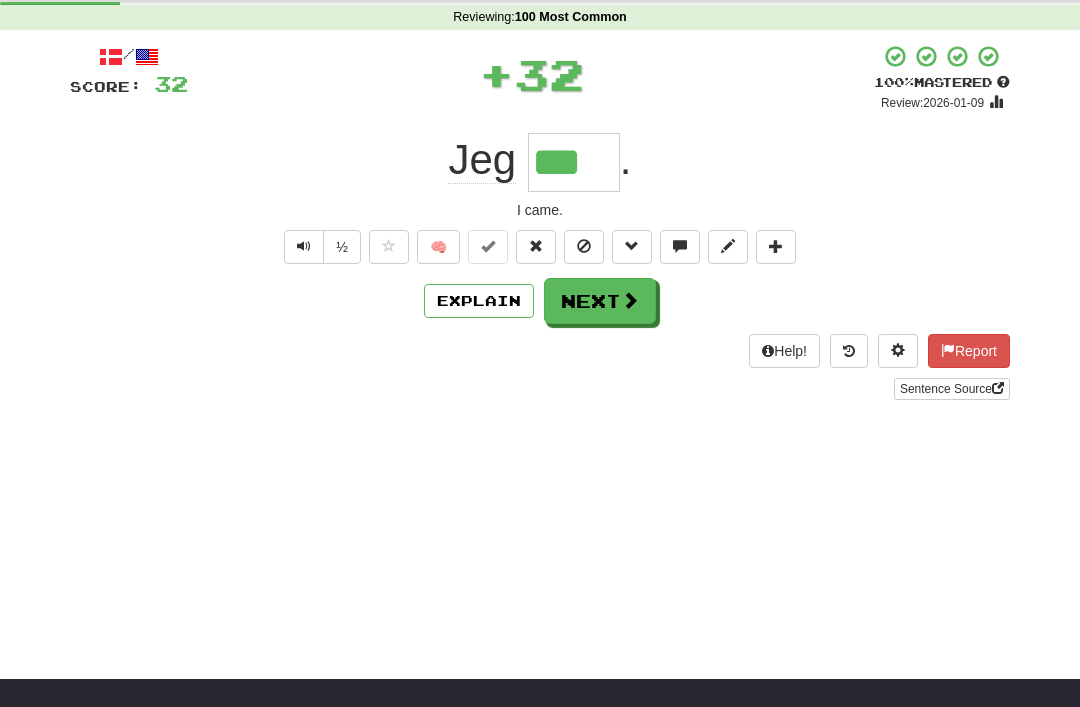 click on "Next" at bounding box center [600, 301] 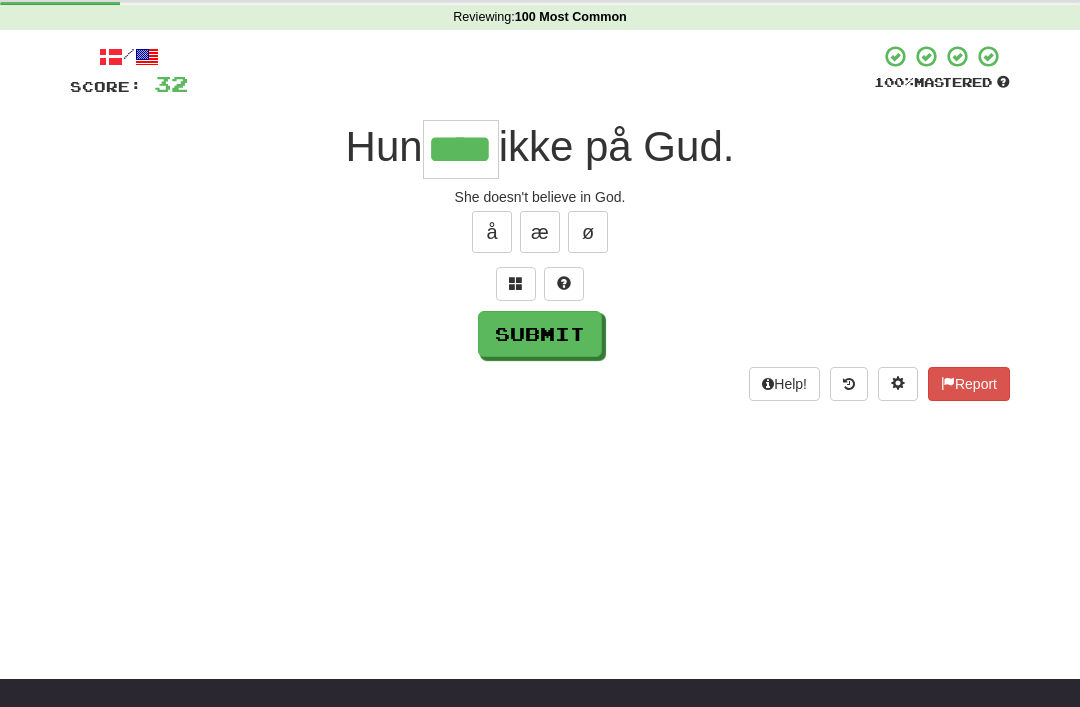 type on "****" 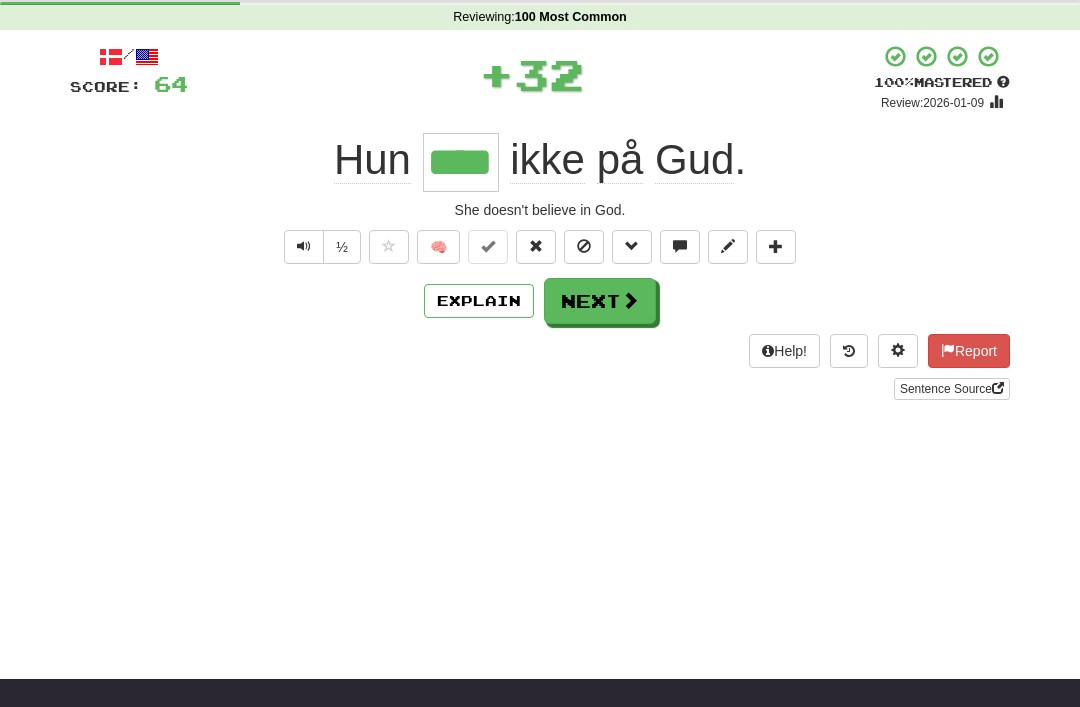 click at bounding box center (630, 300) 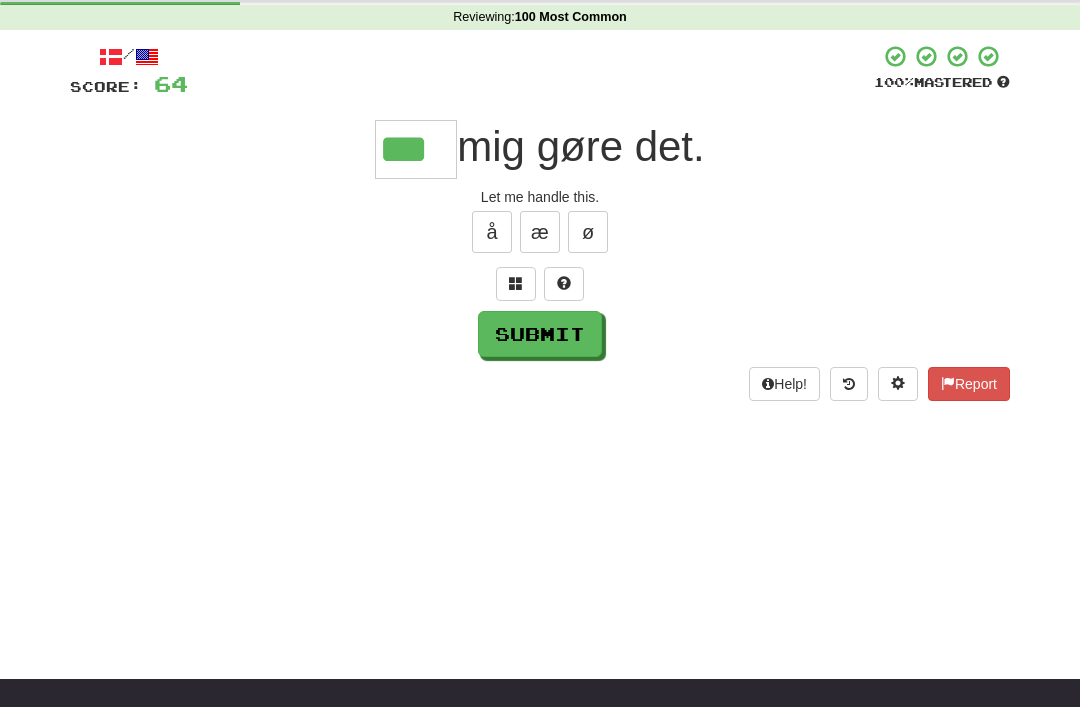 click on "Submit" at bounding box center (540, 334) 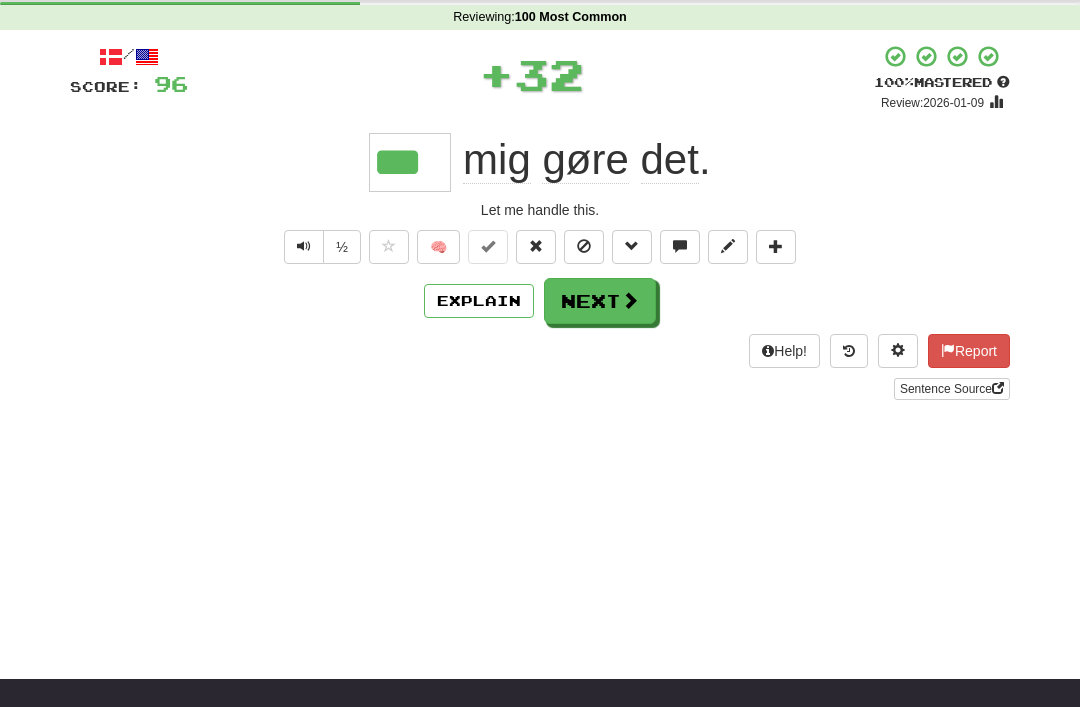 click on "Next" at bounding box center [600, 301] 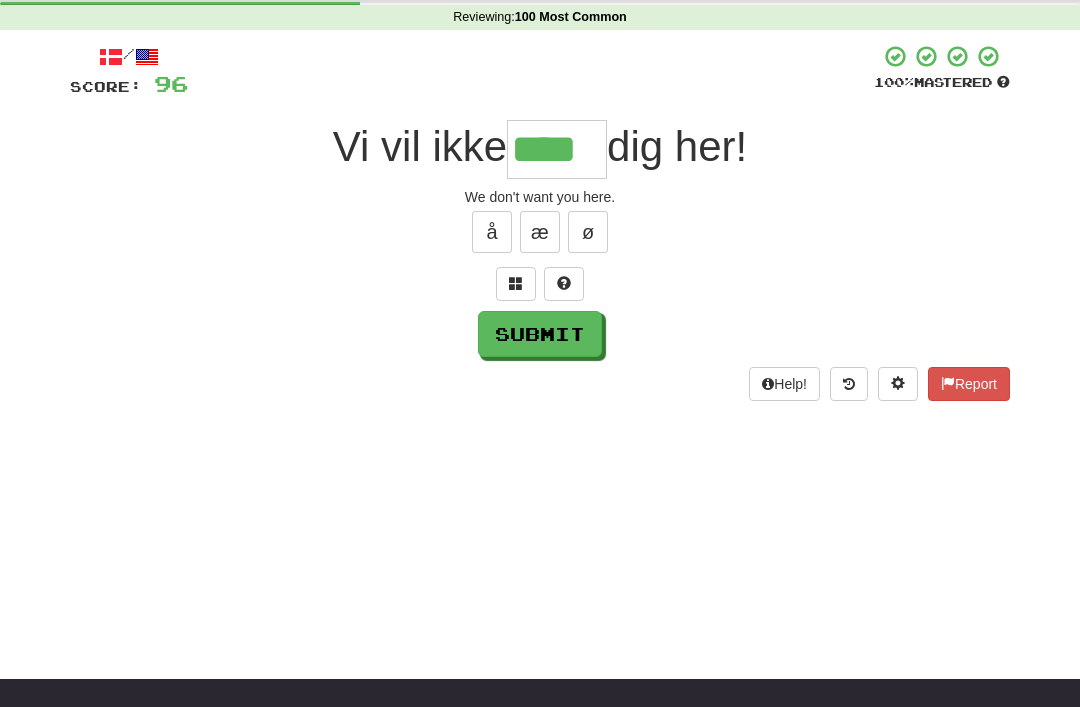 type on "****" 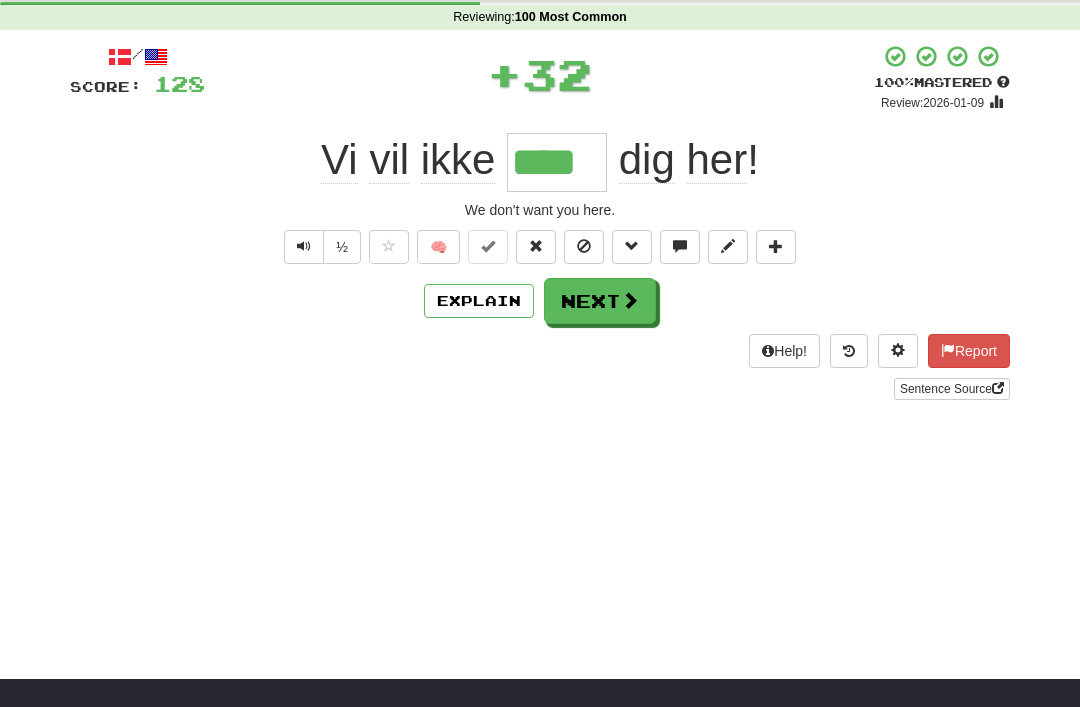 click on "Next" at bounding box center (600, 301) 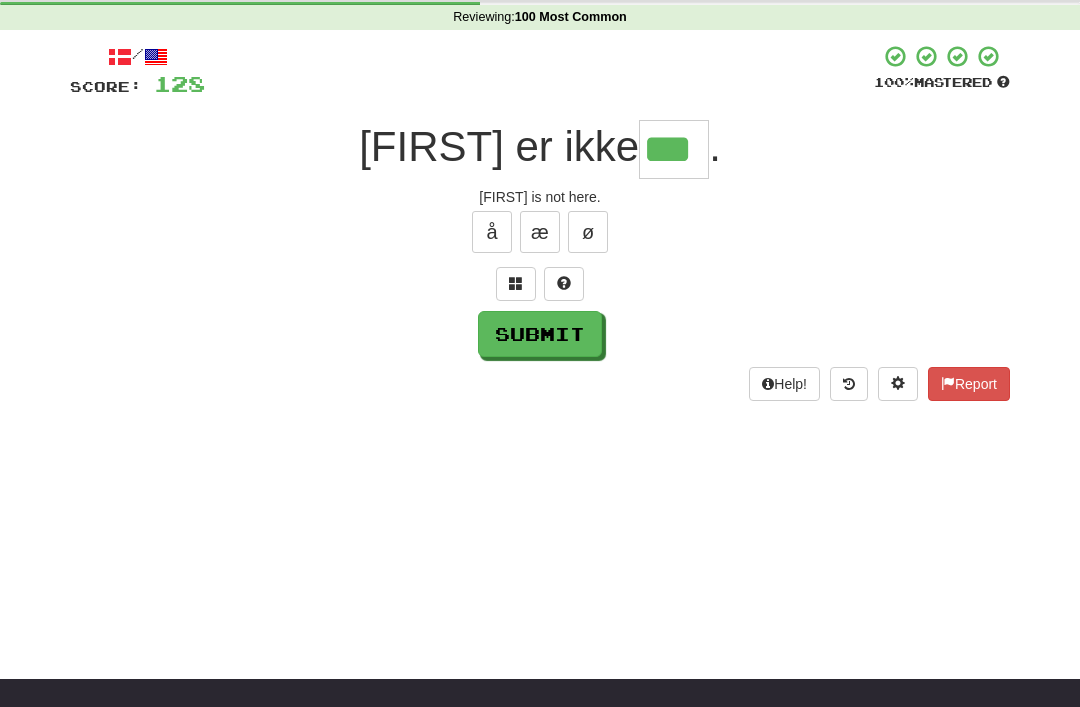 type on "***" 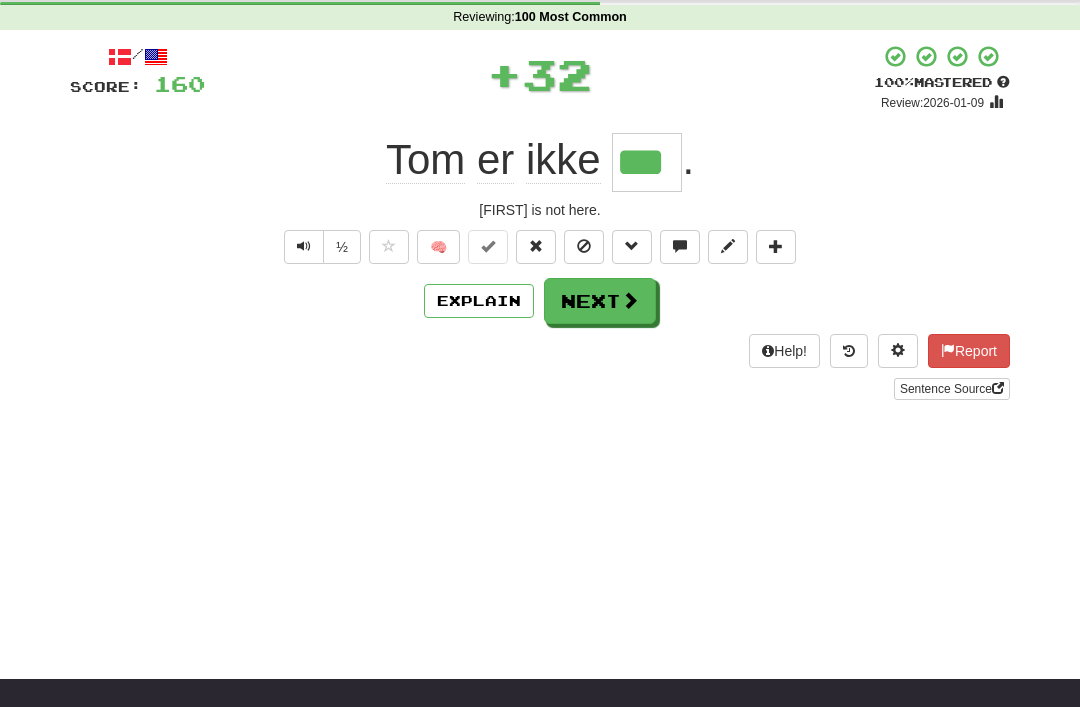 click at bounding box center (630, 300) 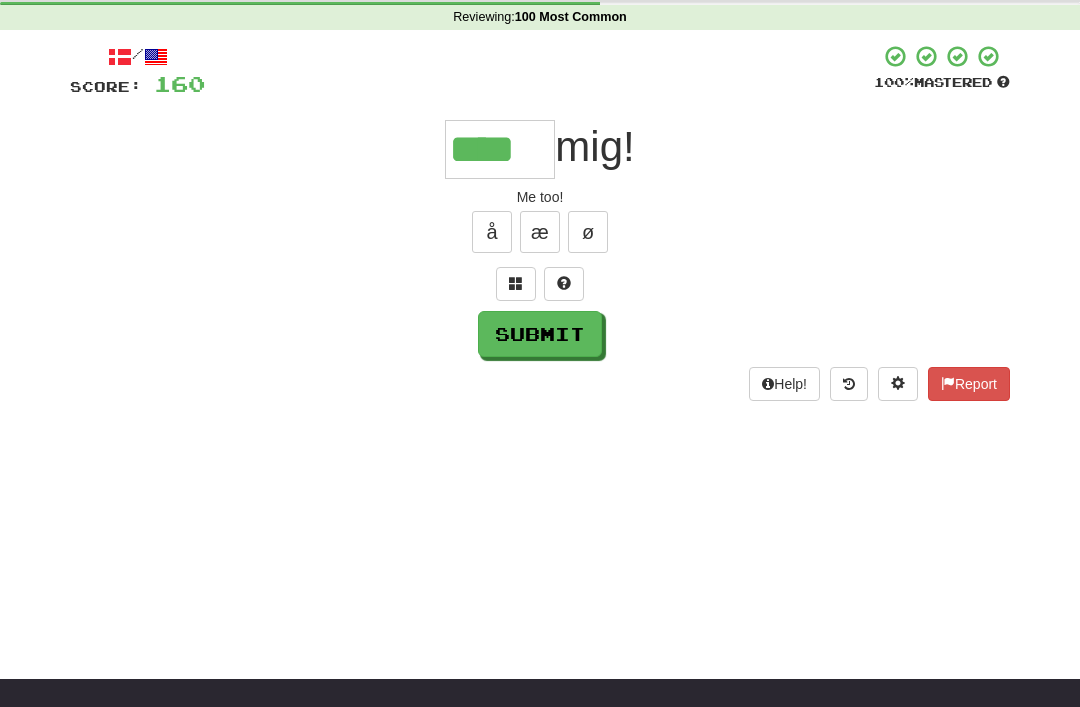 click on "Submit" at bounding box center [540, 334] 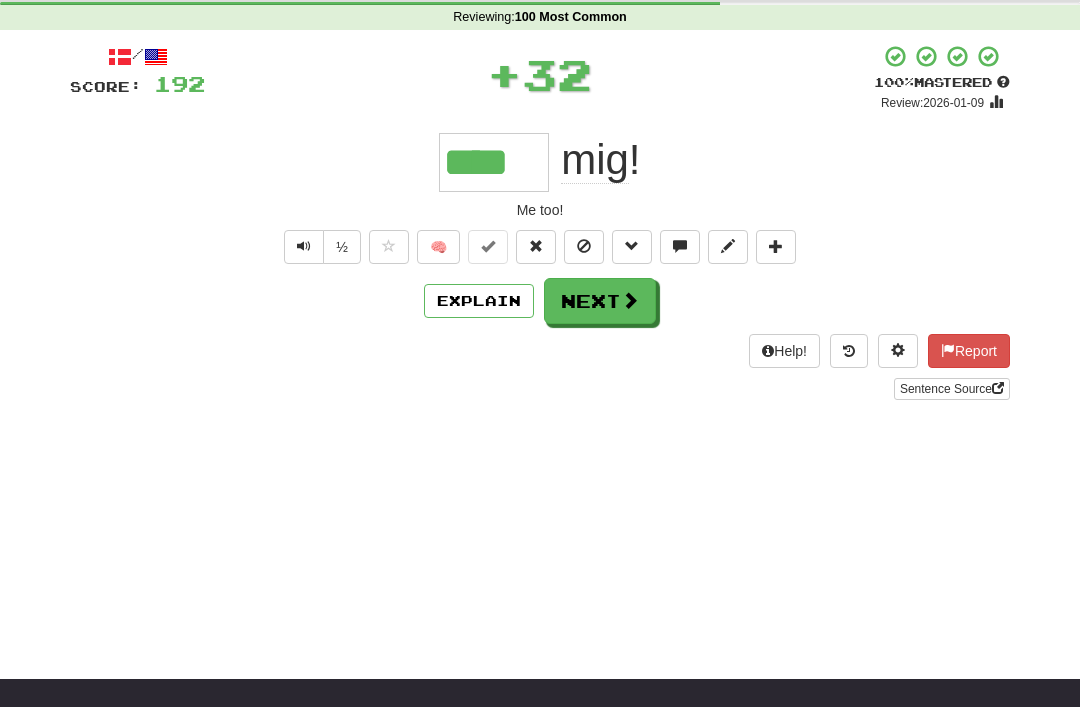 click at bounding box center [630, 300] 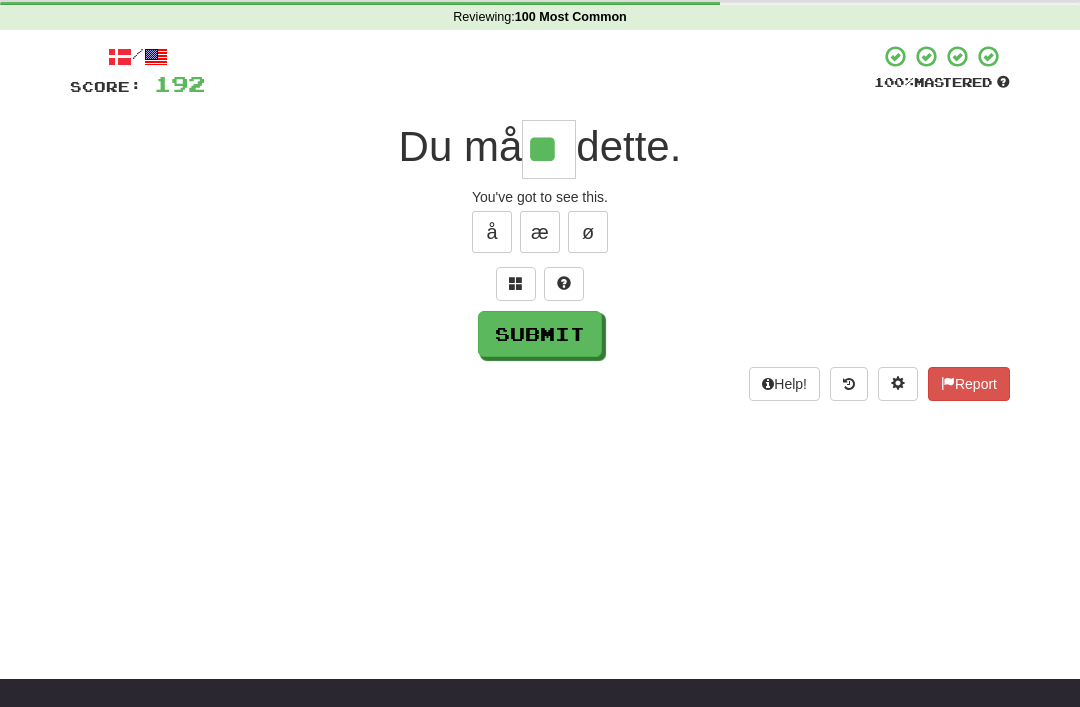 type on "**" 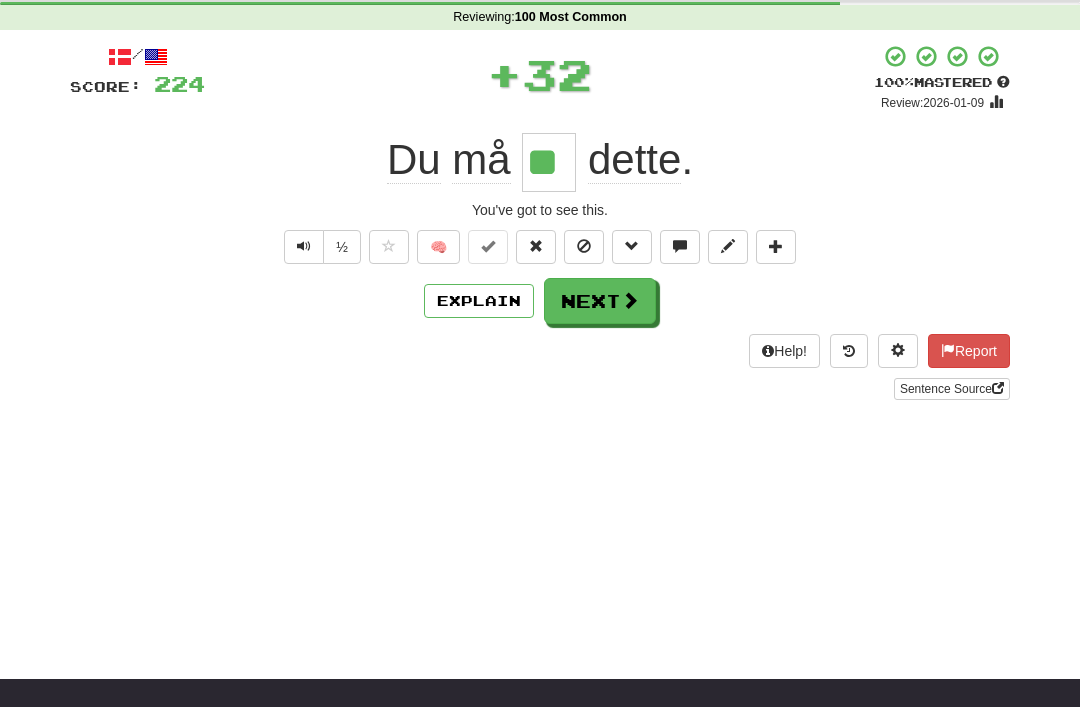 click on "Next" at bounding box center [600, 301] 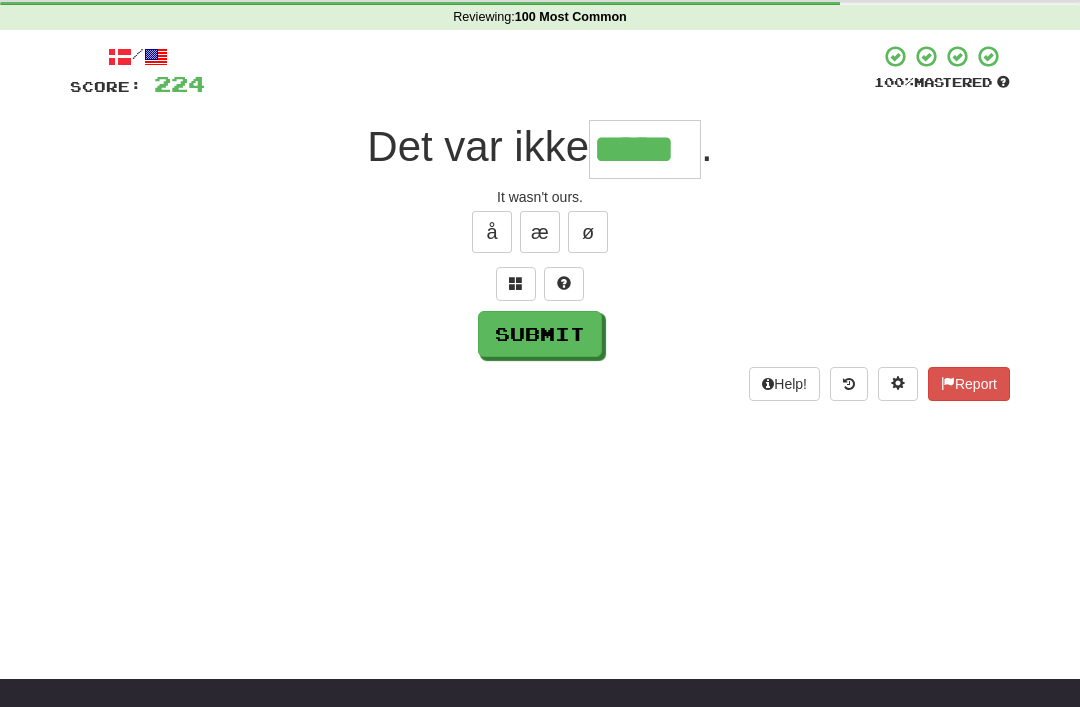 type on "*****" 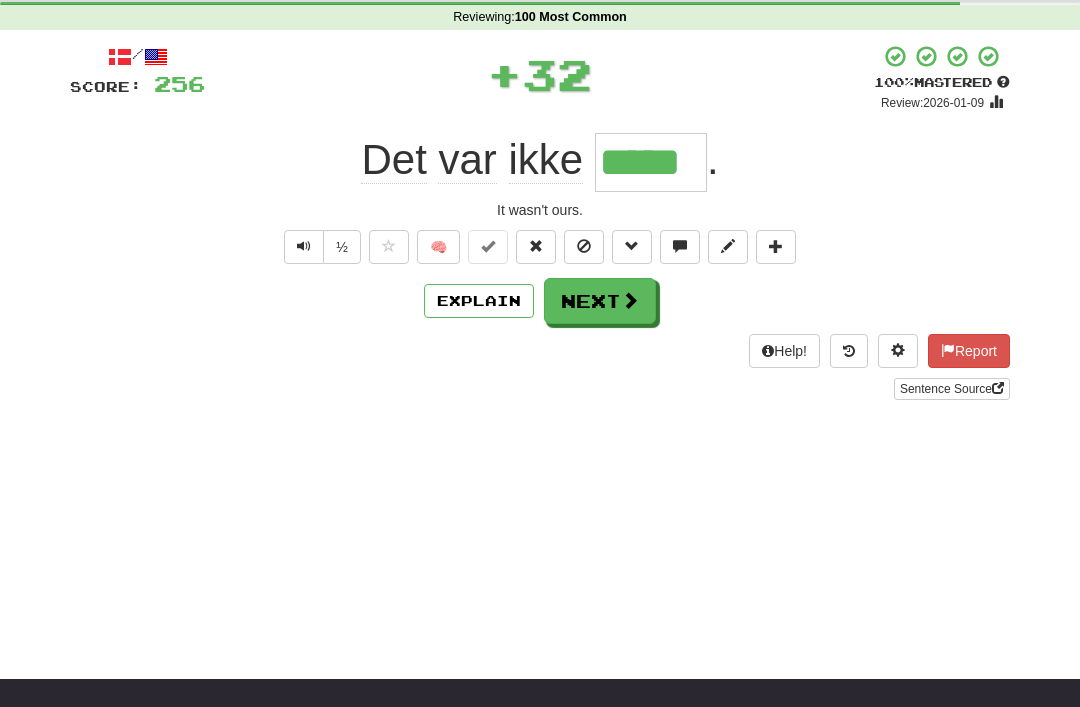 click on "Next" at bounding box center (600, 301) 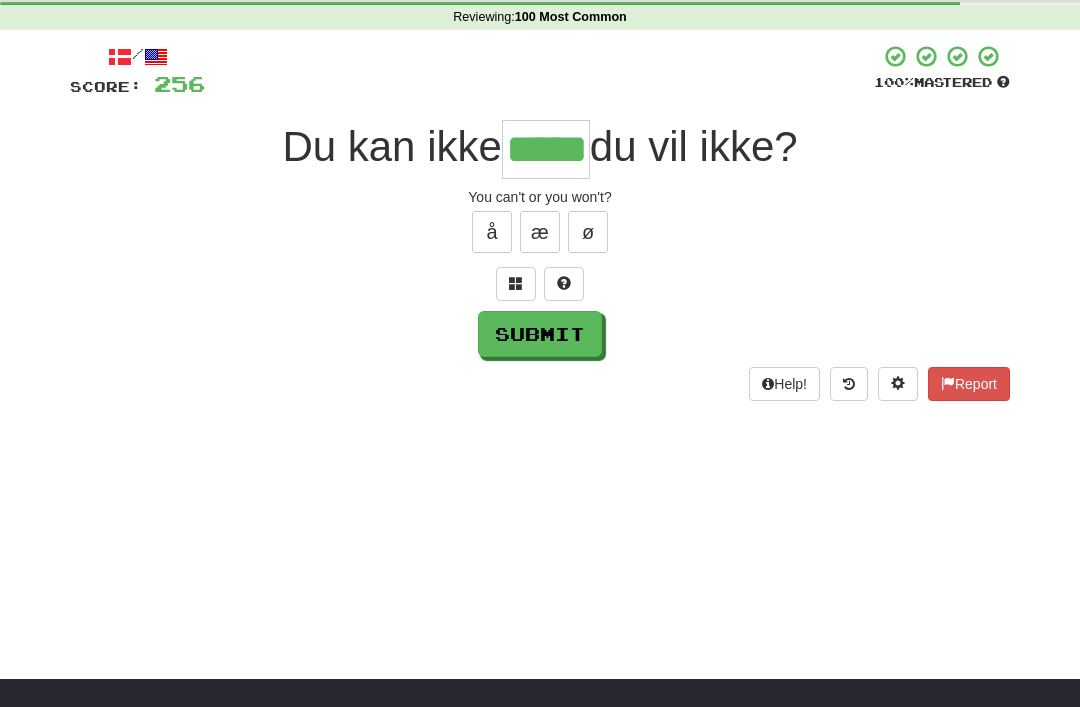 type on "*****" 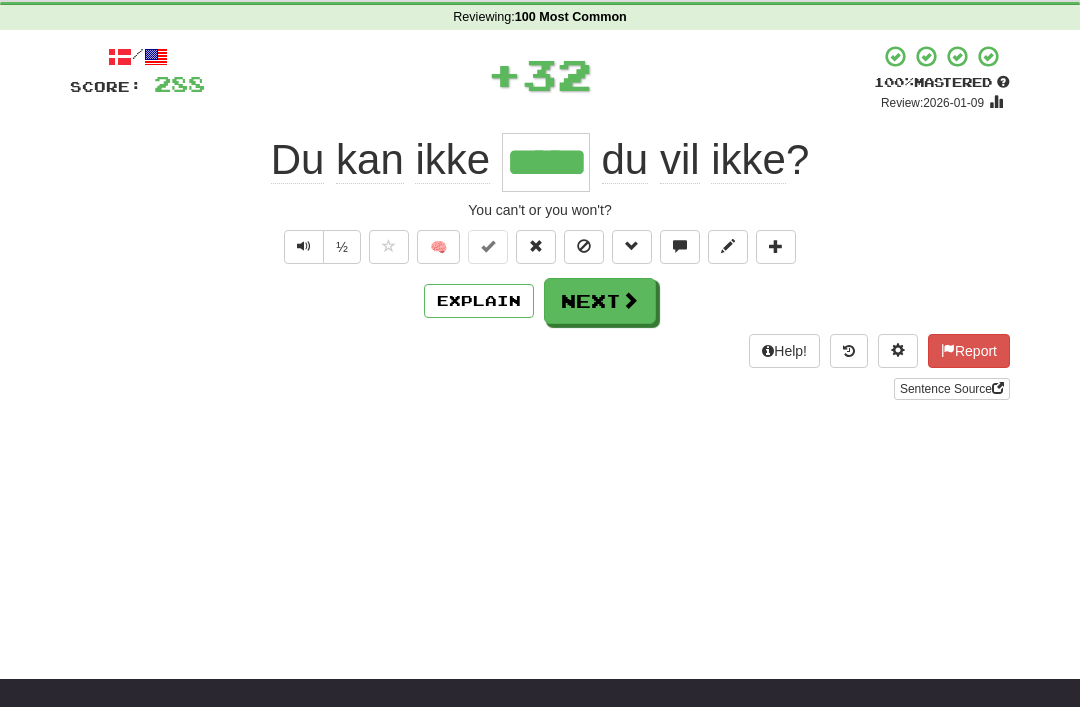 click on "Next" at bounding box center [600, 301] 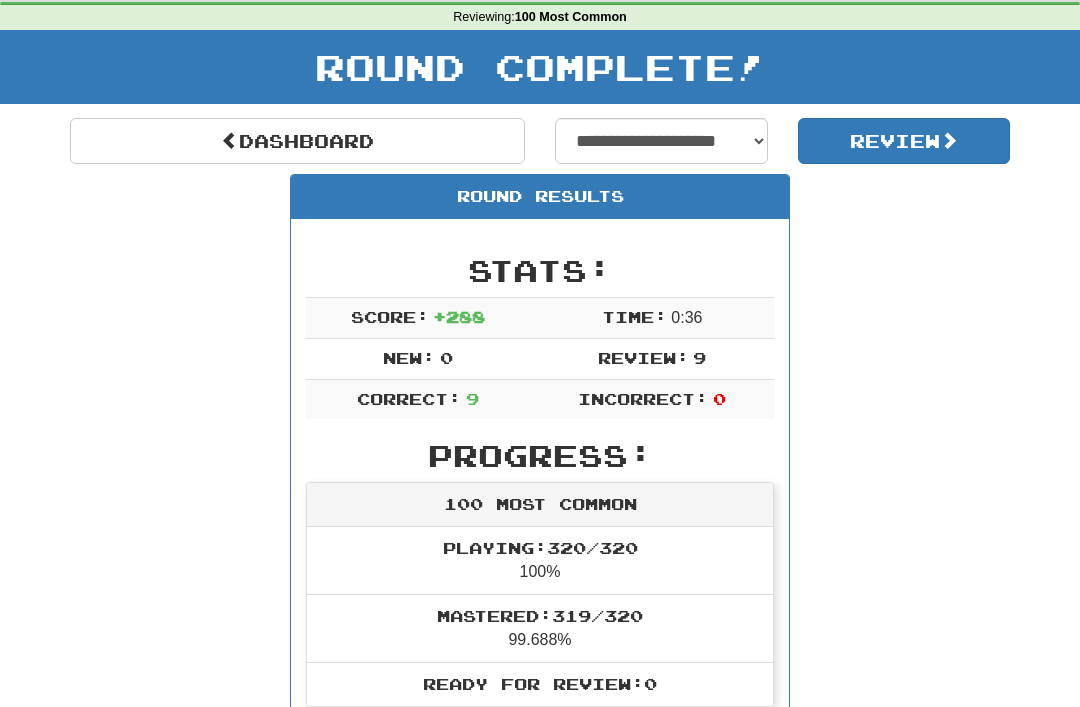 click on "Dashboard" at bounding box center [297, 141] 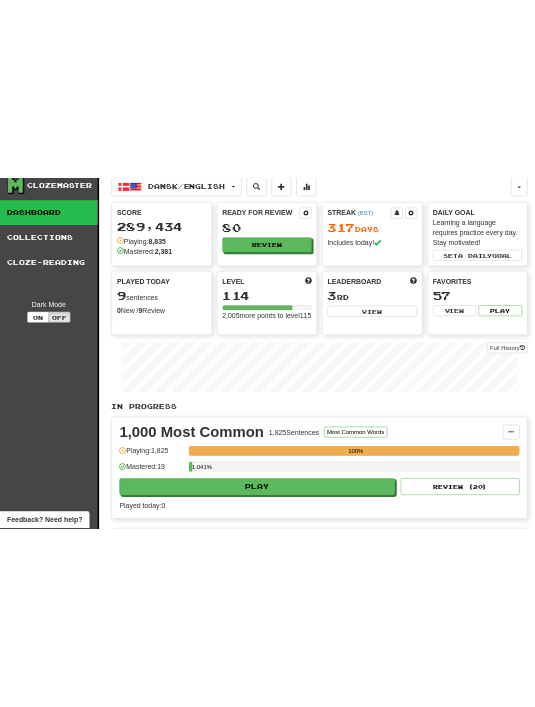 scroll, scrollTop: 0, scrollLeft: 0, axis: both 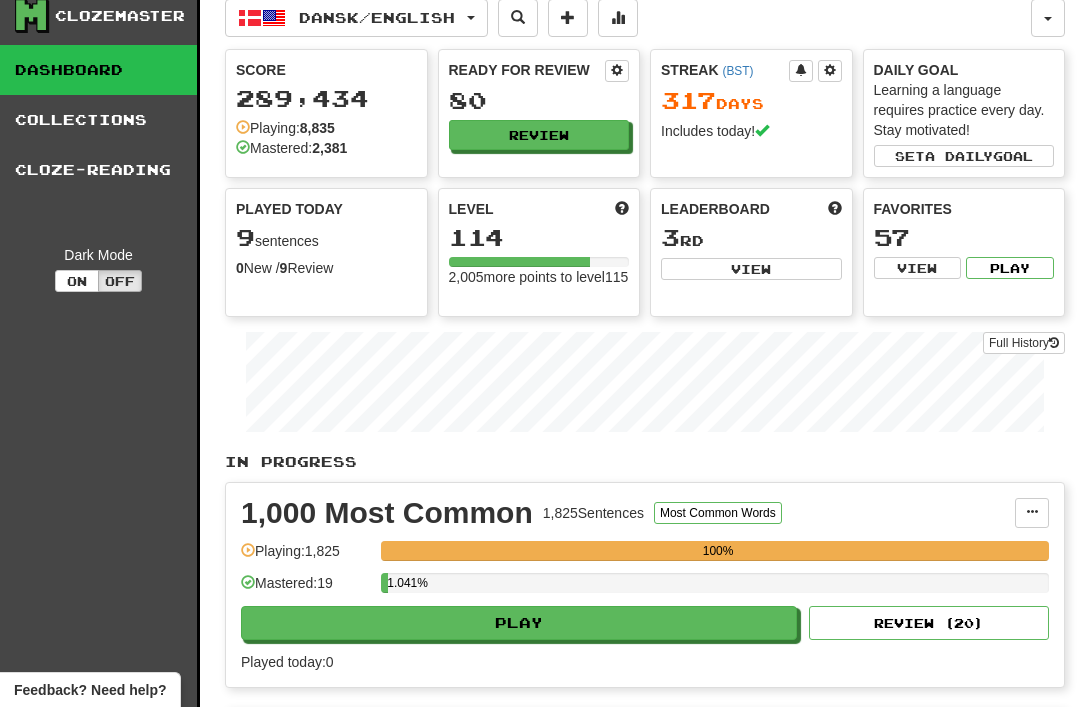 click on "Dansk  /  English" at bounding box center (356, 18) 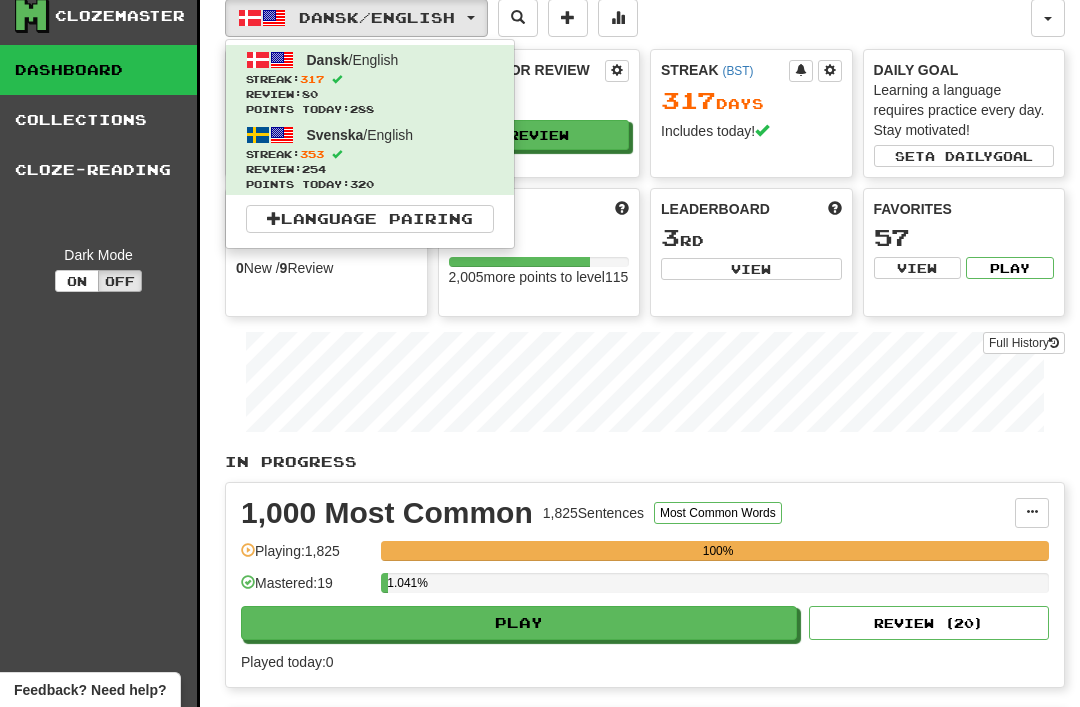 click on "Streak:  353" at bounding box center (370, 154) 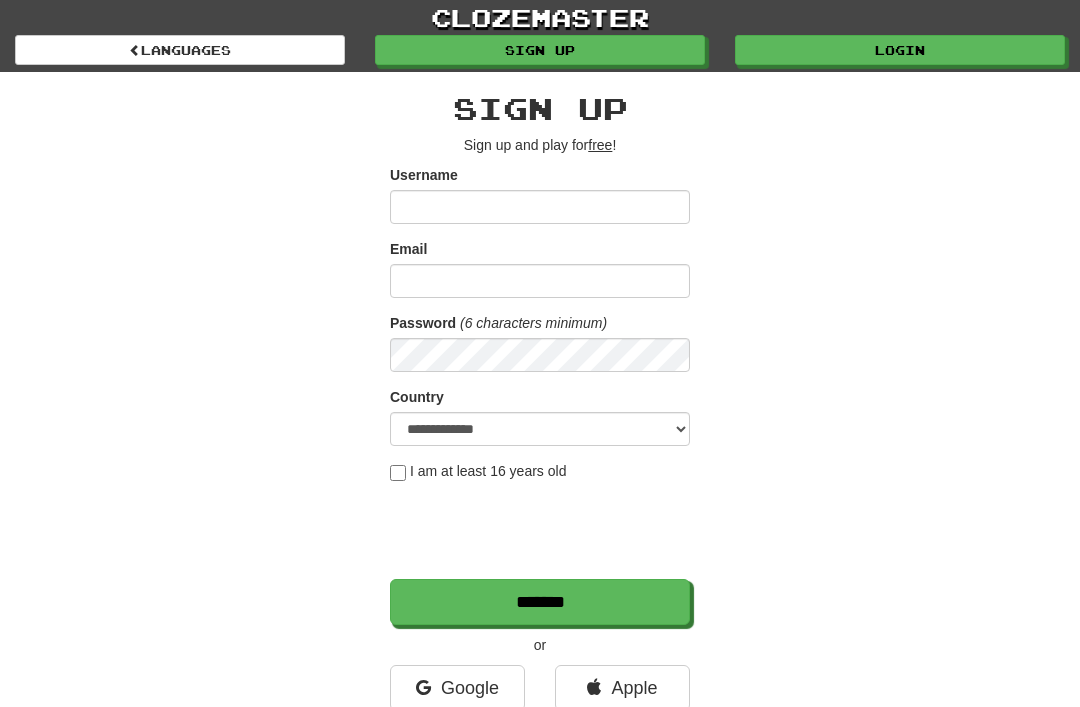 scroll, scrollTop: 0, scrollLeft: 0, axis: both 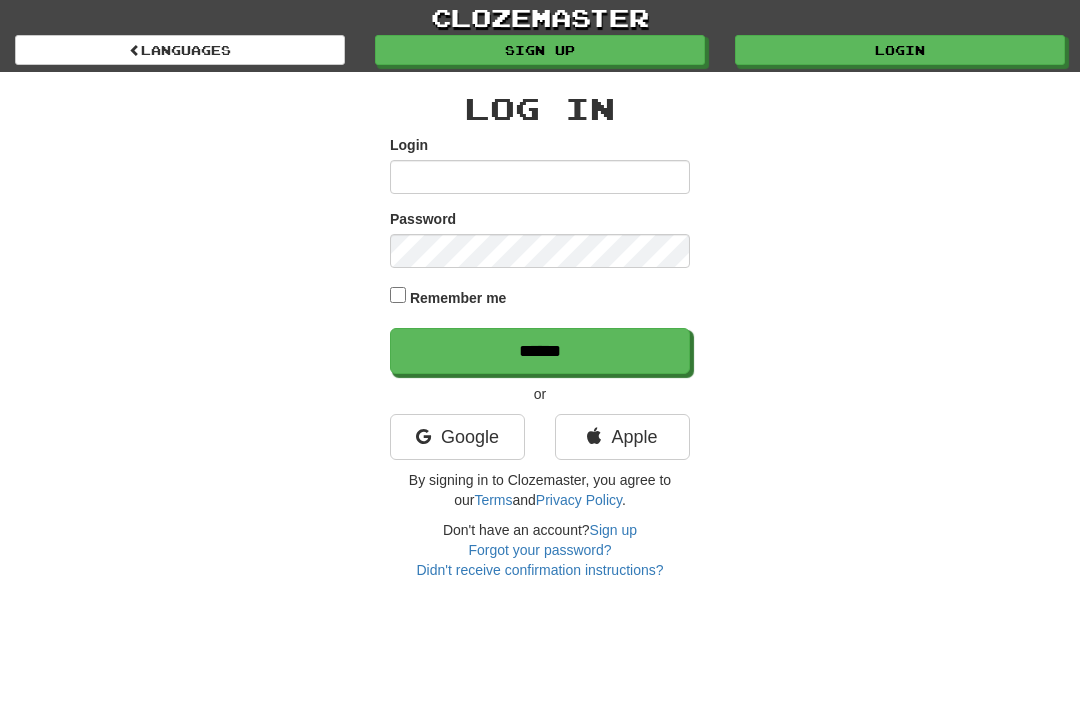 click on "******" at bounding box center [540, 351] 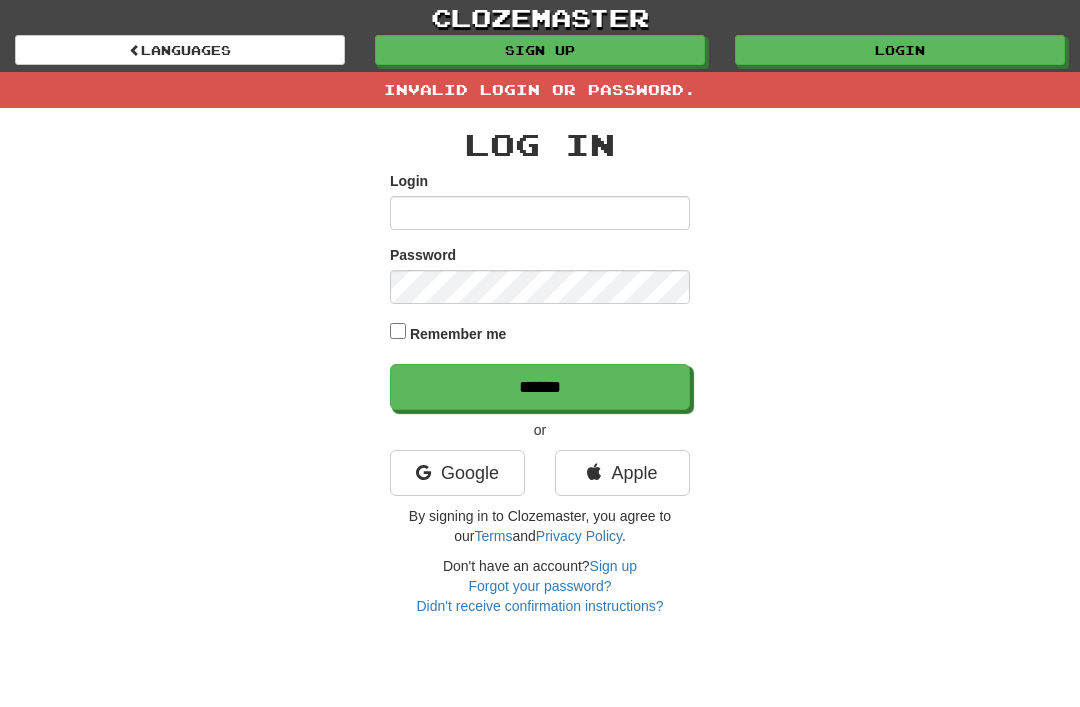 scroll, scrollTop: 0, scrollLeft: 0, axis: both 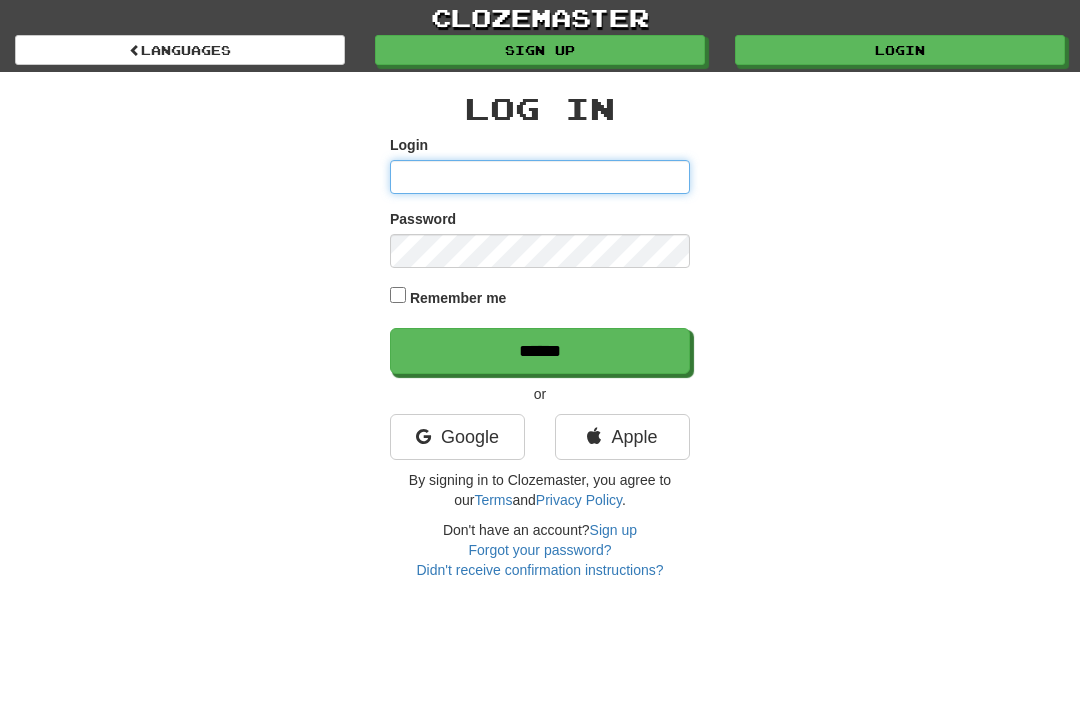 type on "********" 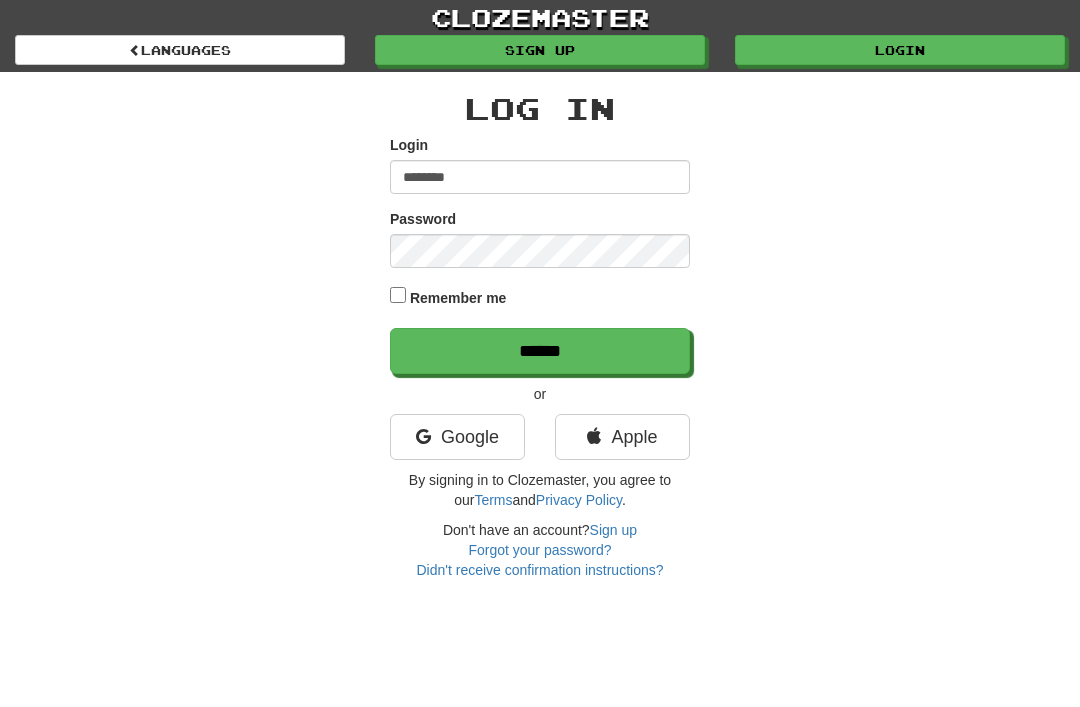 click on "******" at bounding box center [540, 351] 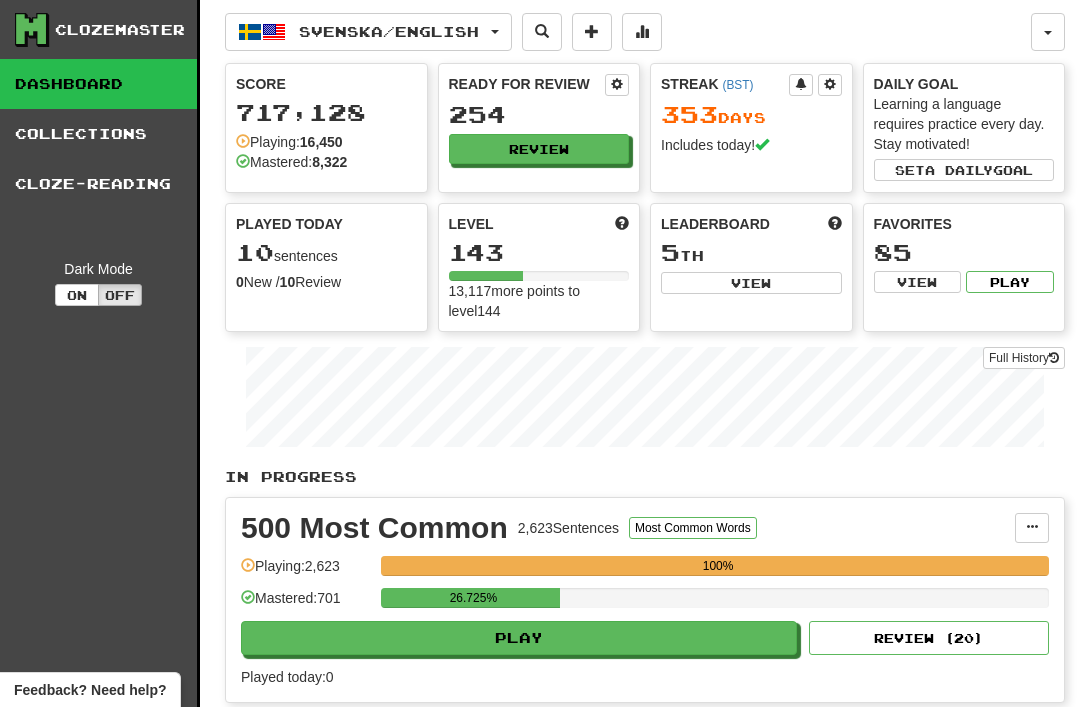 scroll, scrollTop: 0, scrollLeft: 0, axis: both 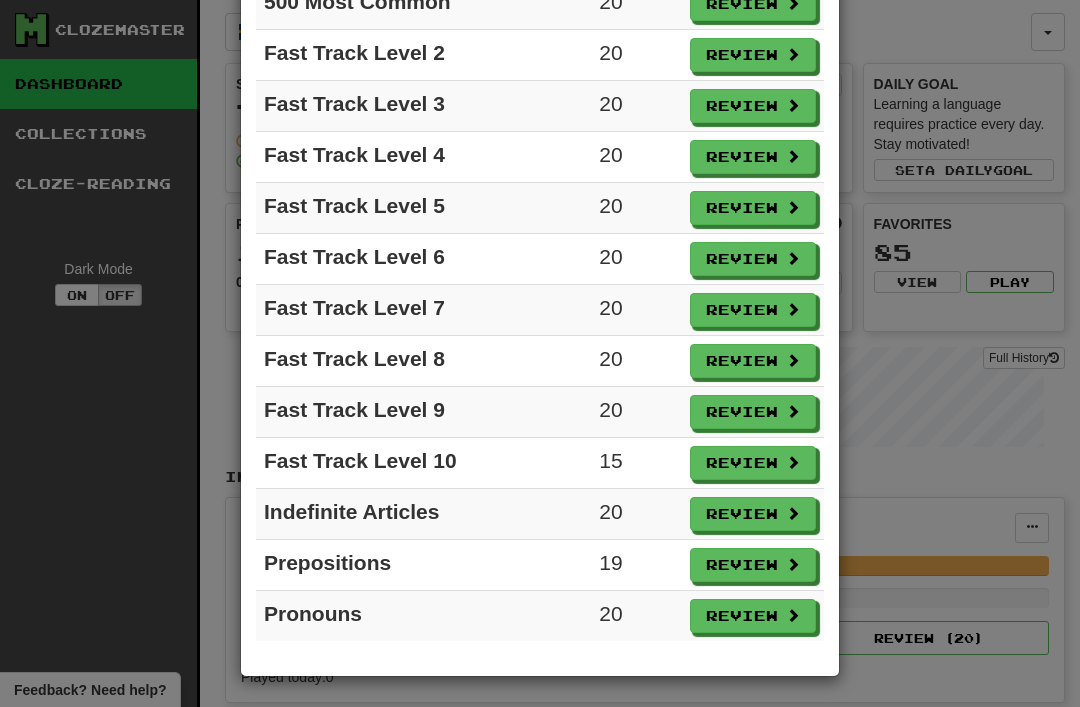 click on "Review" at bounding box center [753, 565] 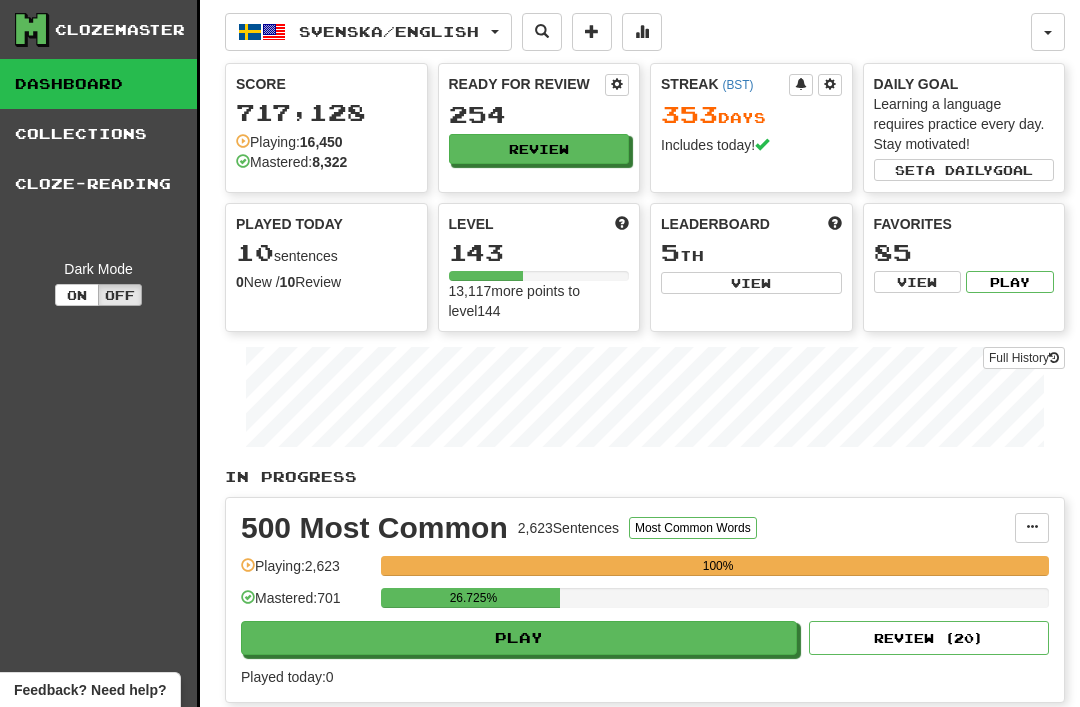 select on "**" 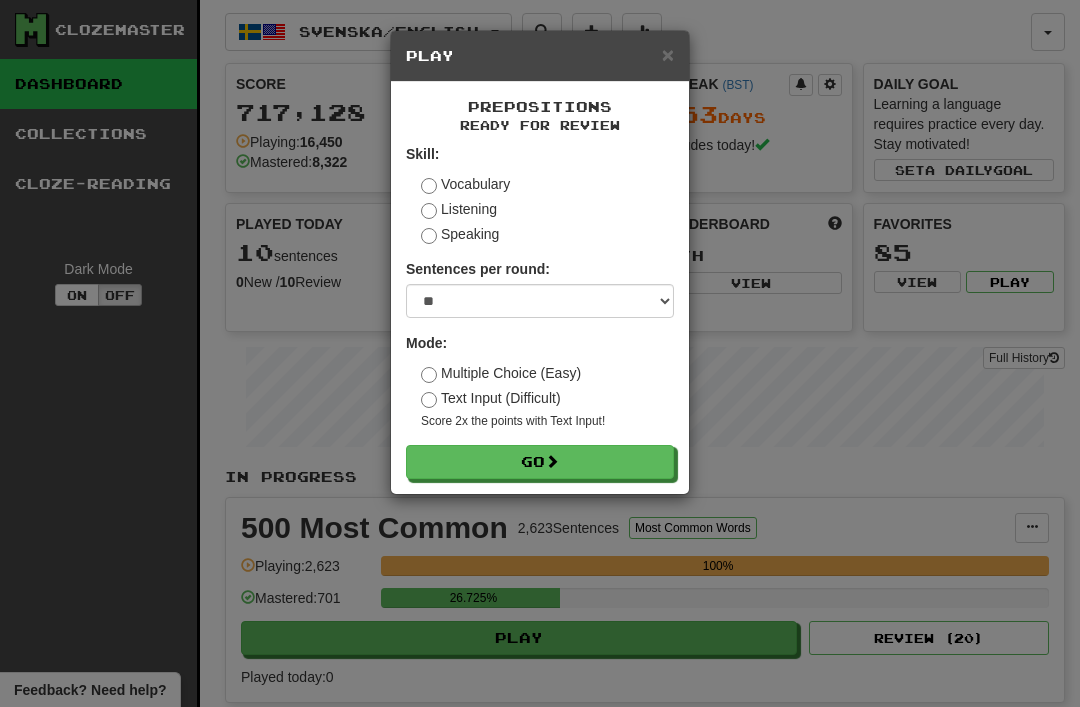click at bounding box center [552, 461] 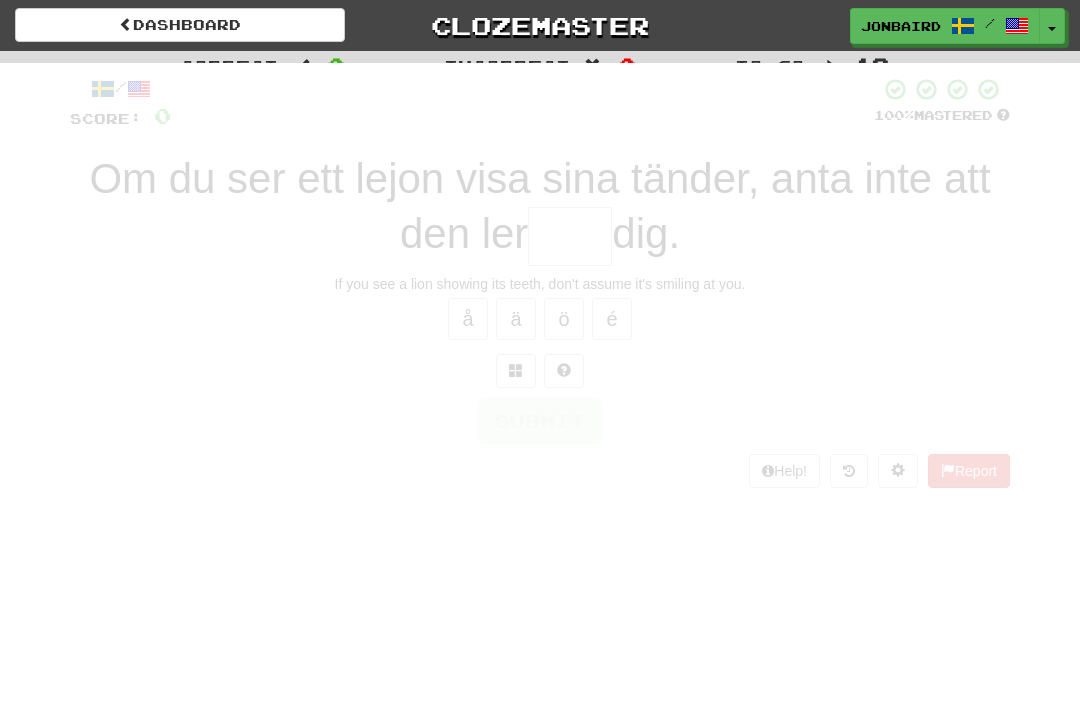 scroll, scrollTop: 0, scrollLeft: 0, axis: both 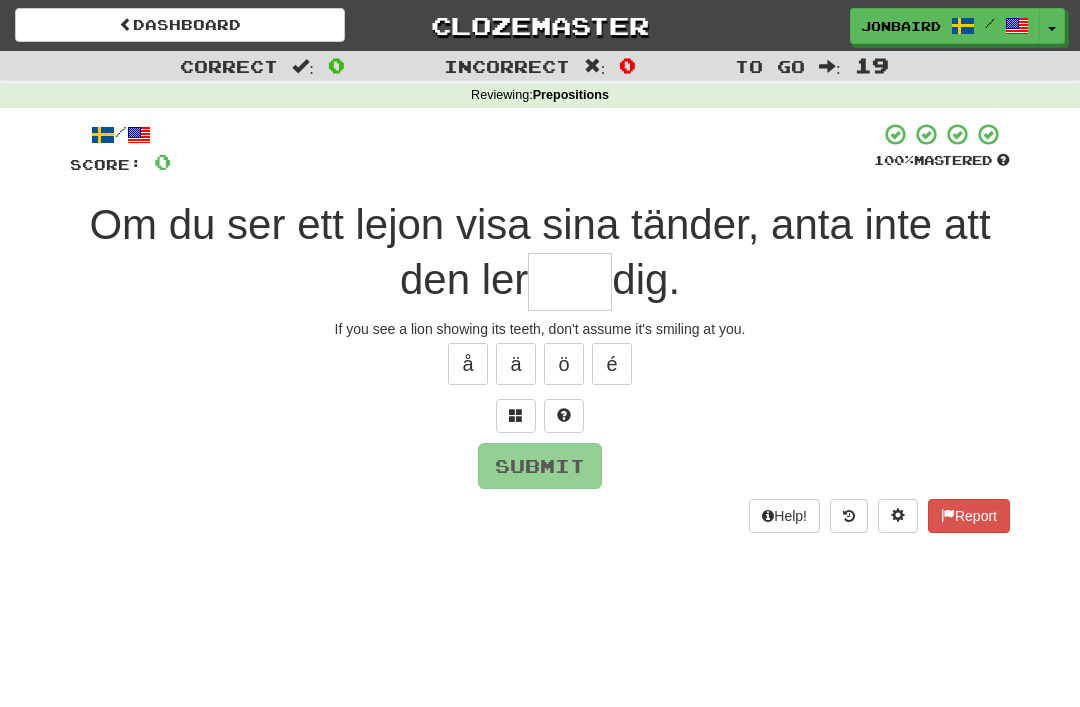click at bounding box center [570, 282] 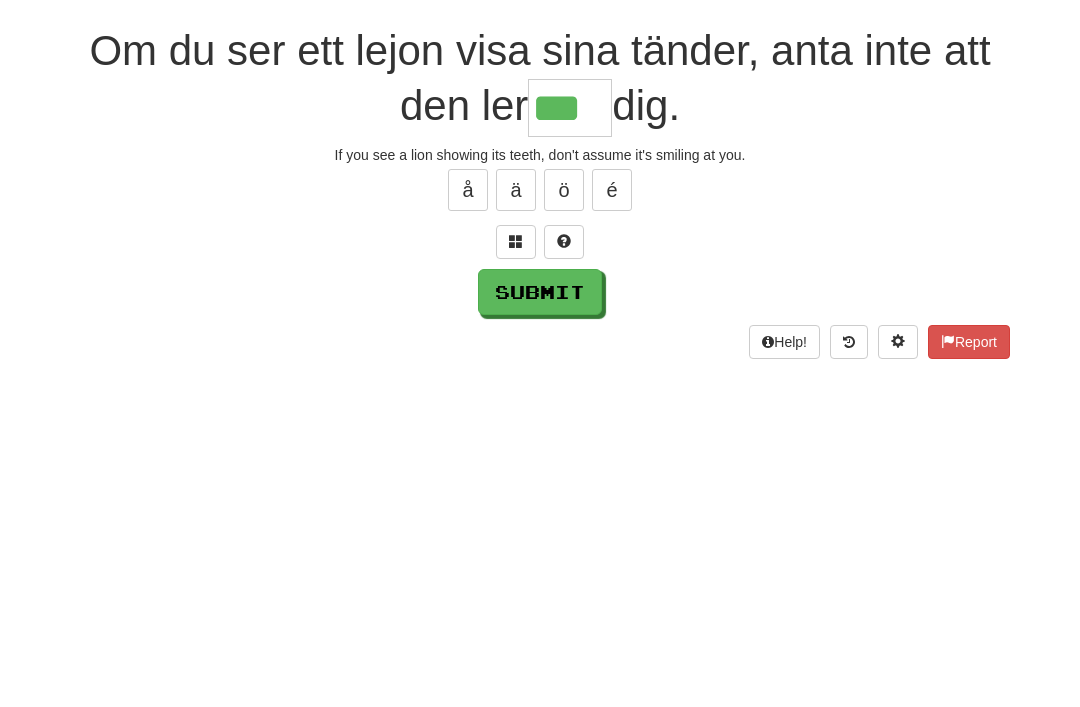 type on "***" 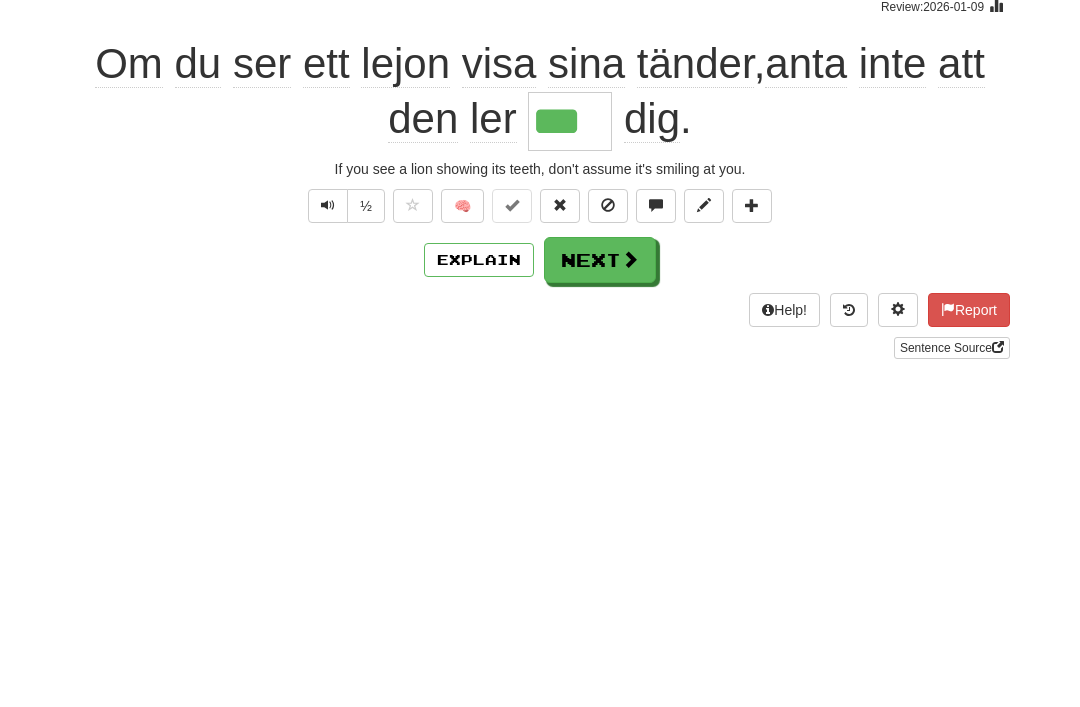 scroll, scrollTop: 174, scrollLeft: 0, axis: vertical 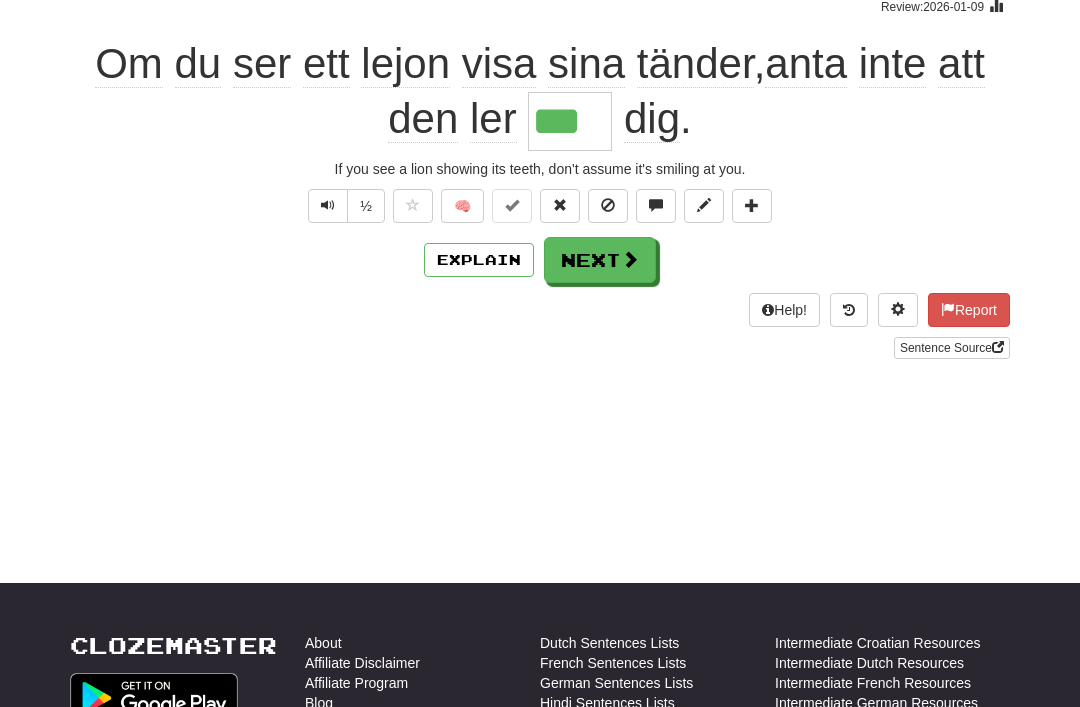 click at bounding box center (630, 259) 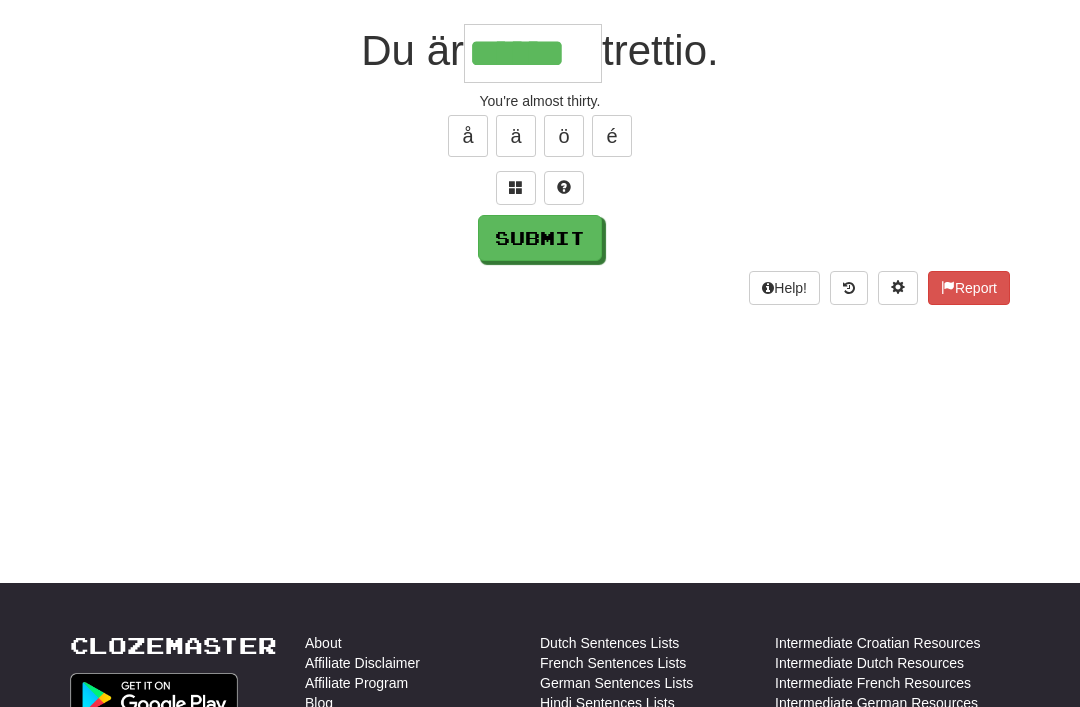 type on "******" 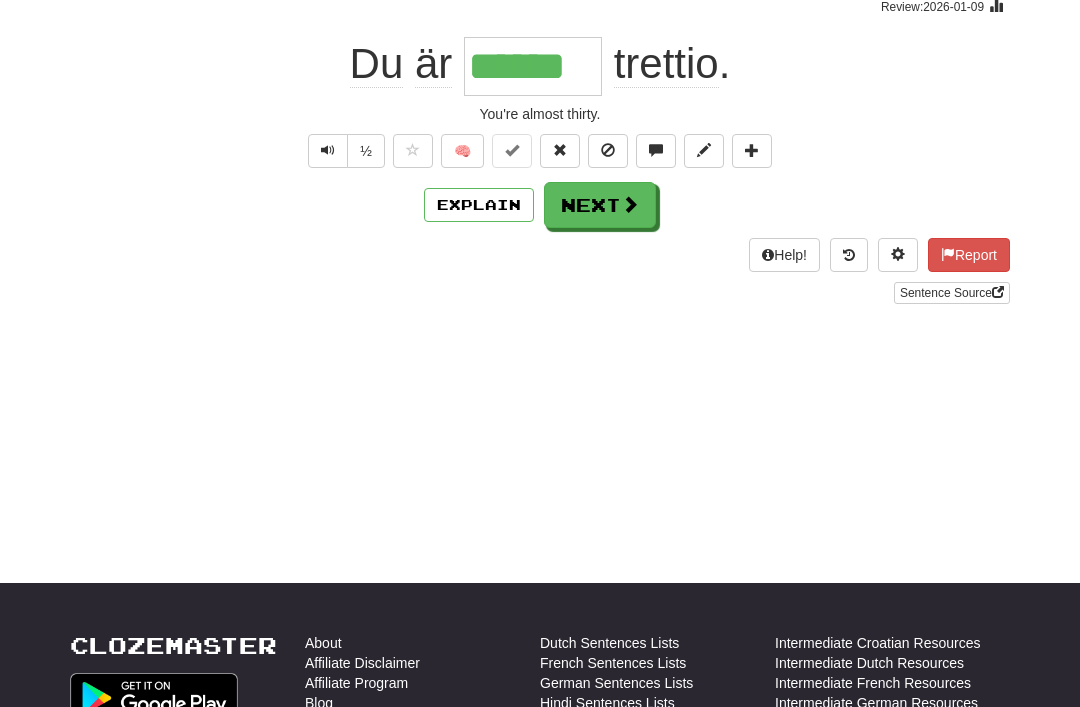 click on "Next" at bounding box center [600, 205] 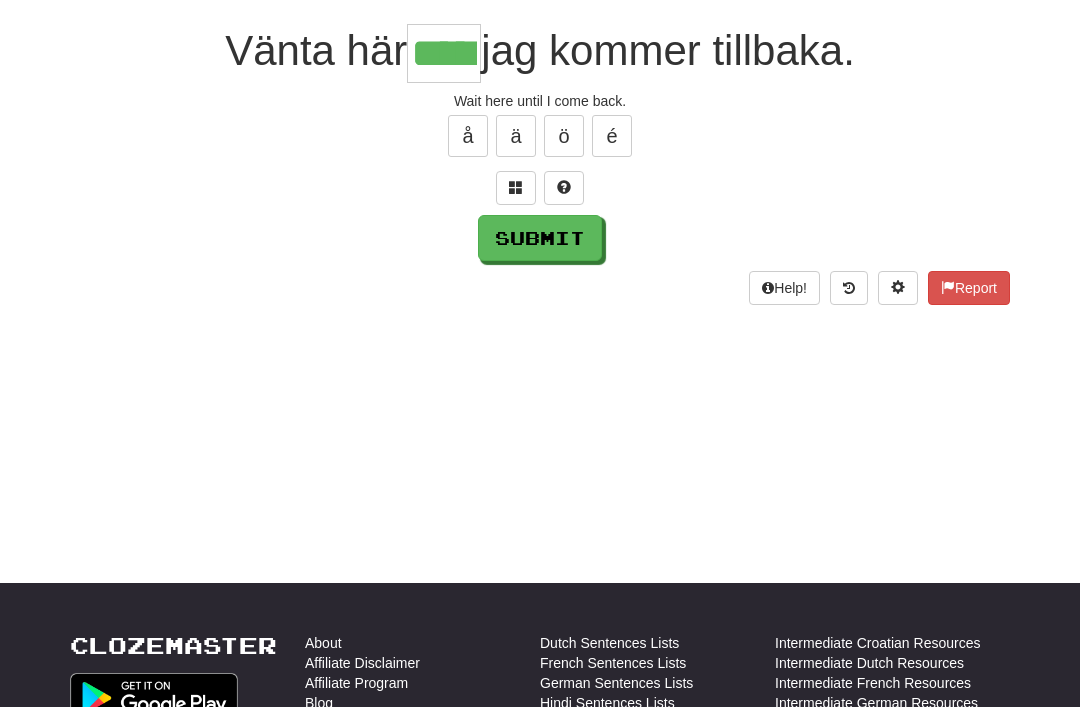 type on "*****" 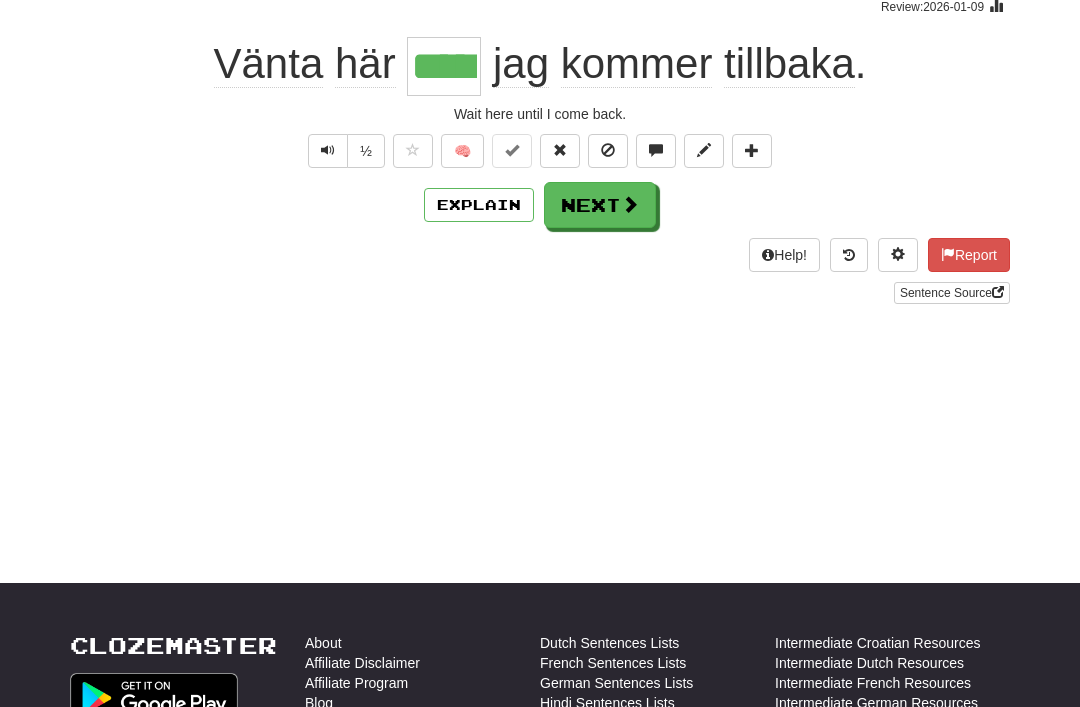 click on "Next" at bounding box center (600, 205) 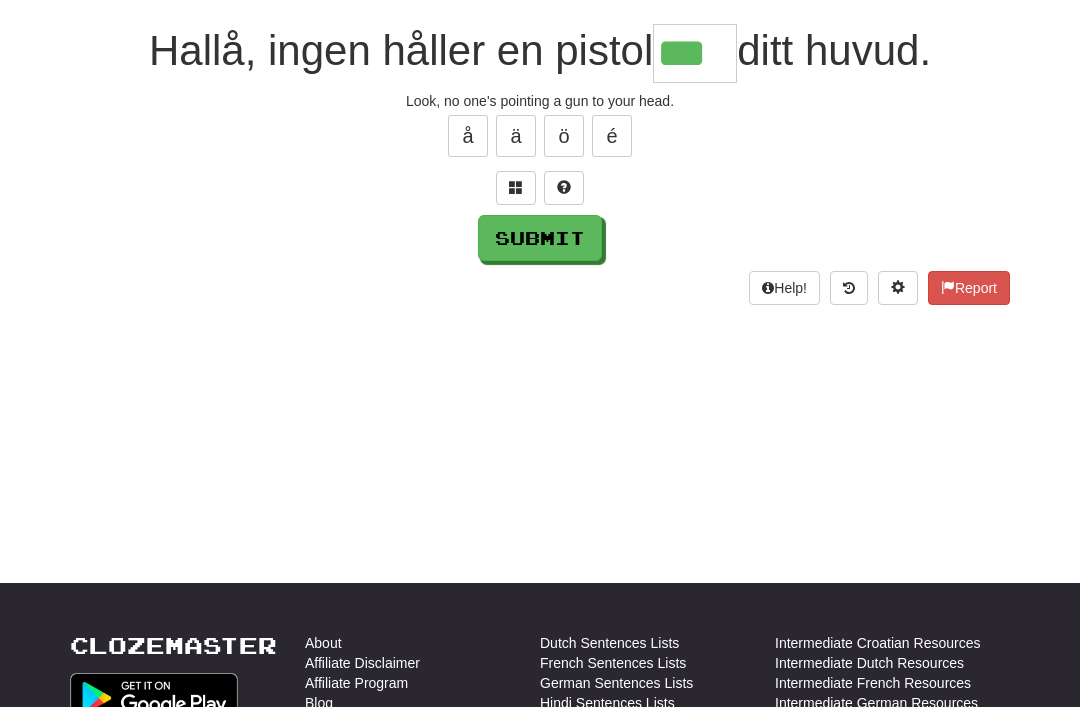 type on "***" 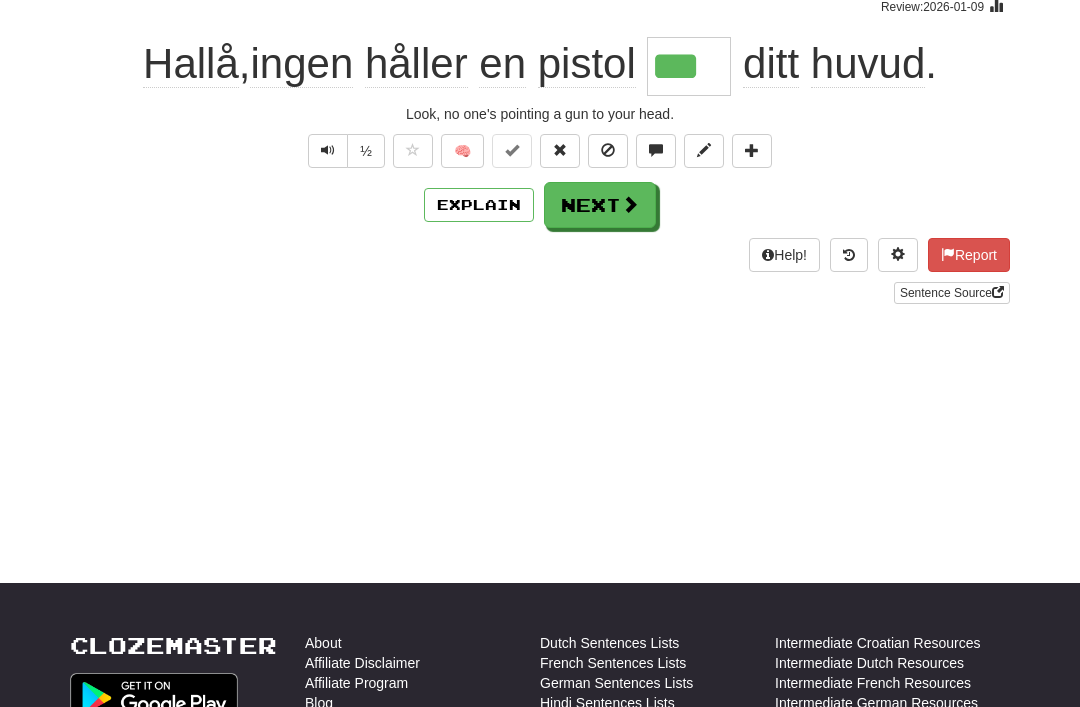 click on "Next" at bounding box center [600, 205] 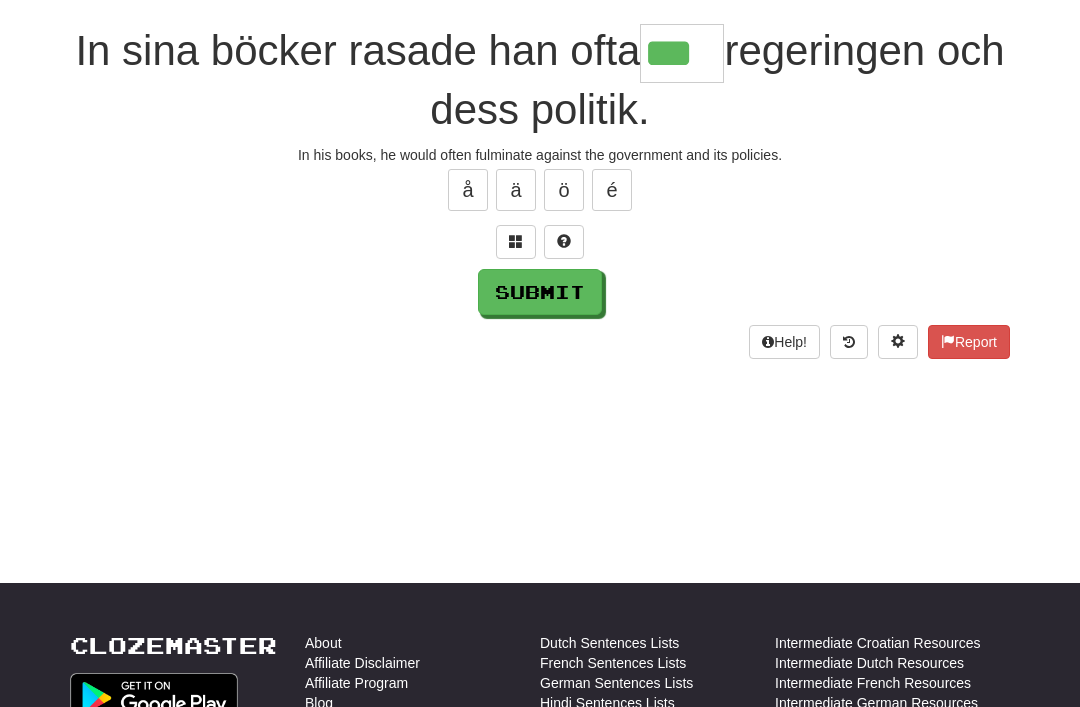 type on "***" 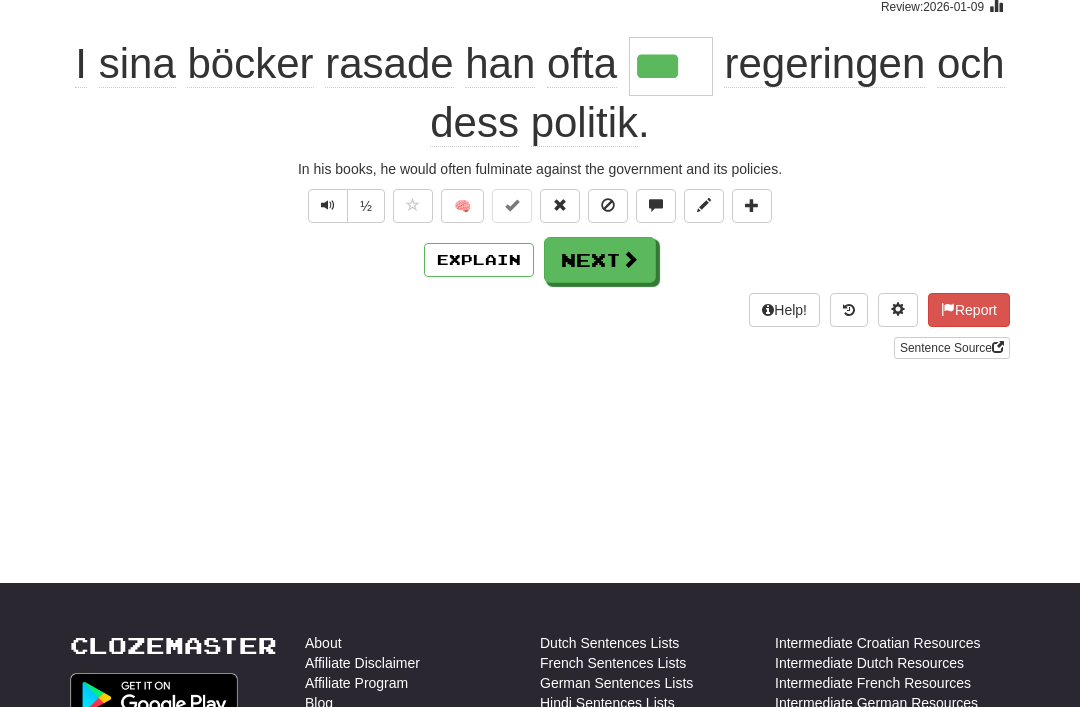 click at bounding box center [630, 259] 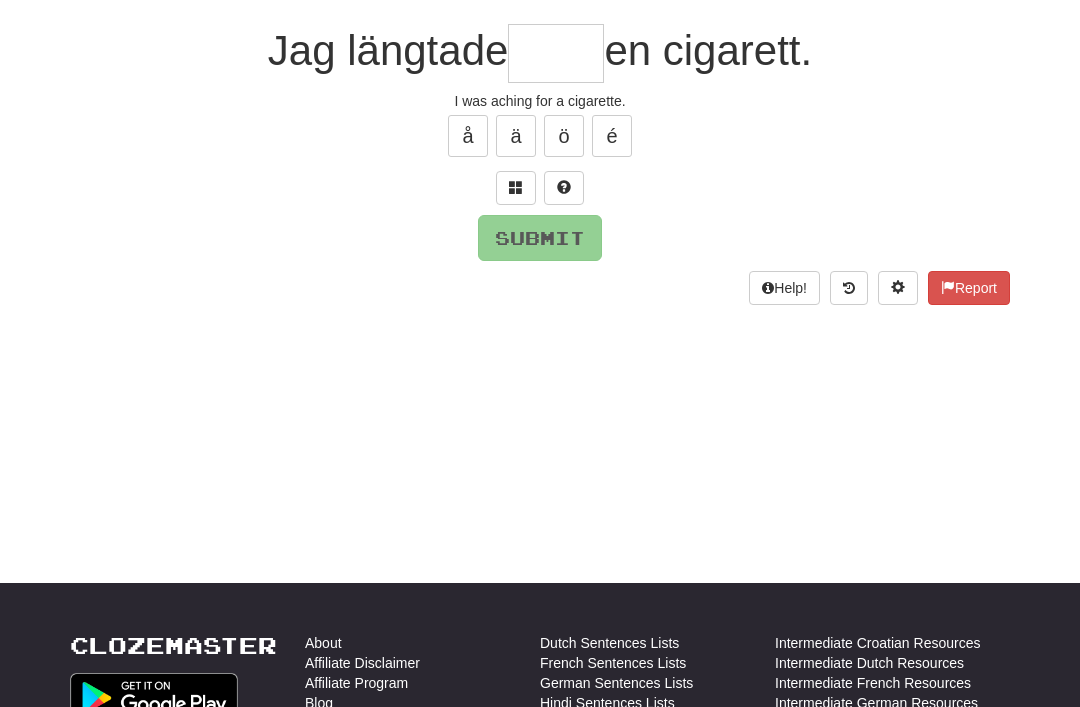 type on "*" 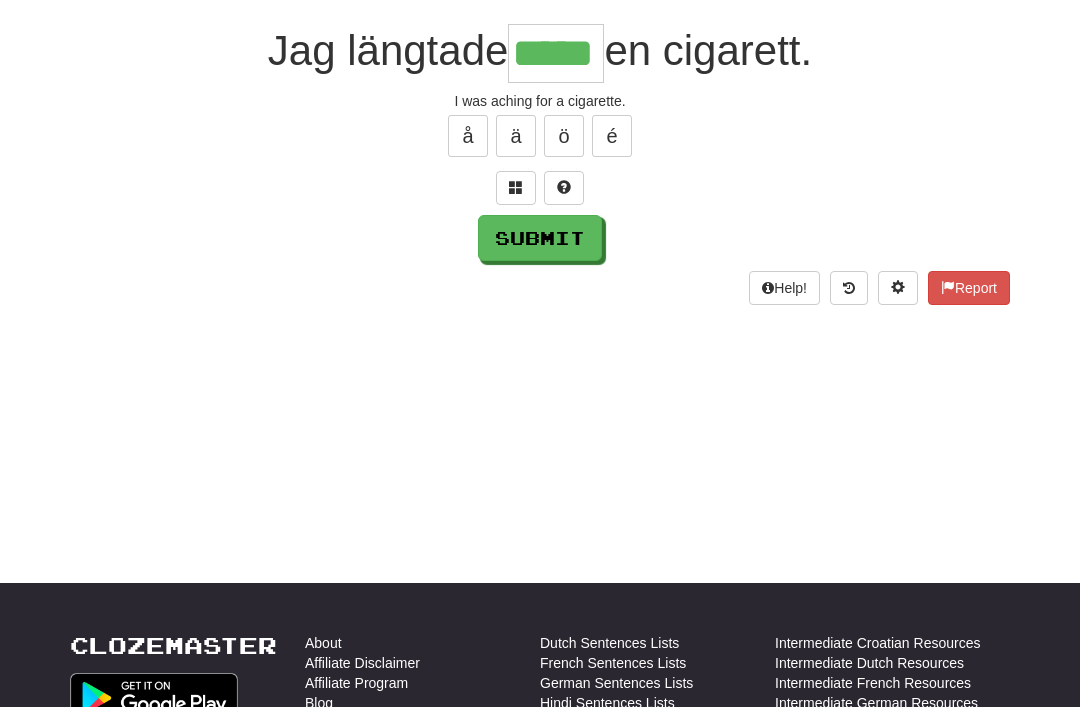 type on "*****" 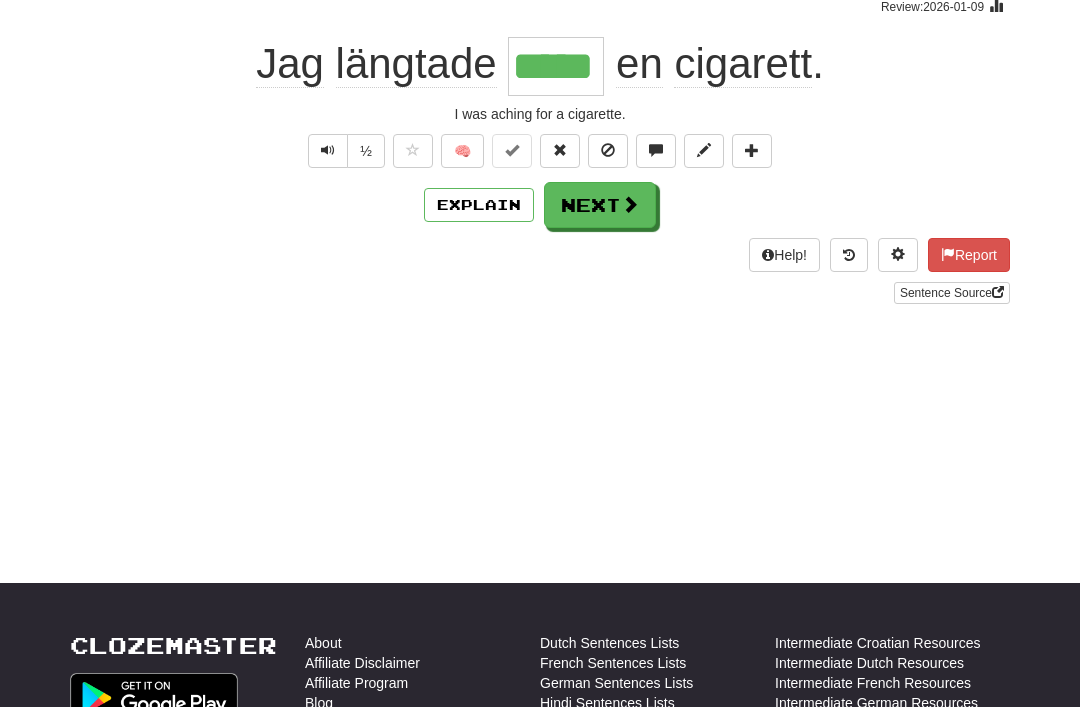 click on "Next" at bounding box center (600, 205) 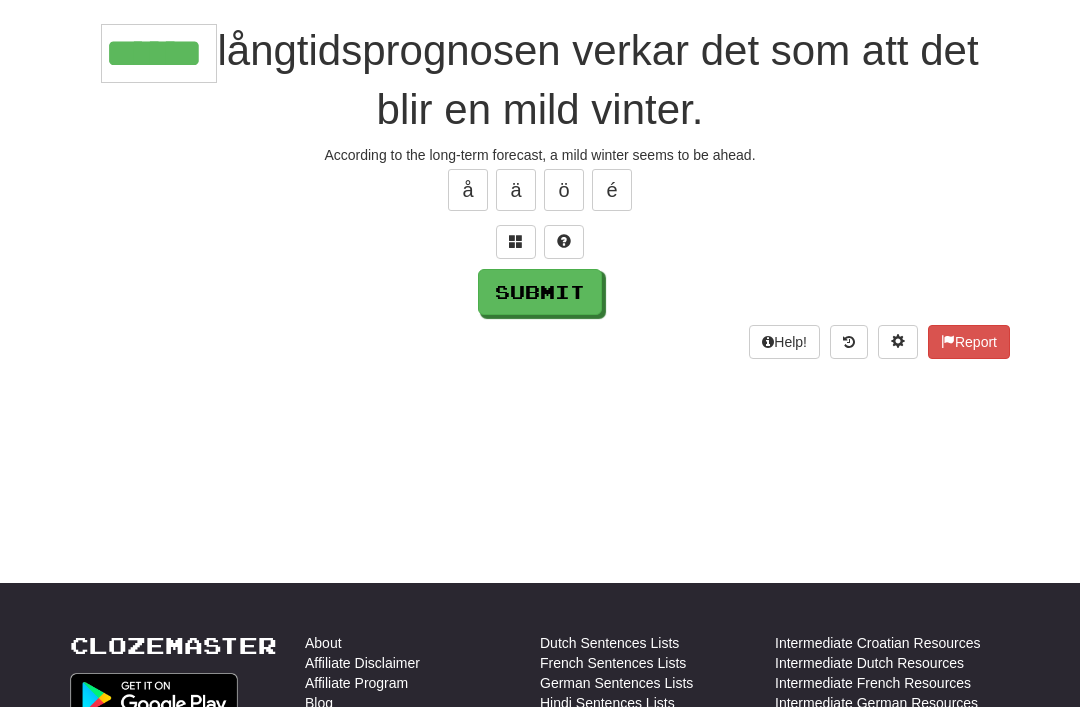 click on "Submit" at bounding box center [540, 292] 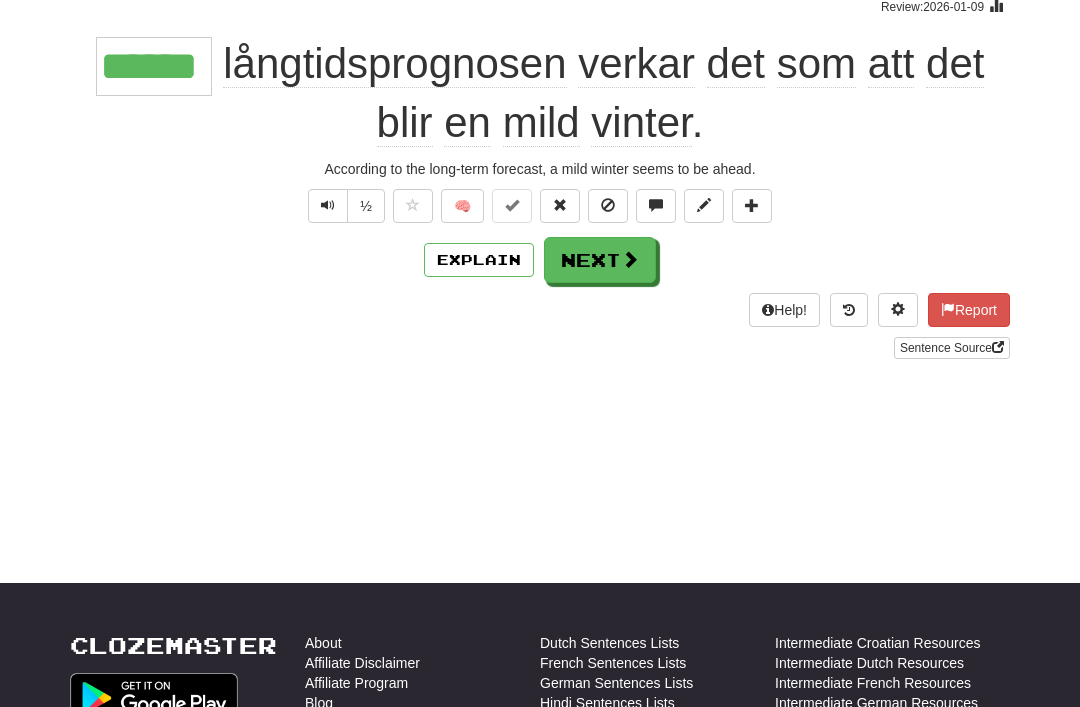 click on "Next" at bounding box center [600, 260] 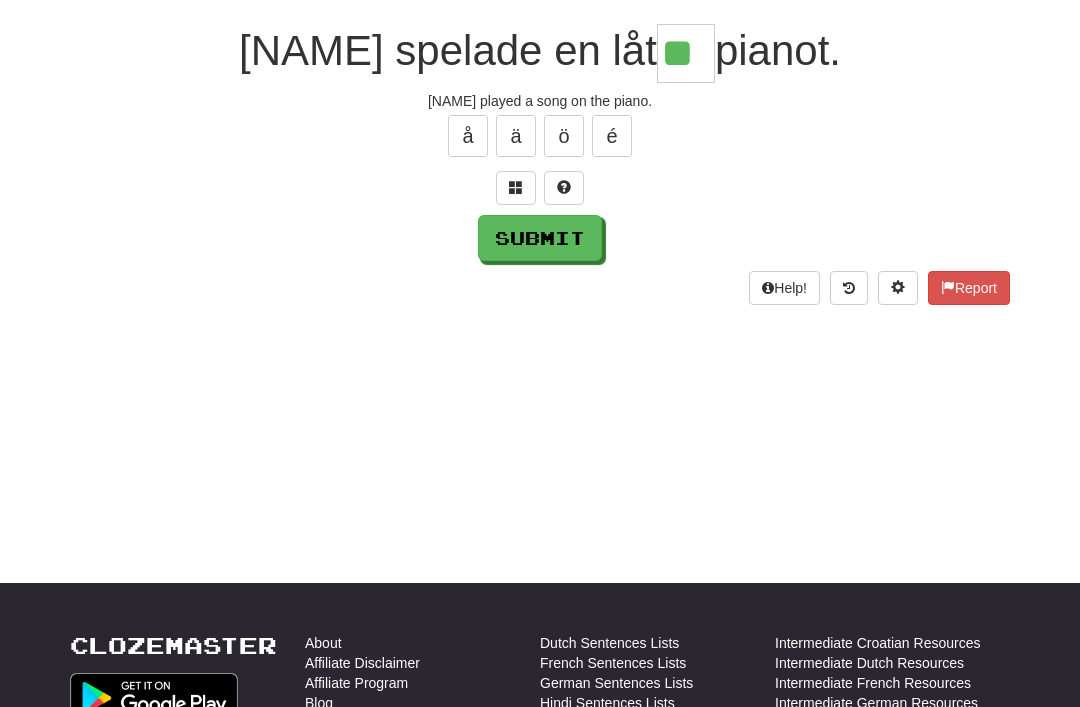 type on "**" 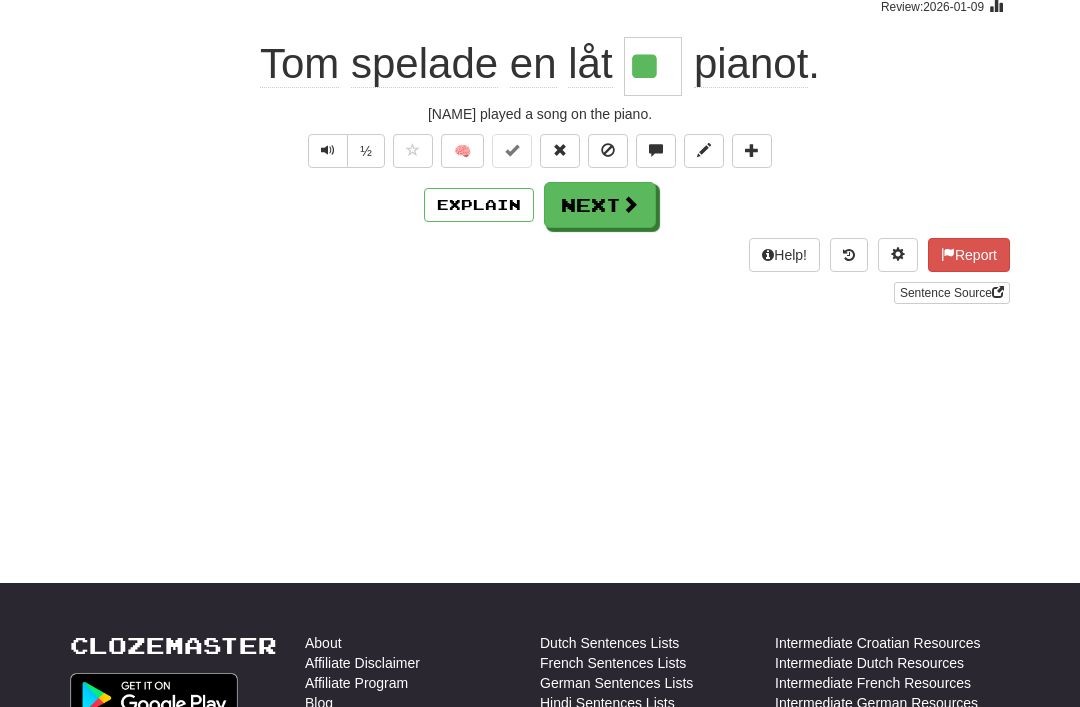 click on "Next" at bounding box center (600, 205) 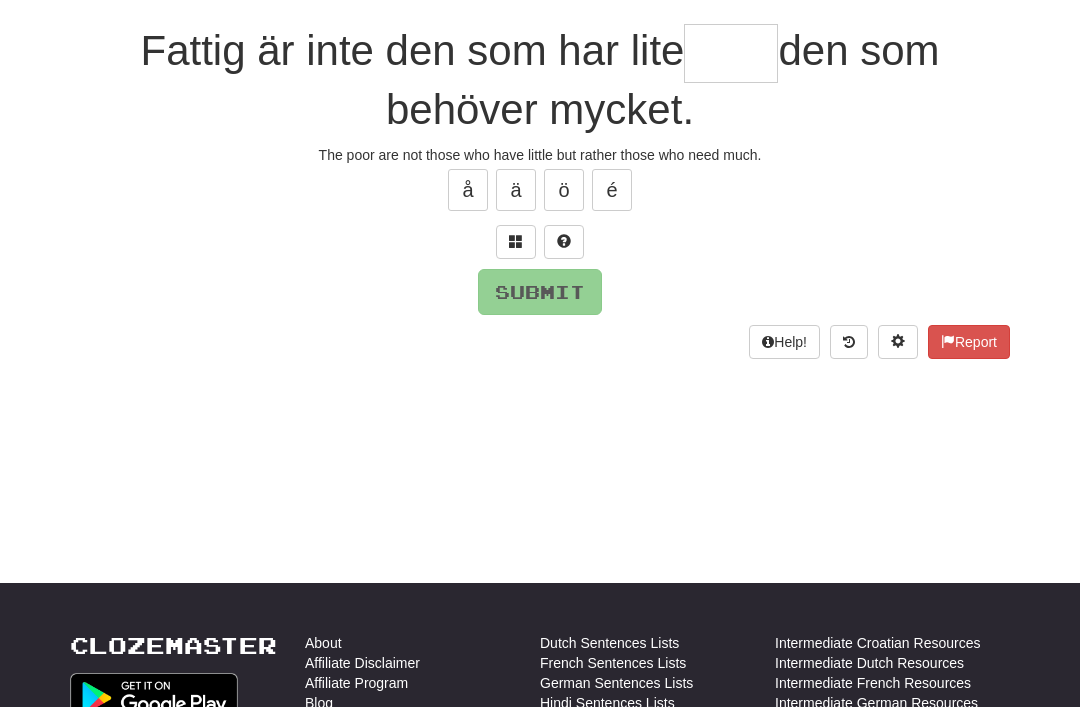 type on "*" 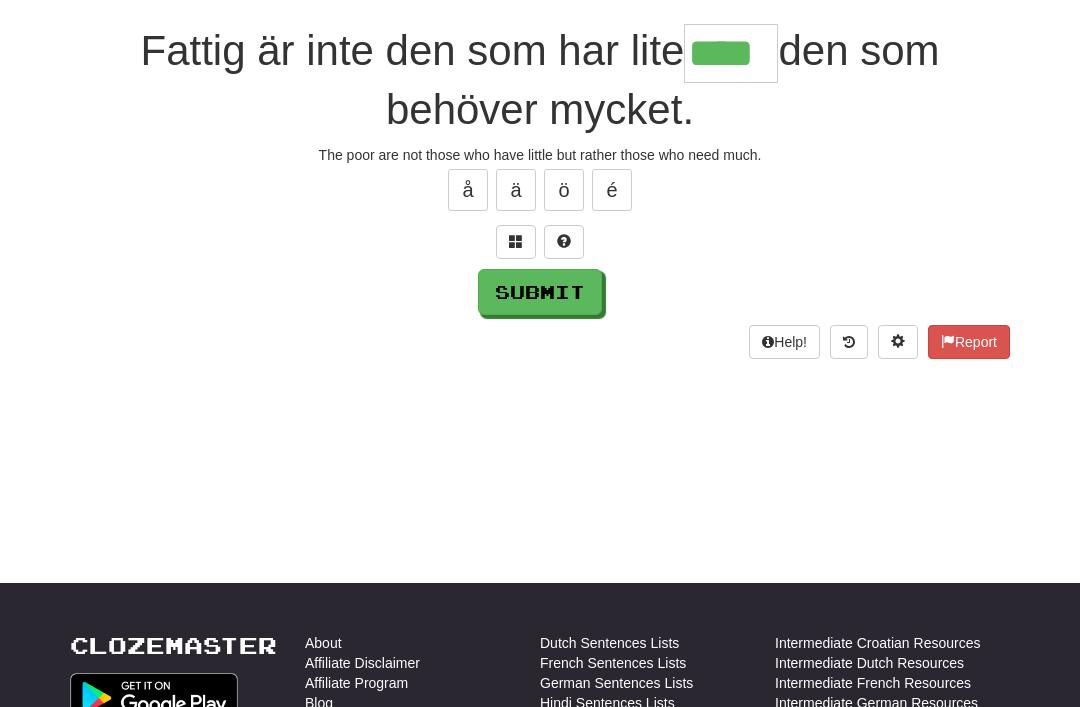 type on "****" 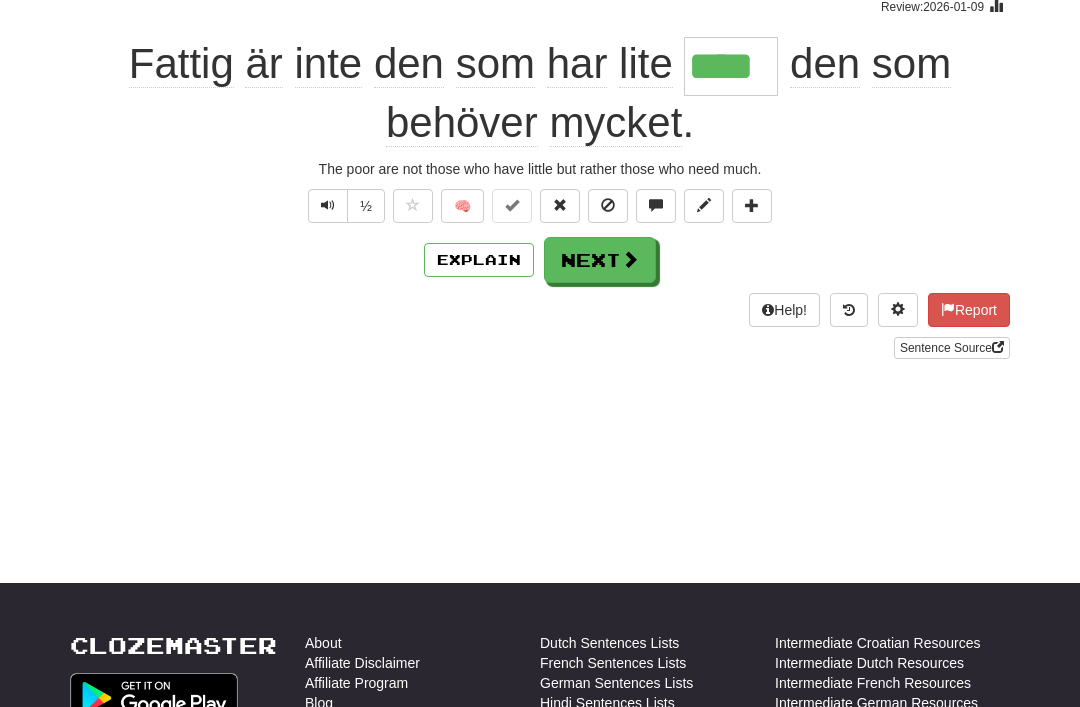 click on "Explain" at bounding box center (479, 260) 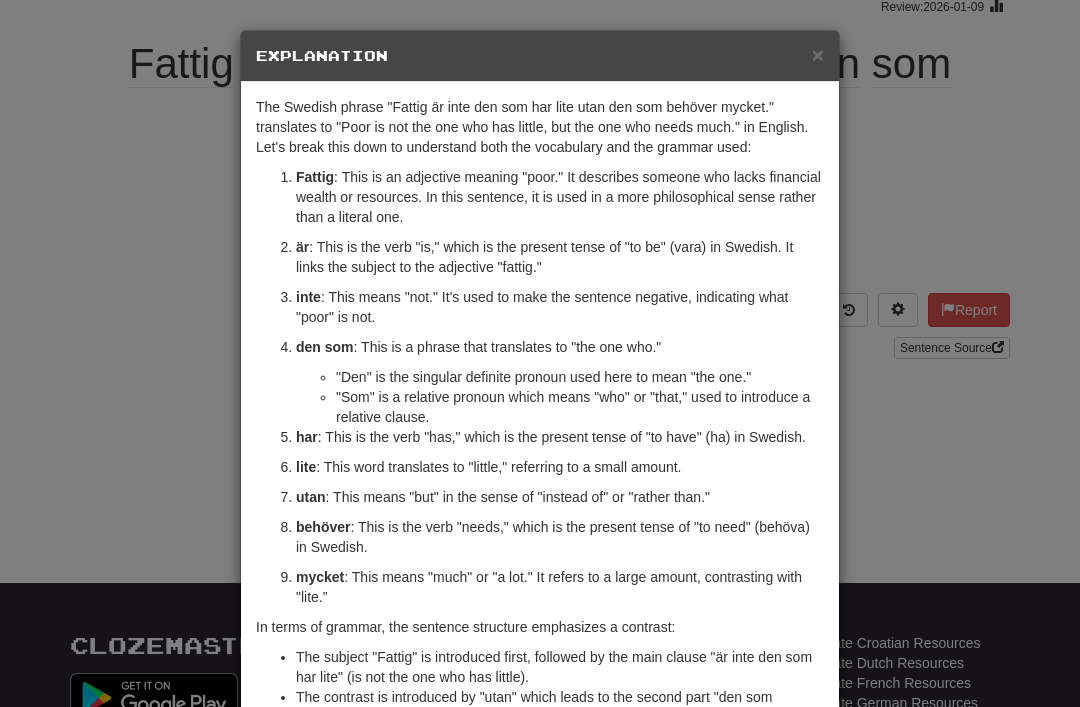 click on "×" at bounding box center (818, 54) 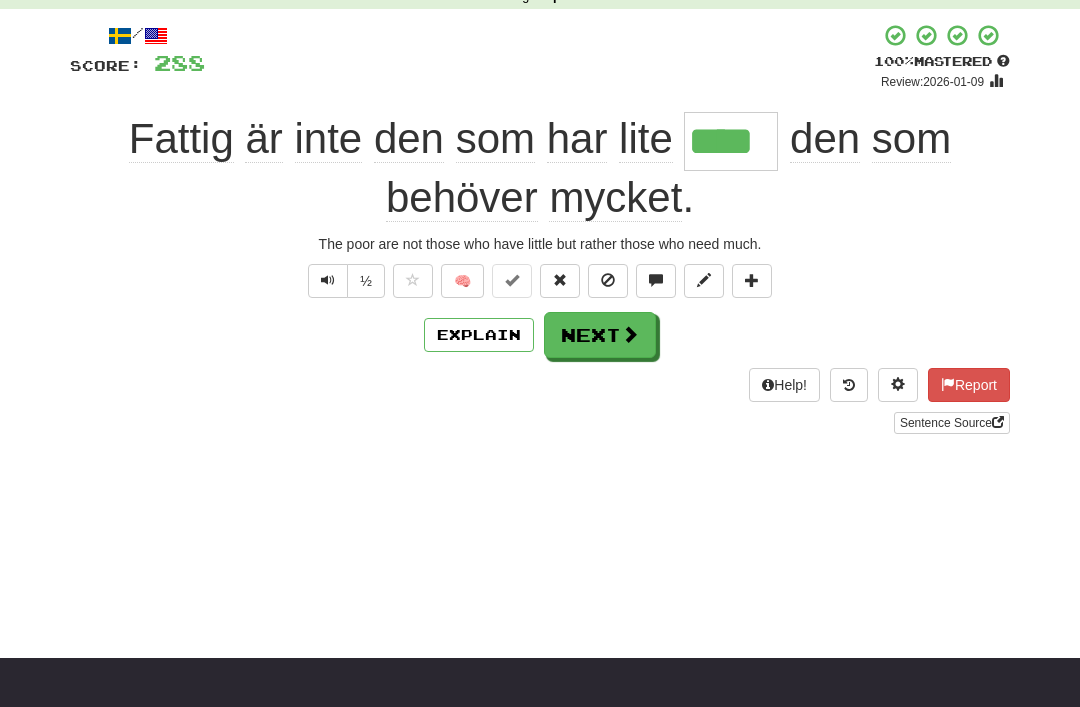 scroll, scrollTop: 0, scrollLeft: 0, axis: both 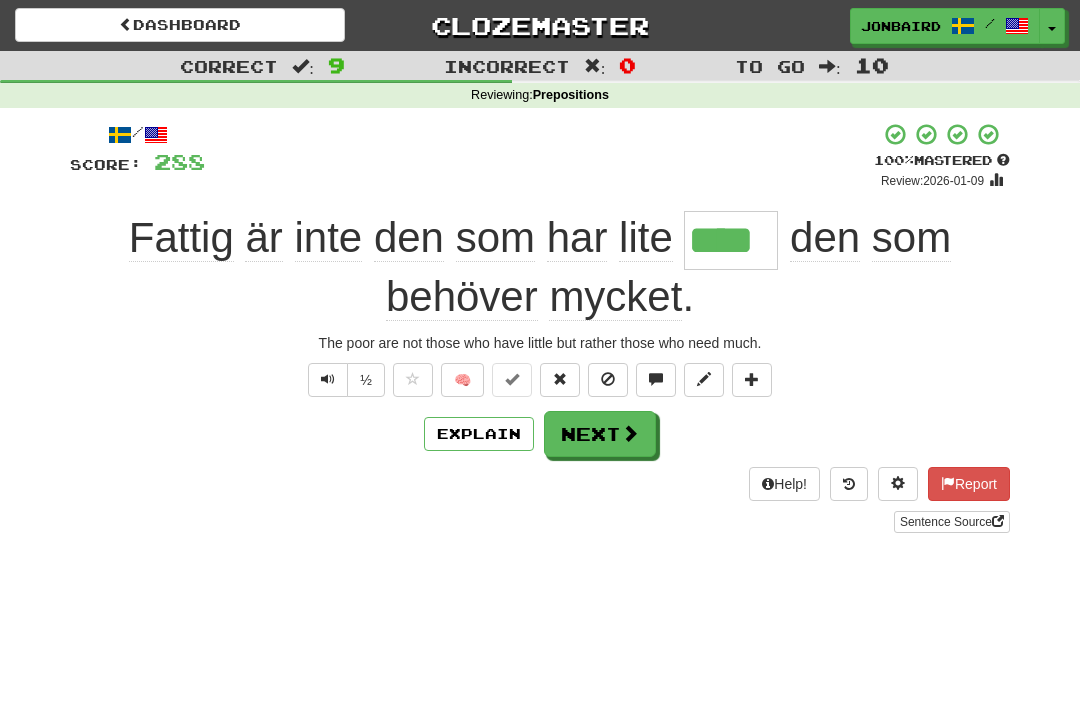 click on "Next" at bounding box center [600, 434] 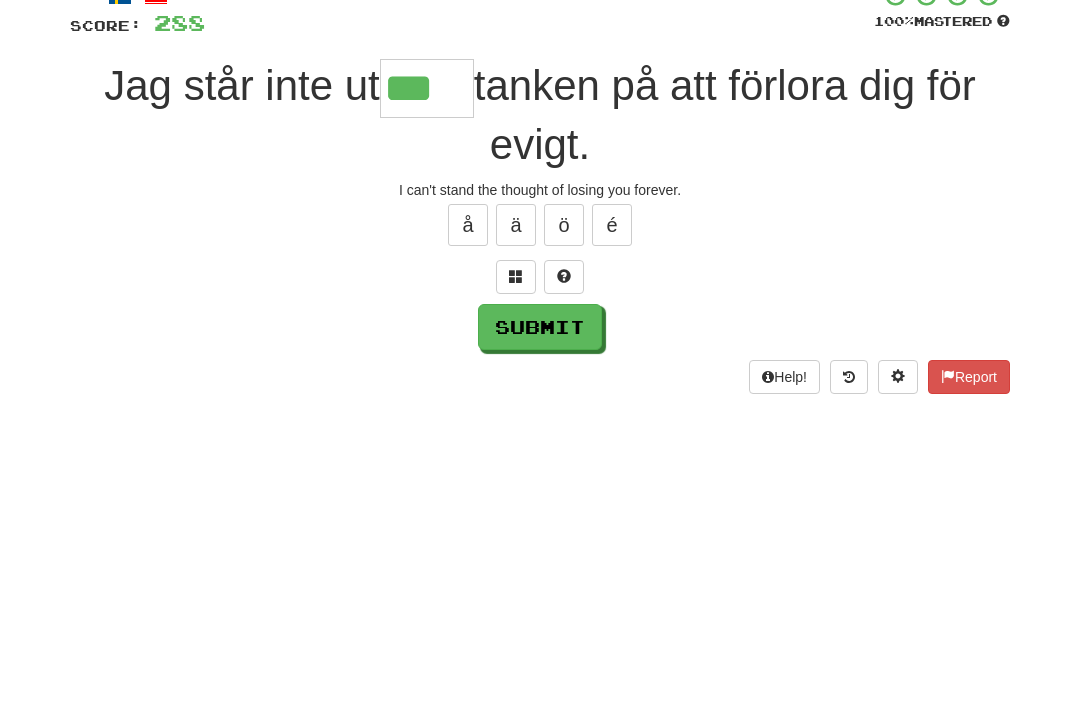 type on "***" 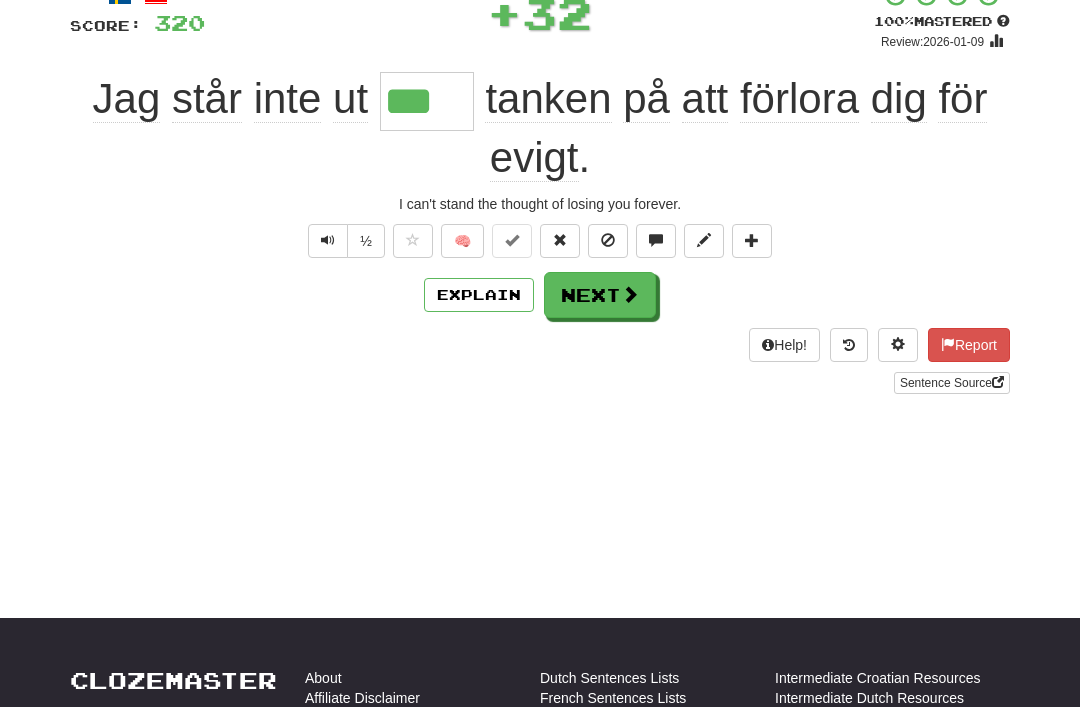 click on "Next" at bounding box center (600, 295) 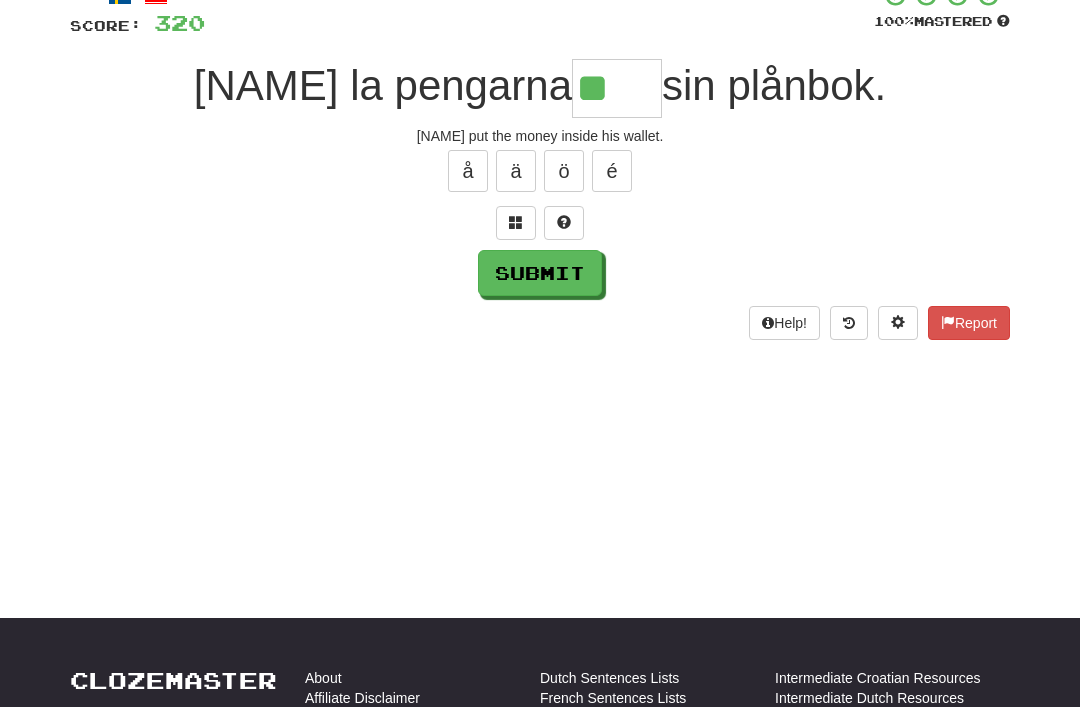 click at bounding box center [516, 223] 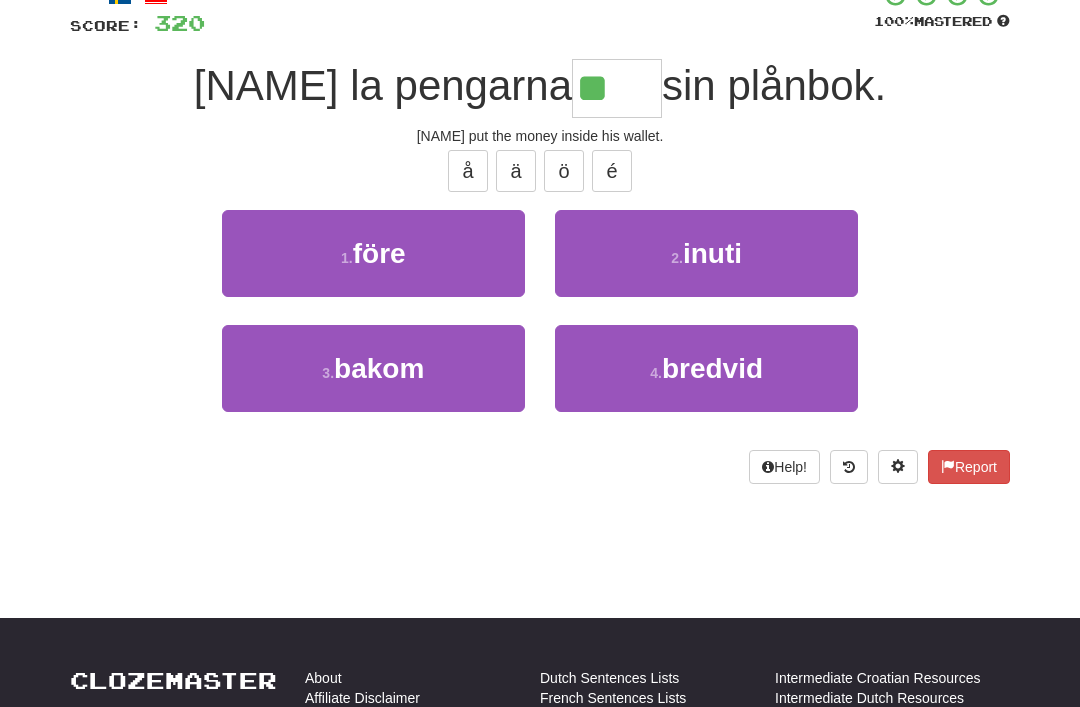 click on "2 .  inuti" at bounding box center [706, 253] 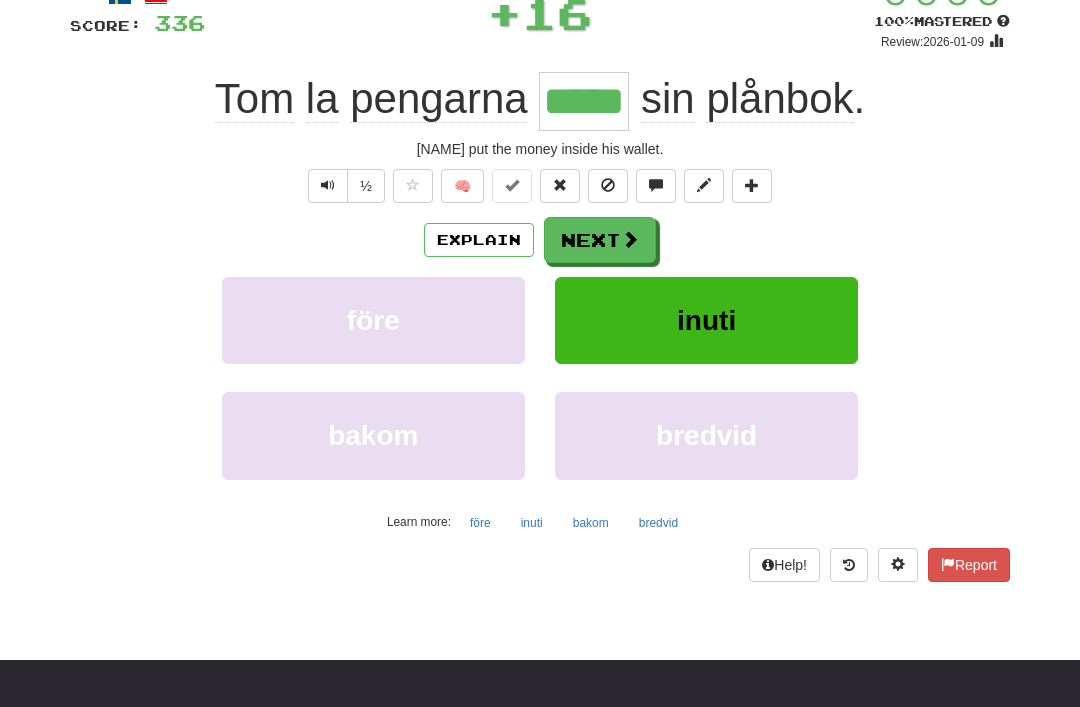 click on "Explain" at bounding box center (479, 240) 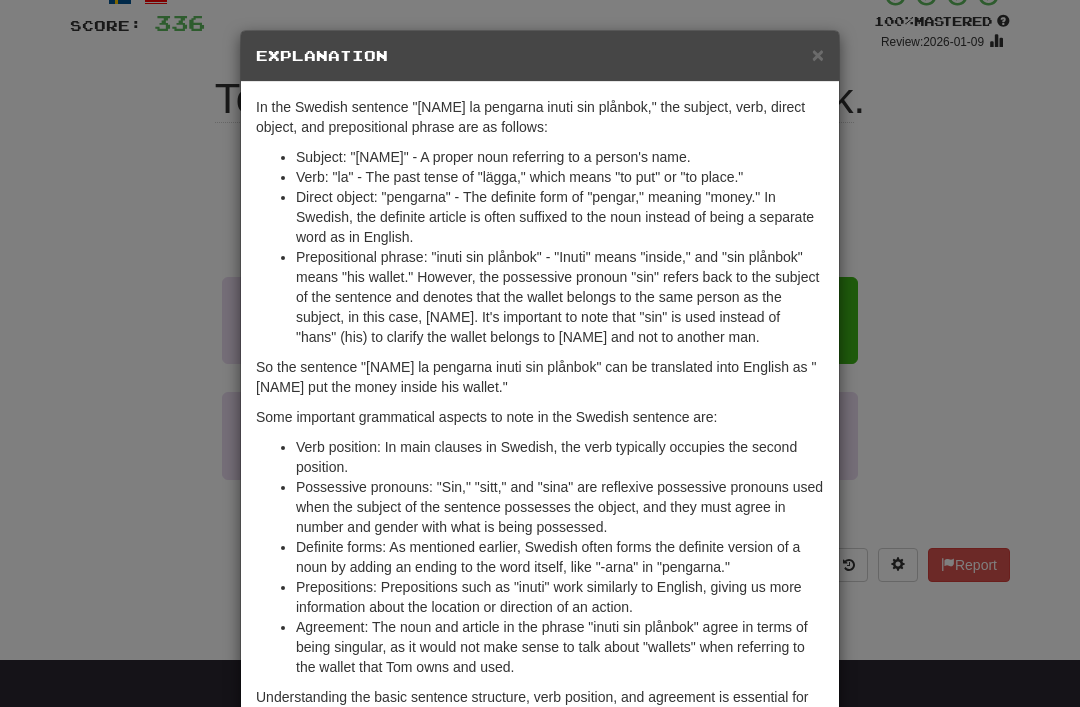 click on "×" at bounding box center [818, 54] 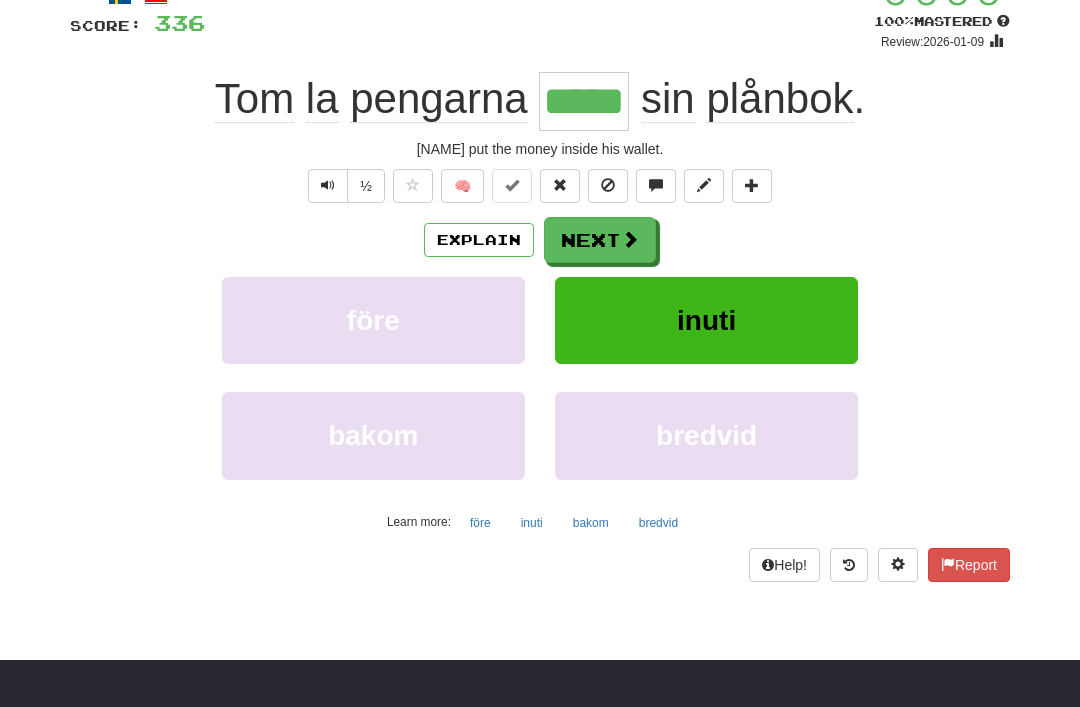 click at bounding box center (413, 185) 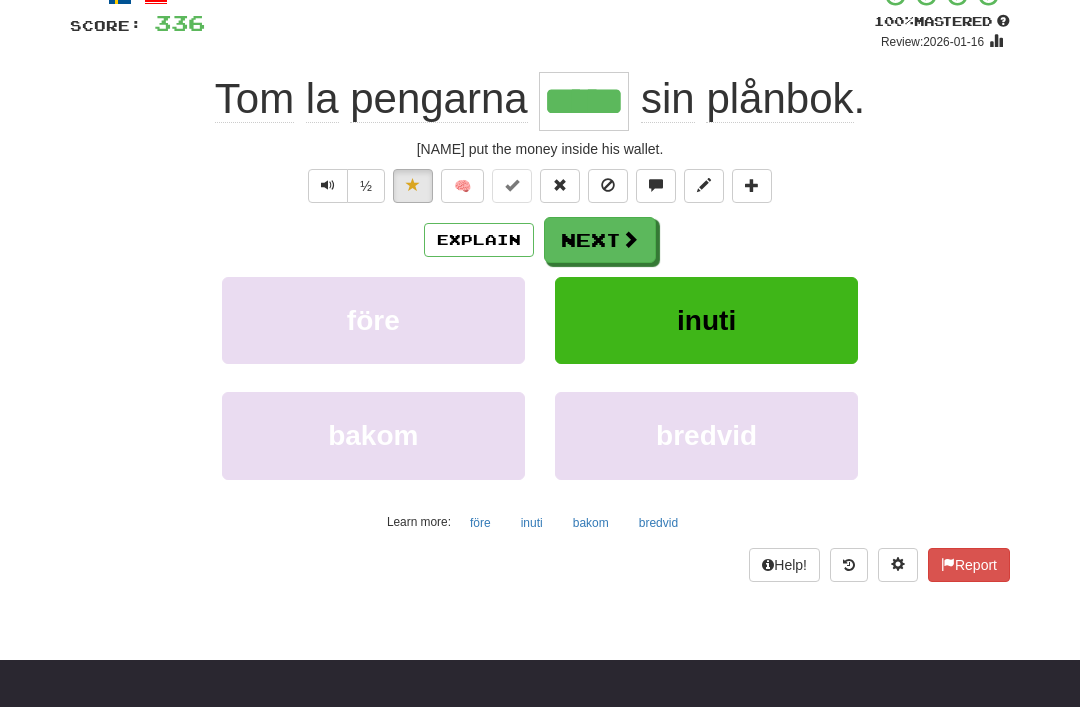 click on "Next" at bounding box center [600, 240] 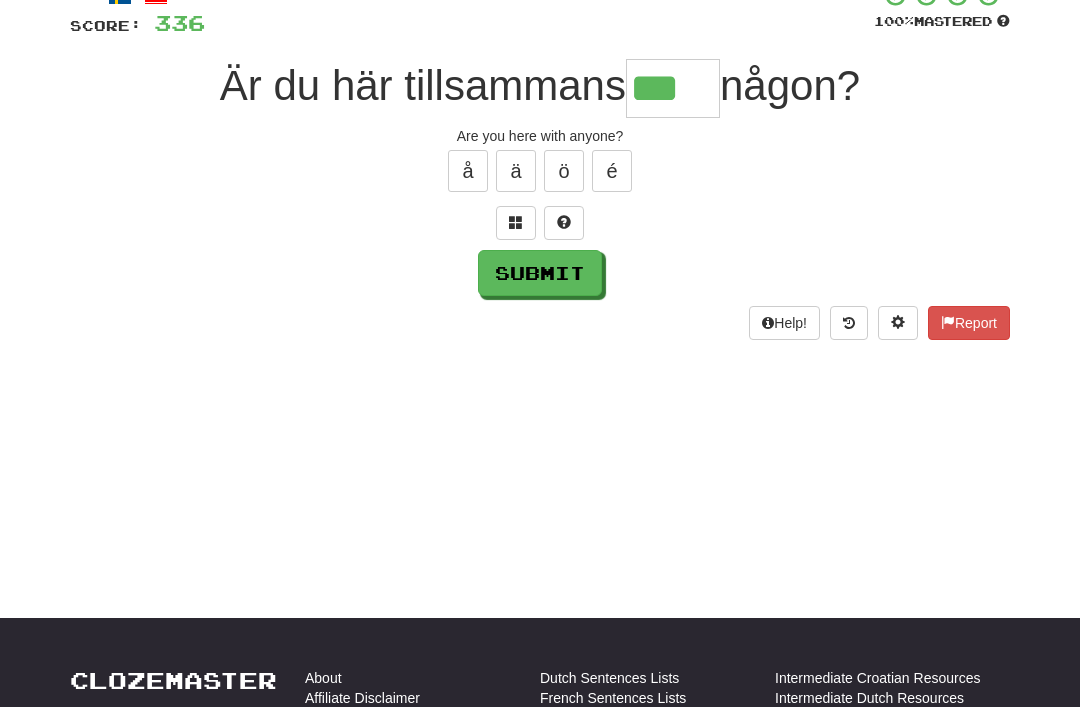 type on "***" 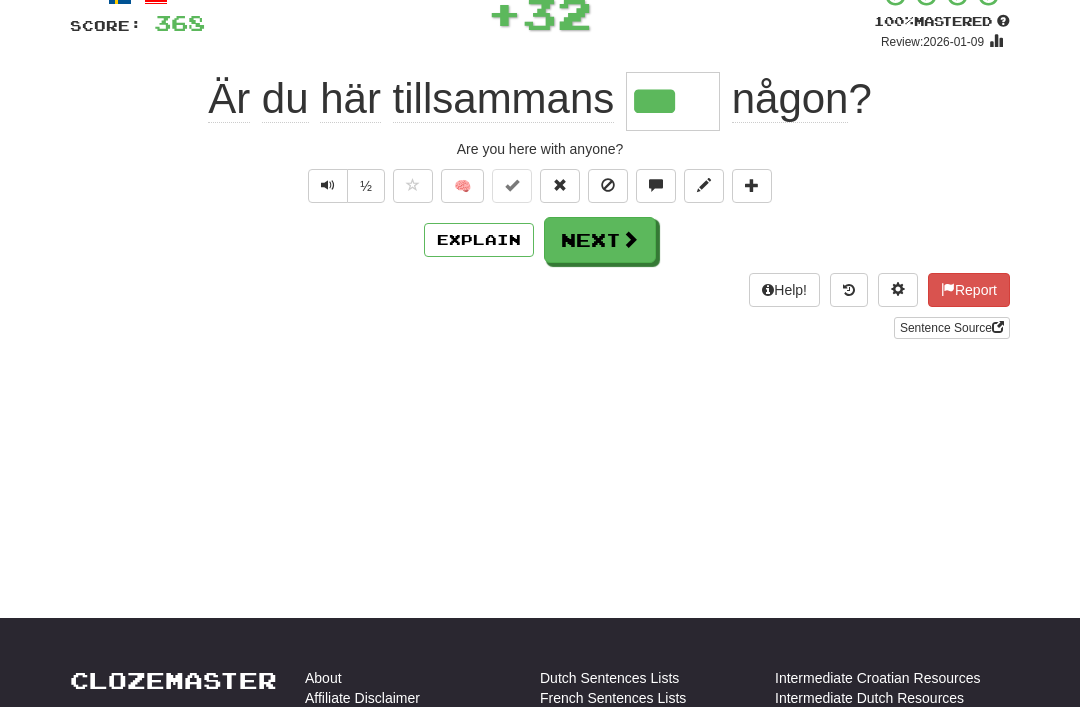 click on "Next" at bounding box center [600, 240] 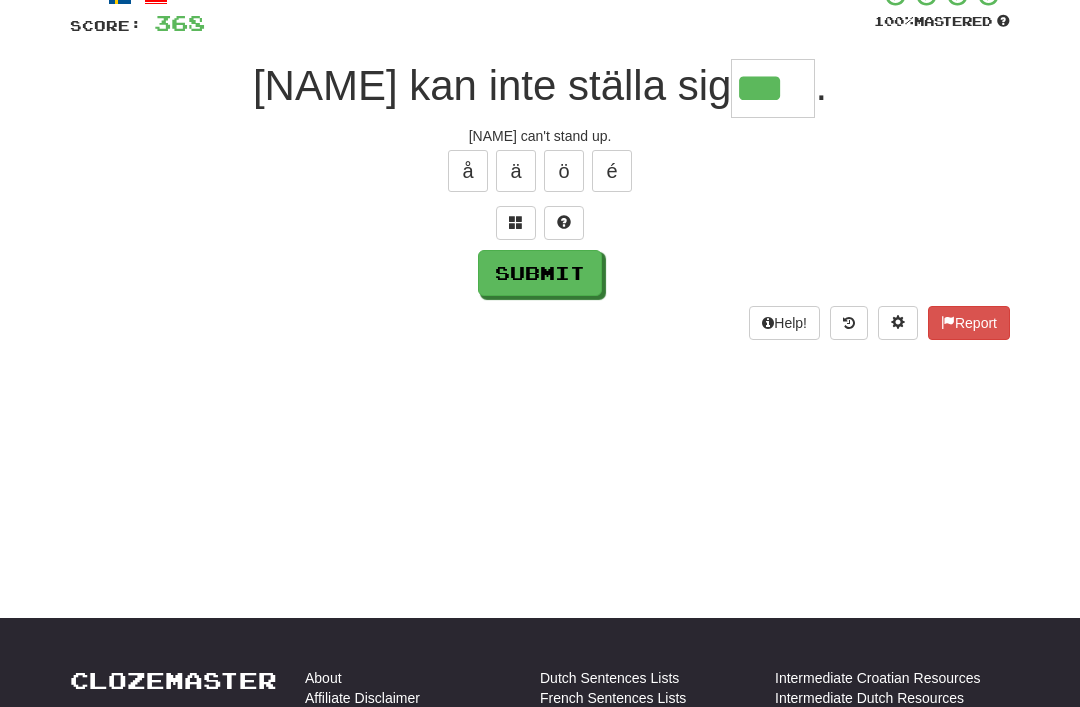 type on "***" 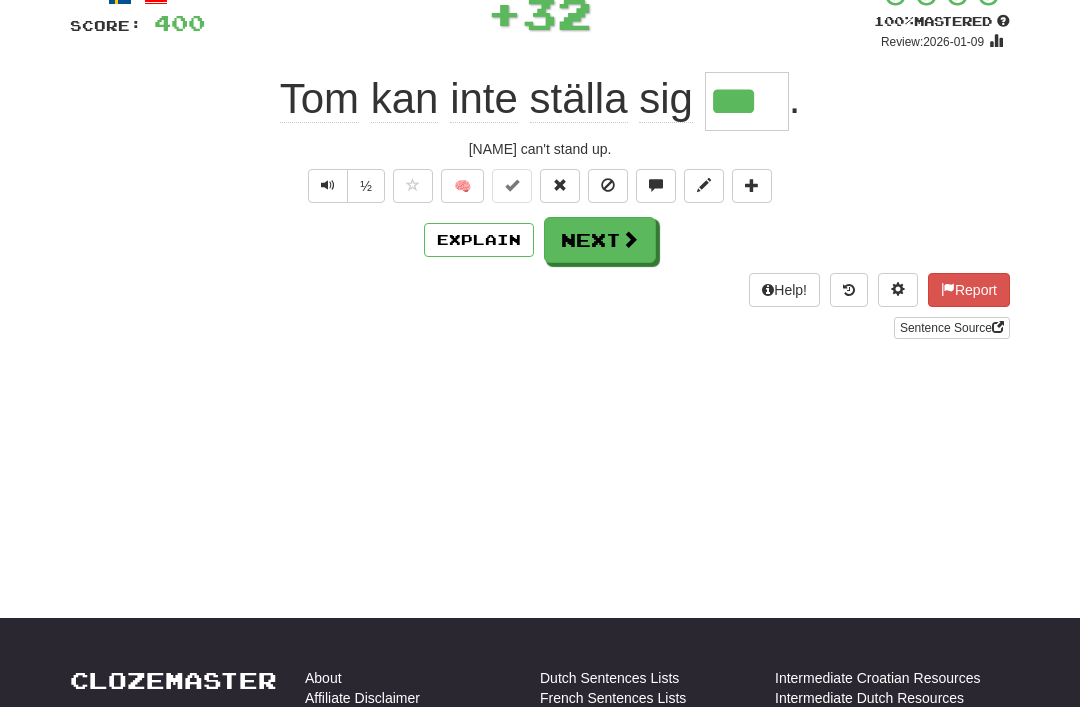 click on "Next" at bounding box center (600, 240) 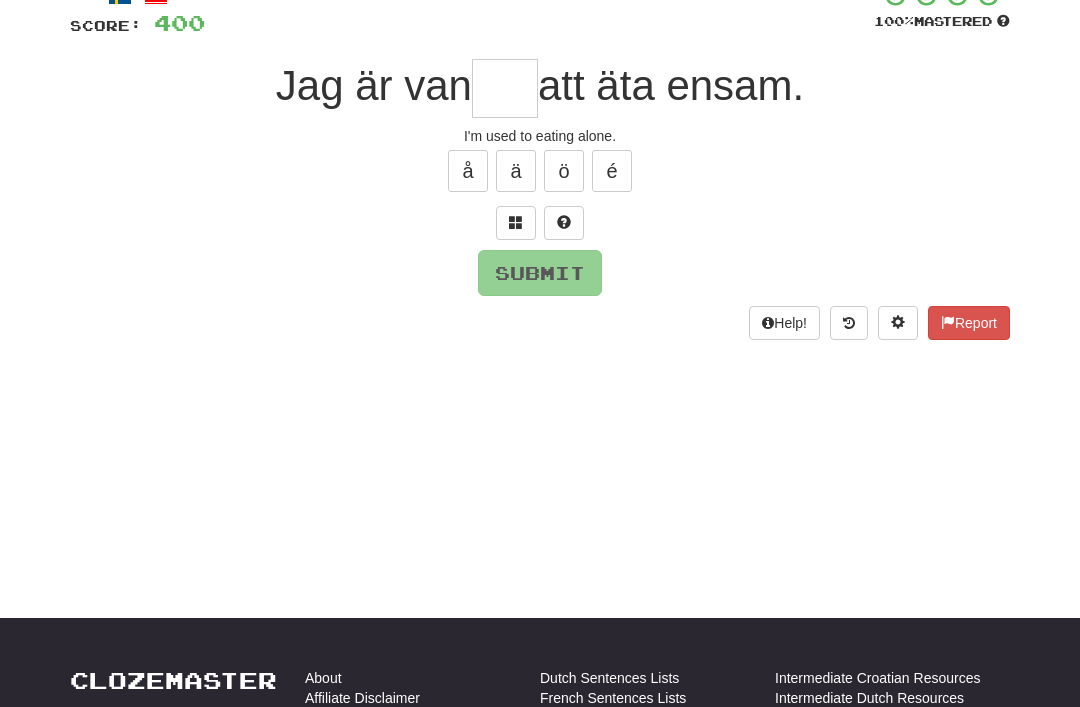type on "*" 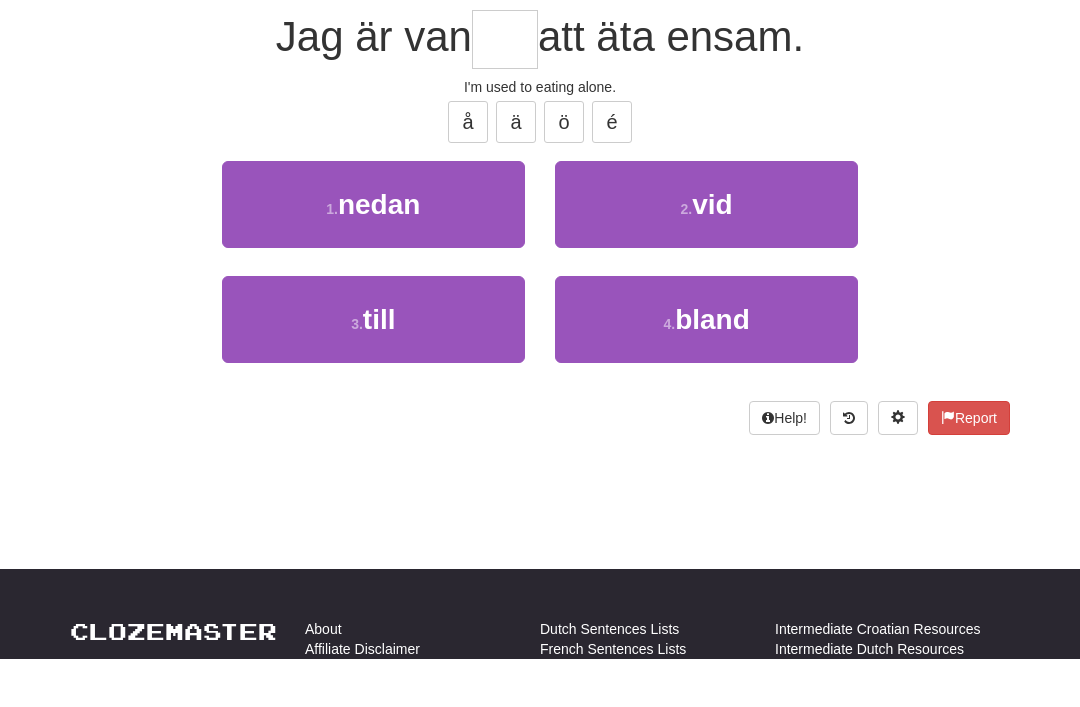 click on "2 .  vid" at bounding box center [706, 253] 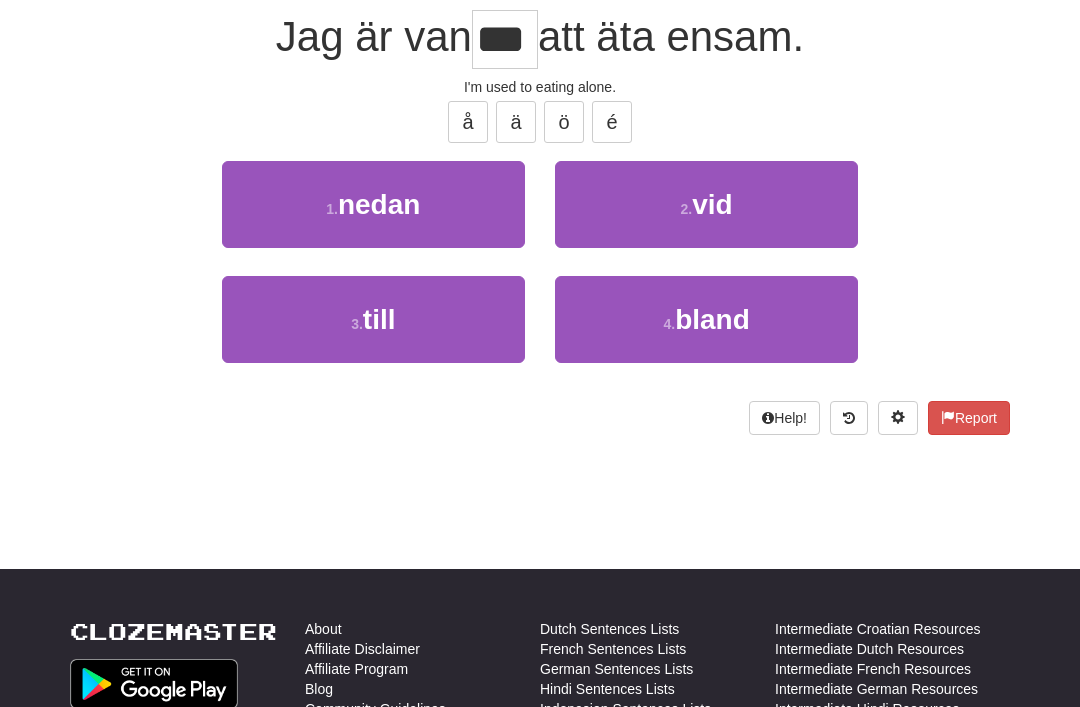 scroll, scrollTop: 188, scrollLeft: 0, axis: vertical 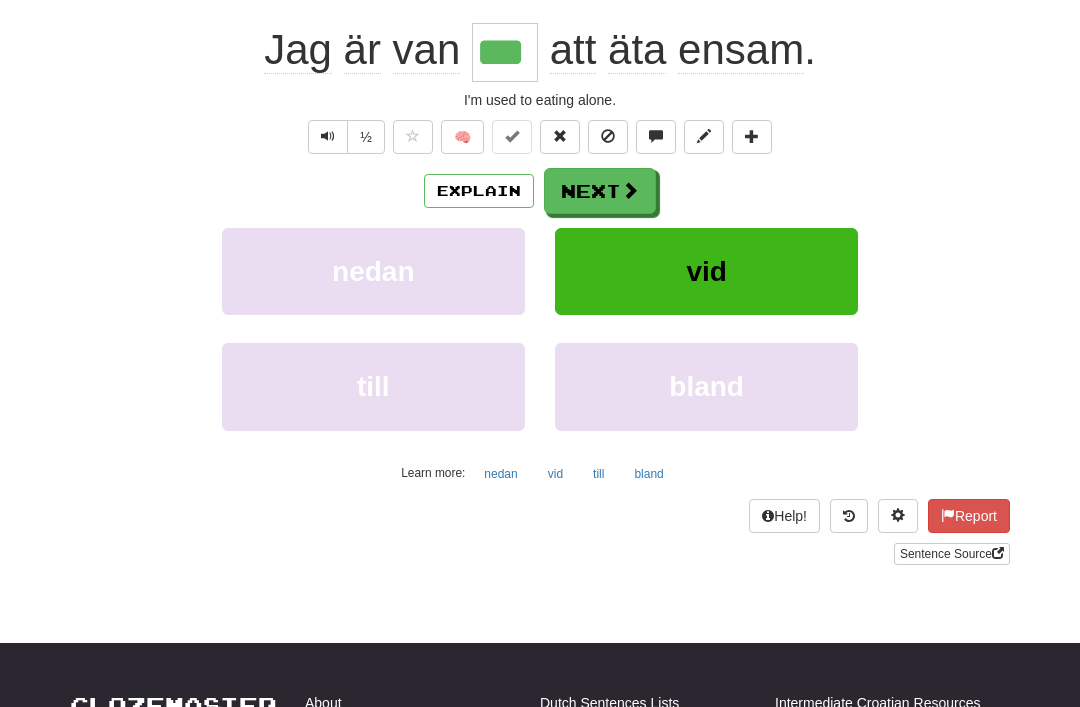 click on "Next" at bounding box center (600, 191) 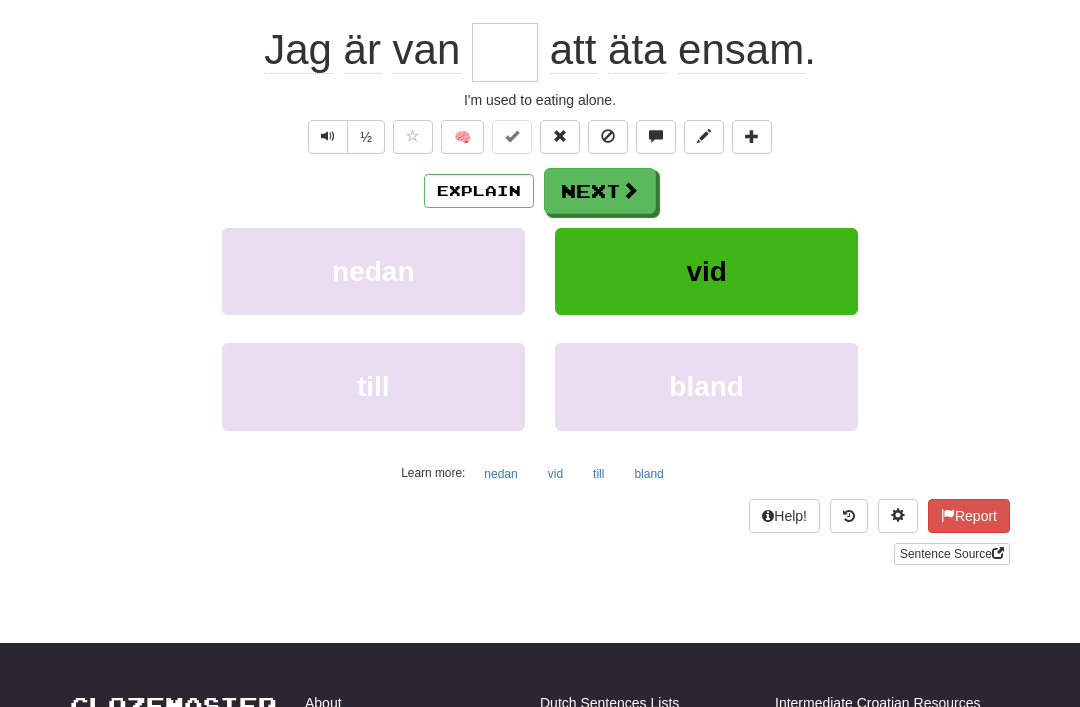 scroll, scrollTop: 187, scrollLeft: 0, axis: vertical 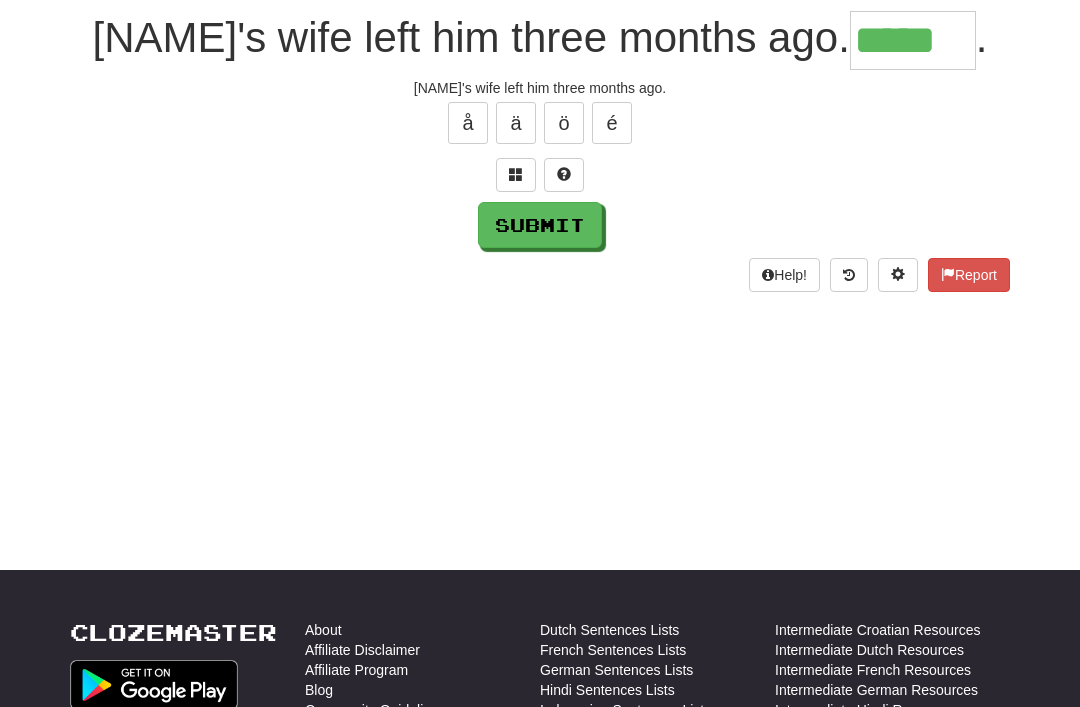 type on "*****" 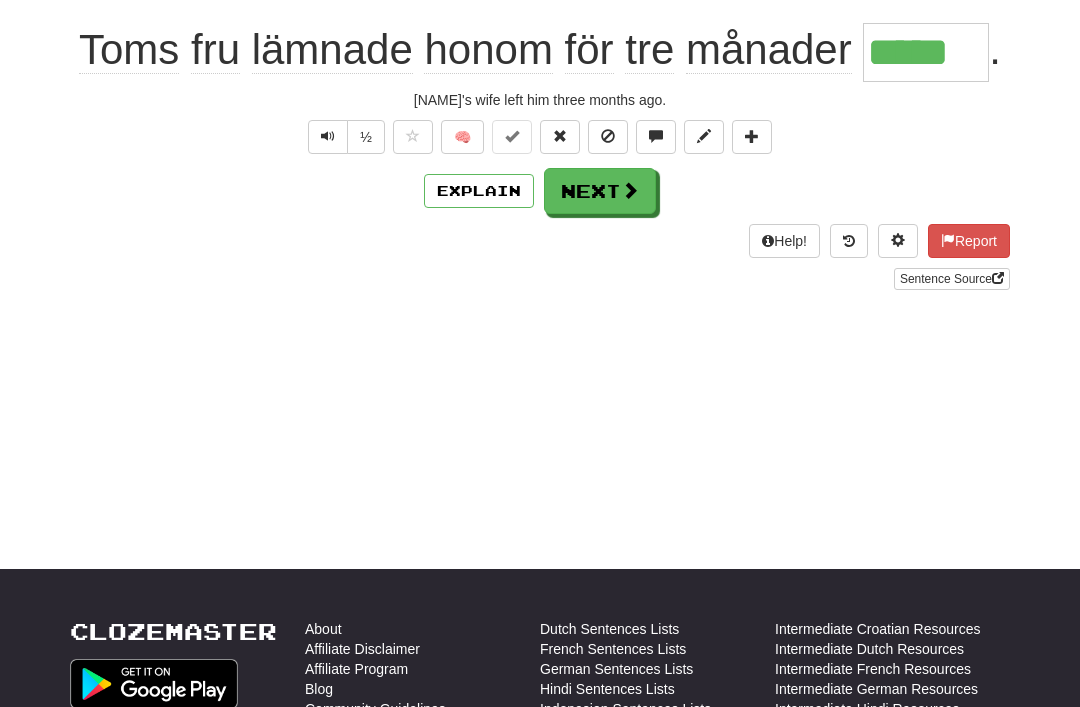 click on "Next" at bounding box center [600, 191] 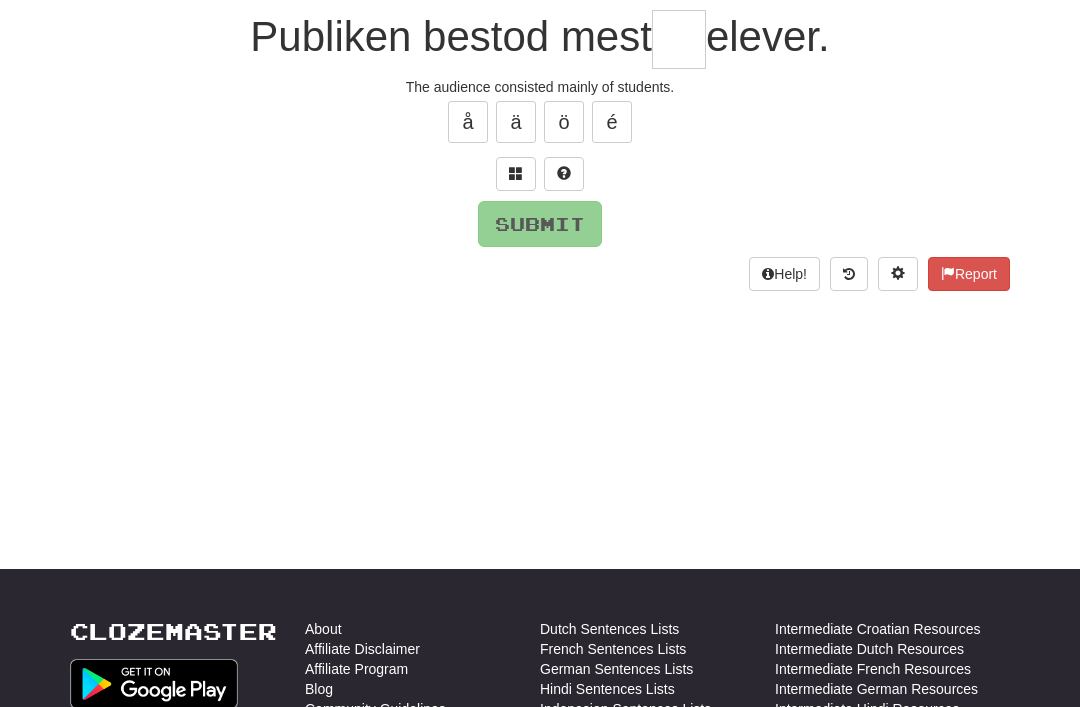scroll, scrollTop: 187, scrollLeft: 0, axis: vertical 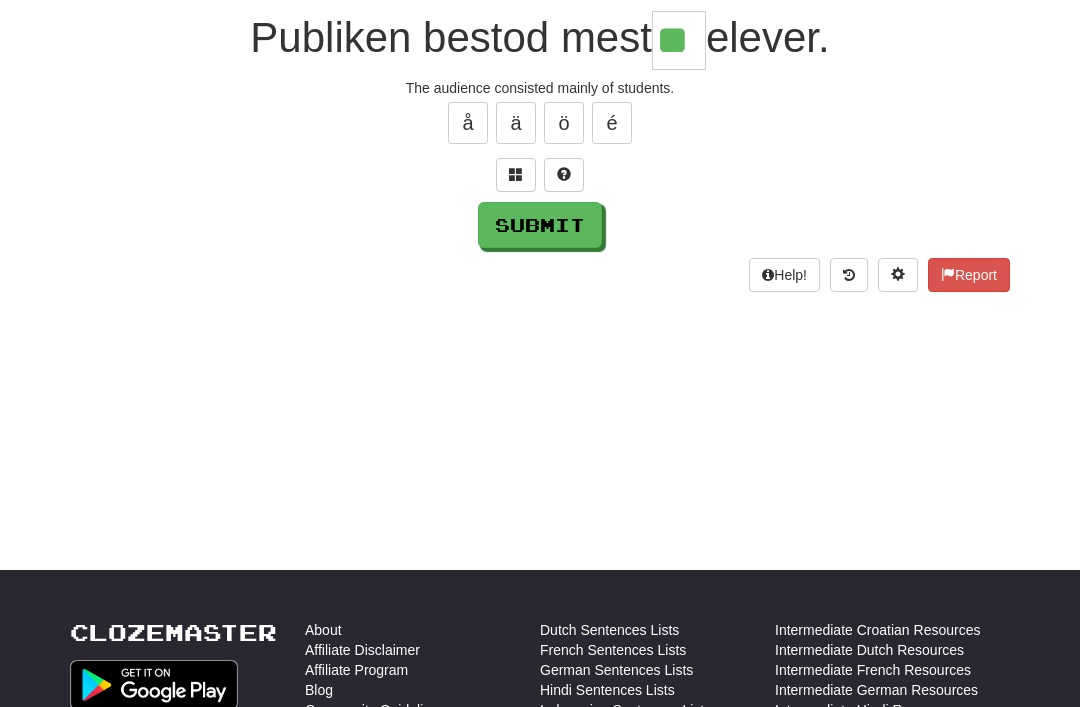 type on "**" 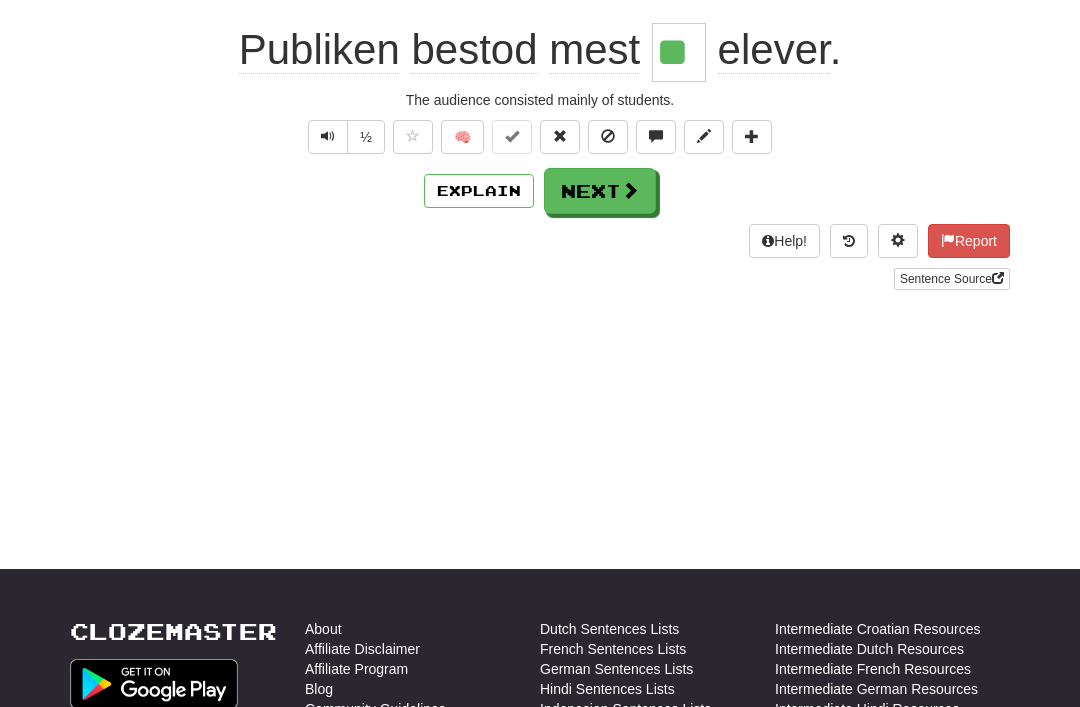 click on "Next" at bounding box center [600, 191] 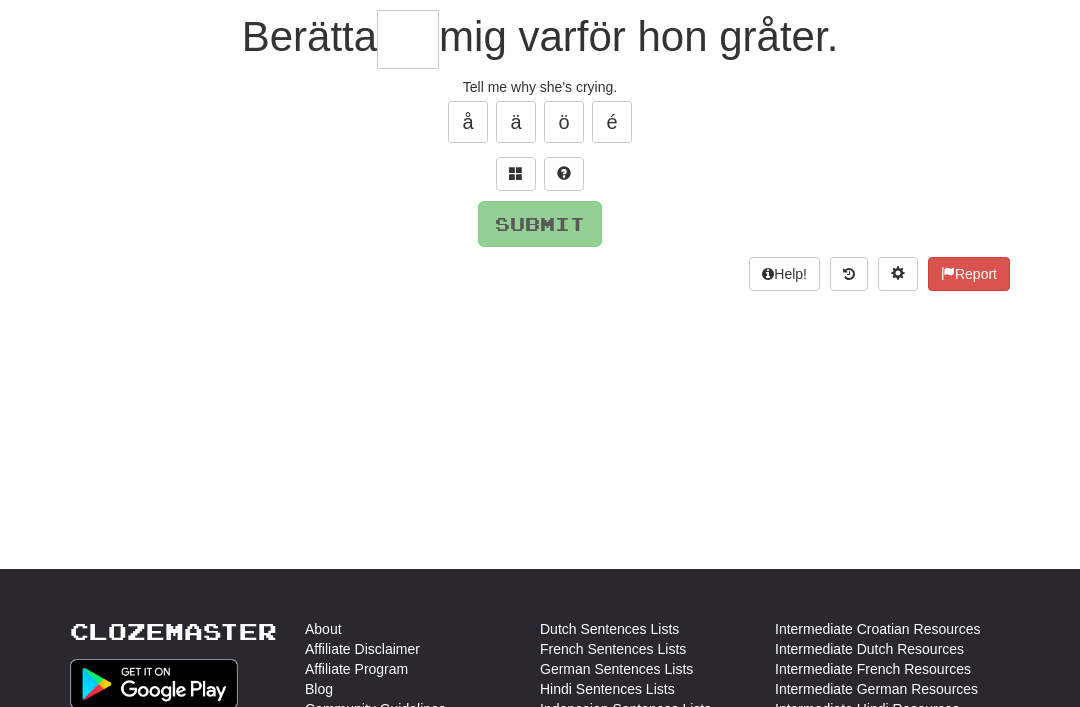 scroll, scrollTop: 187, scrollLeft: 0, axis: vertical 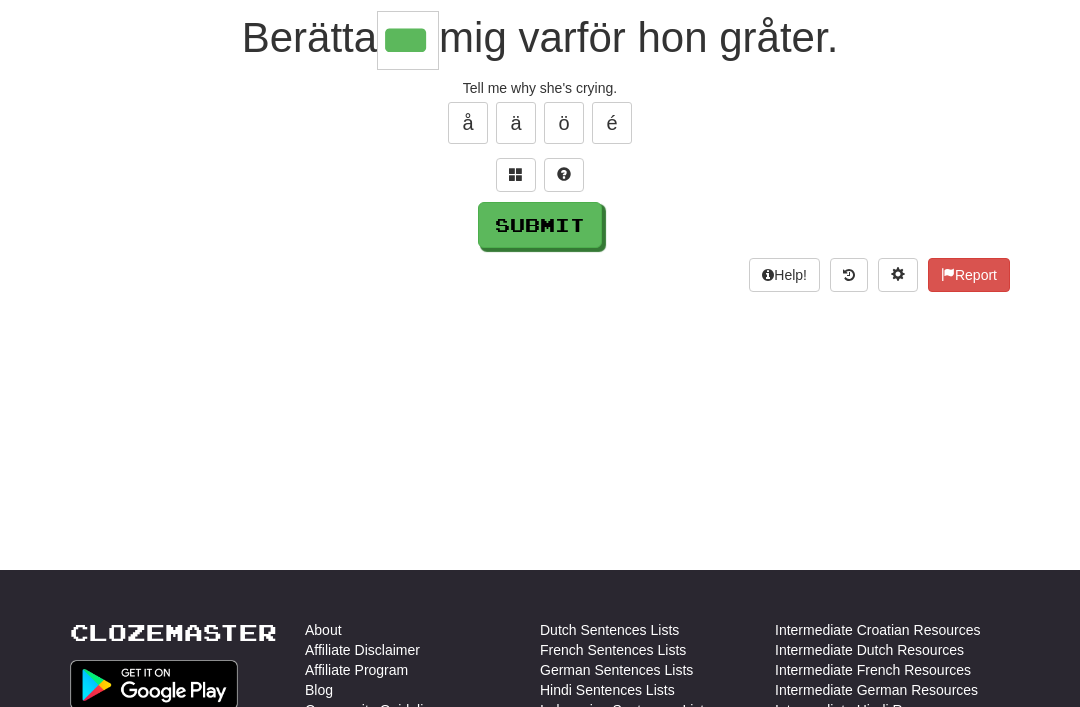 type on "***" 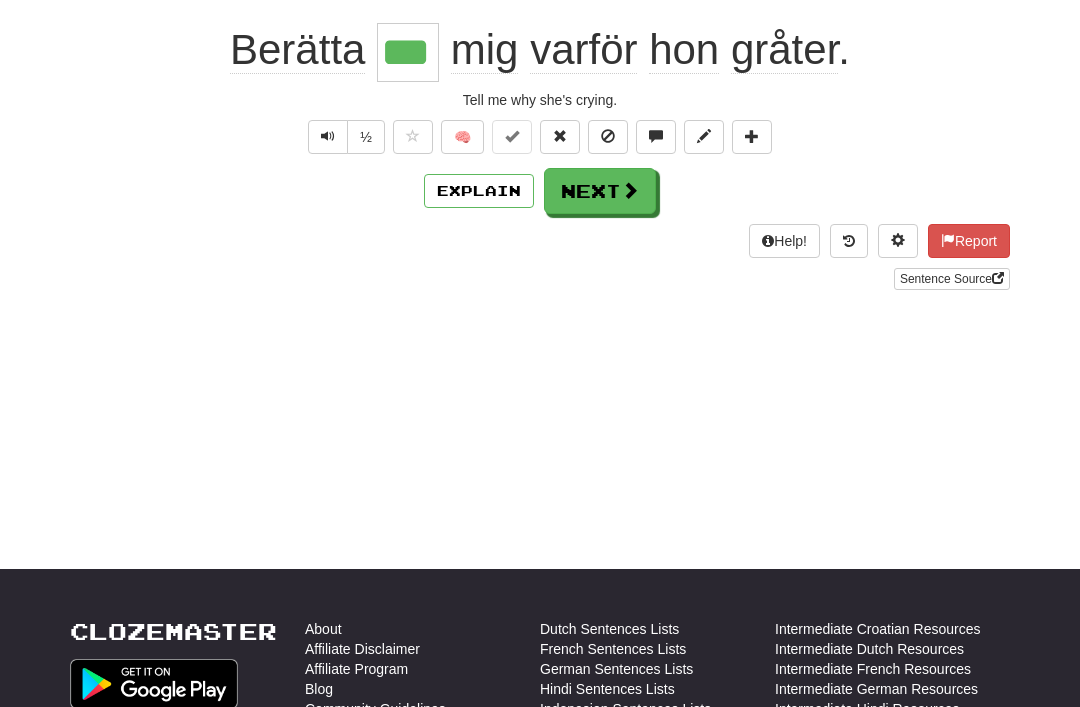 click on "Next" at bounding box center (600, 191) 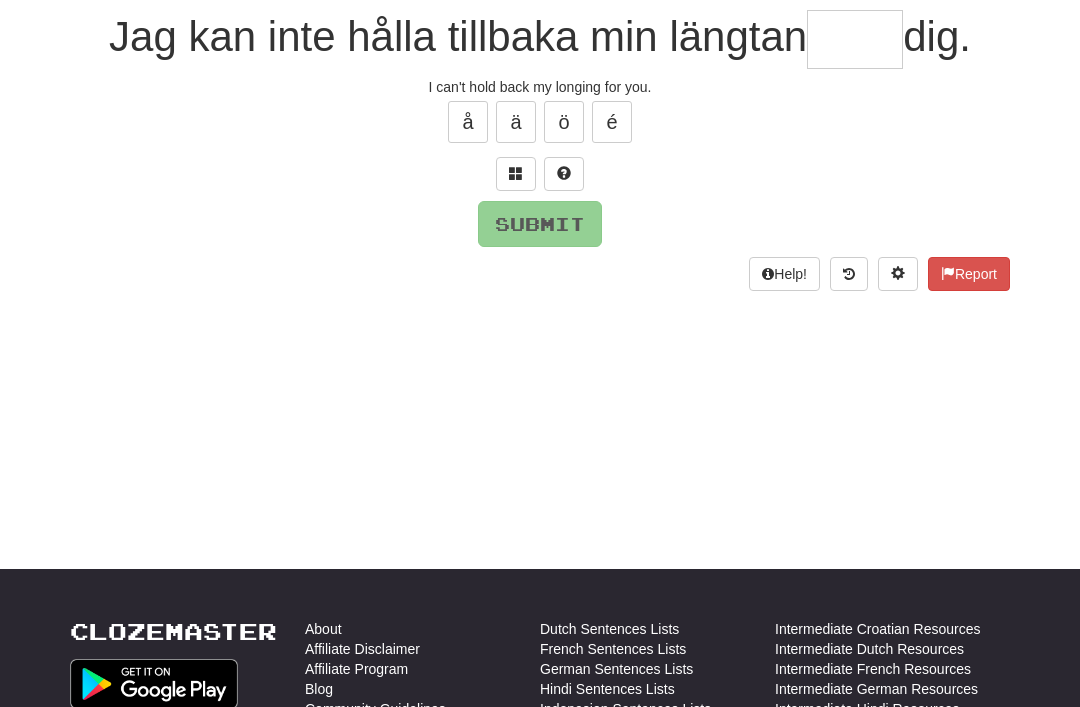 scroll, scrollTop: 187, scrollLeft: 0, axis: vertical 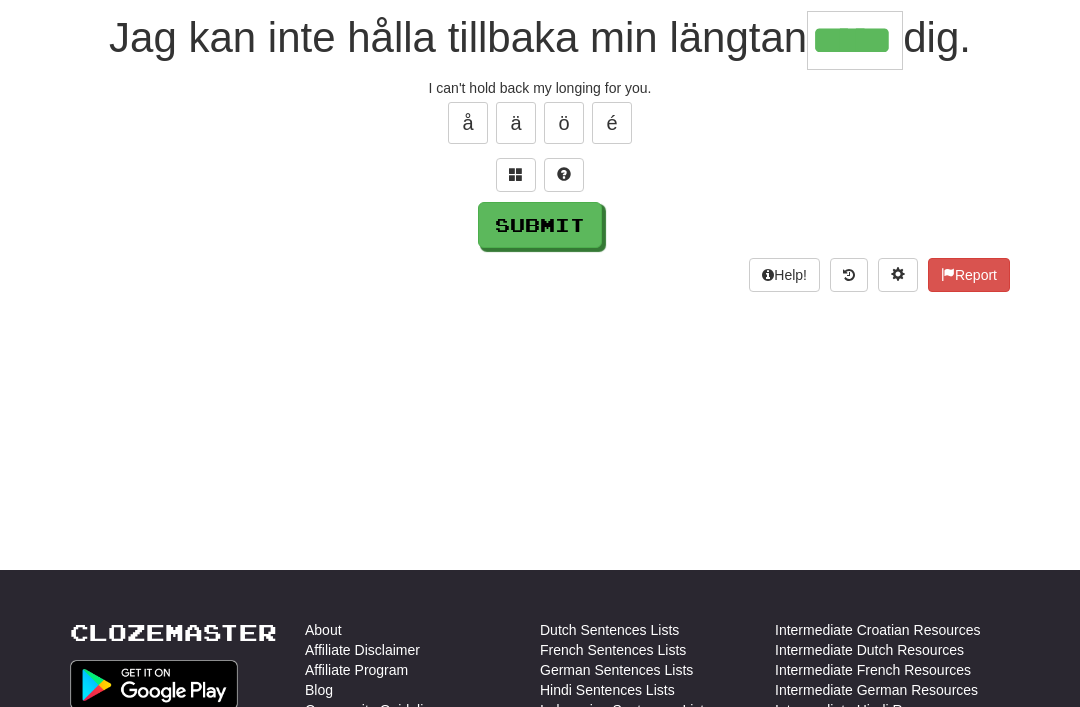 type on "*****" 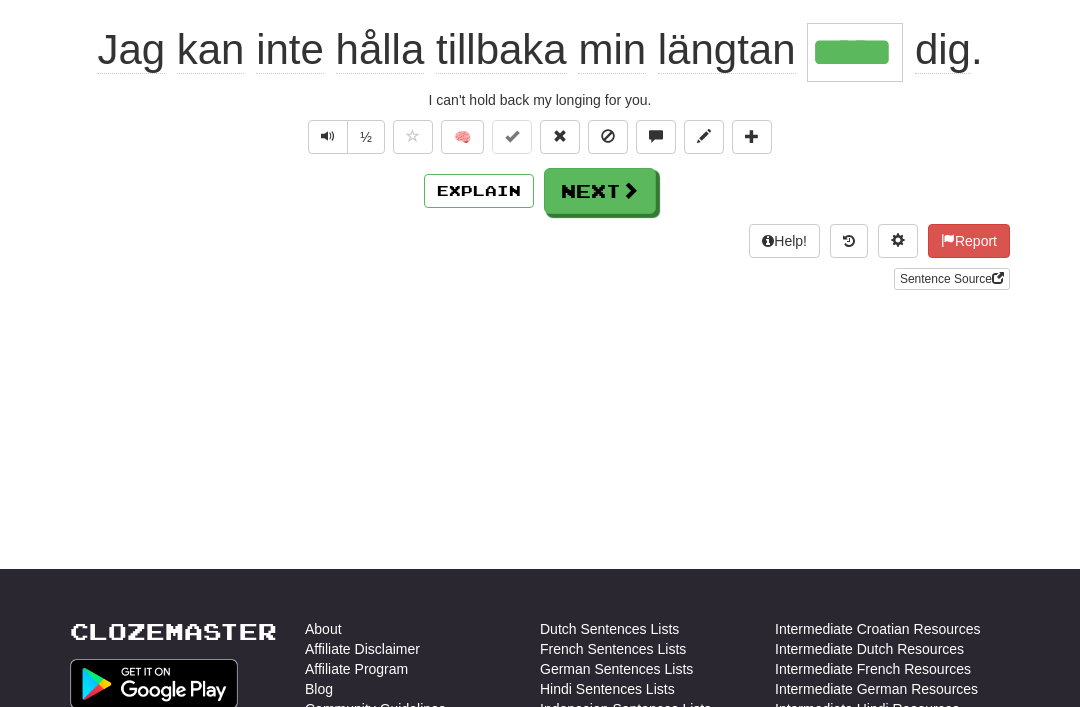 click on "Next" at bounding box center (600, 191) 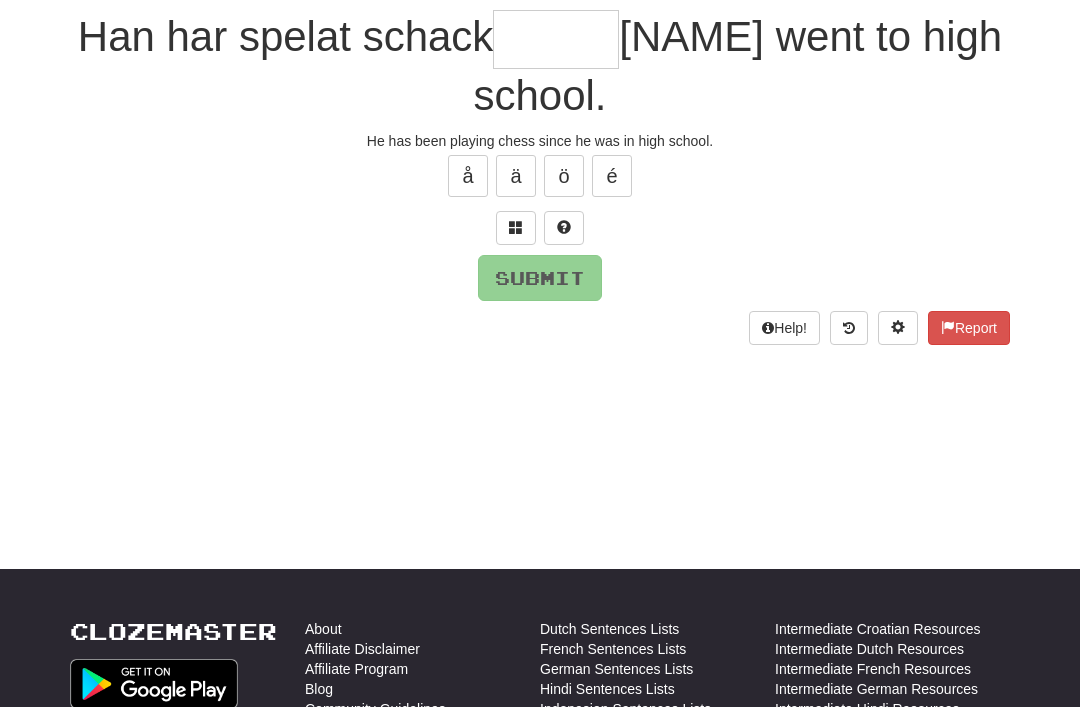scroll, scrollTop: 187, scrollLeft: 0, axis: vertical 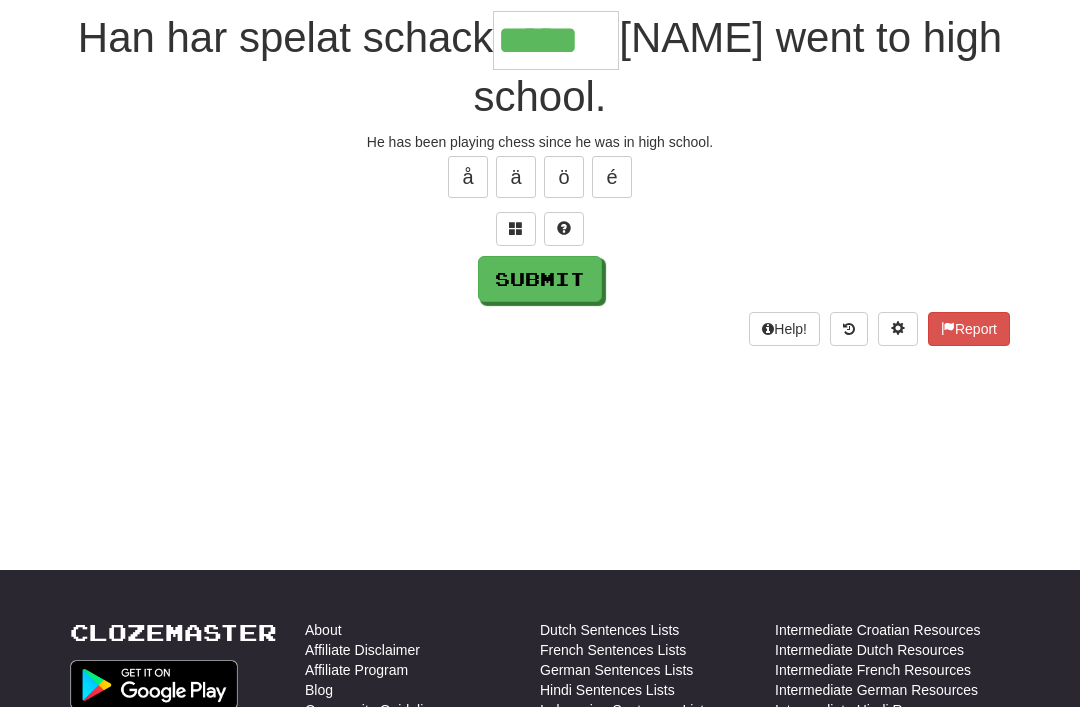 type on "*****" 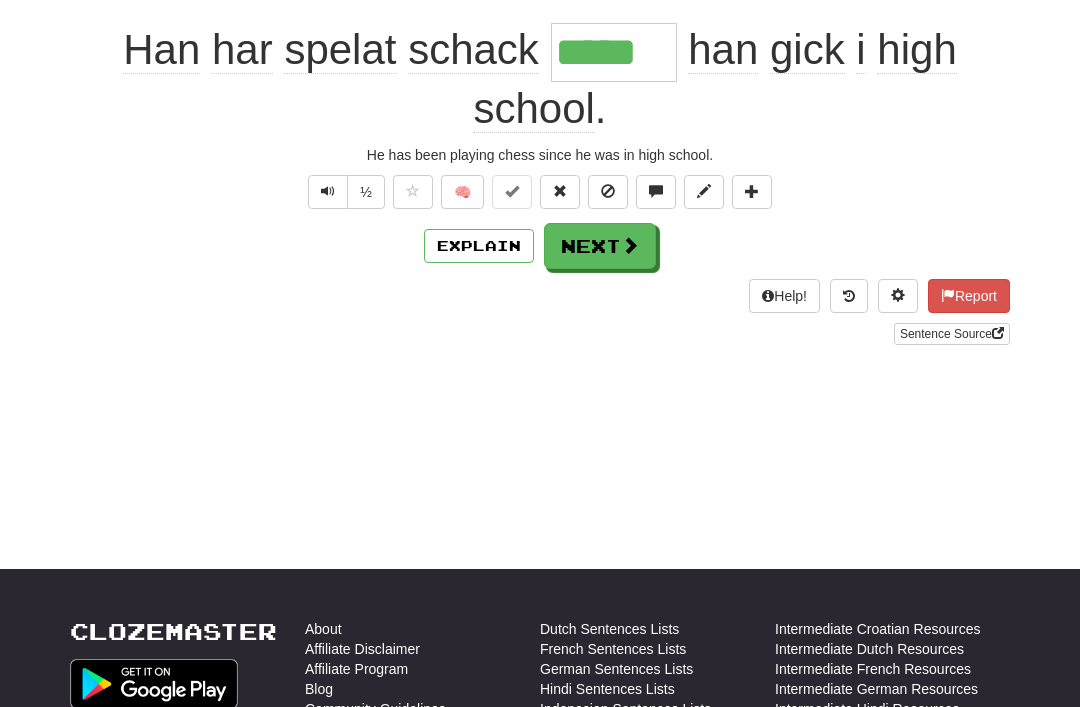 click on "Next" at bounding box center [600, 246] 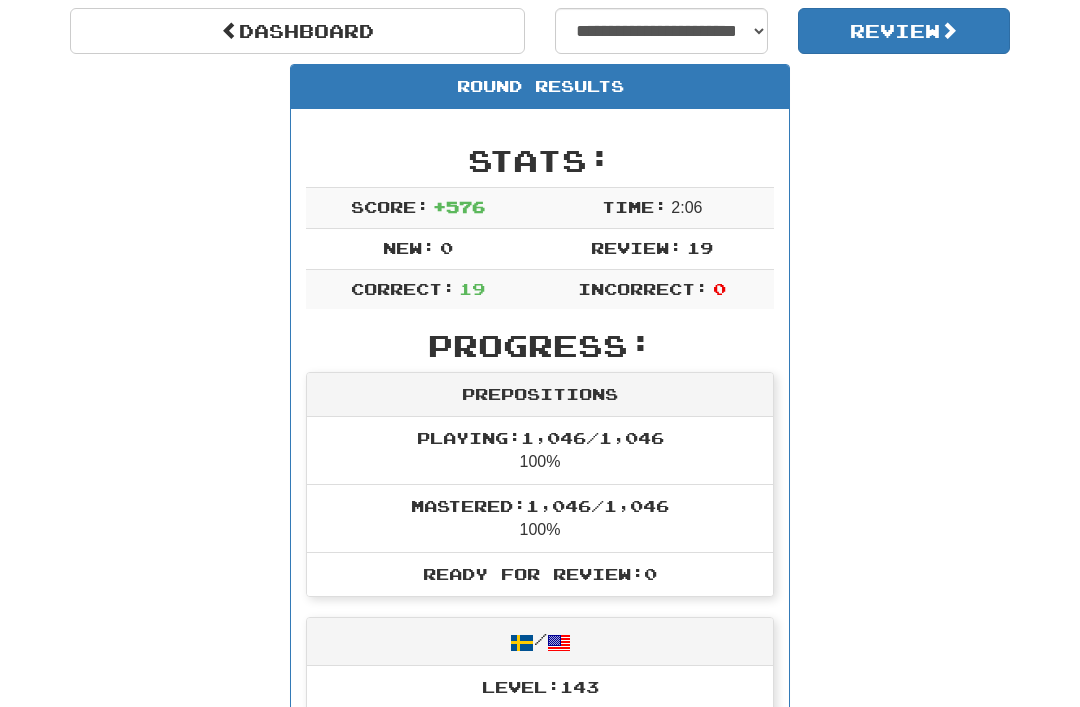 click on "Dashboard" at bounding box center (297, 31) 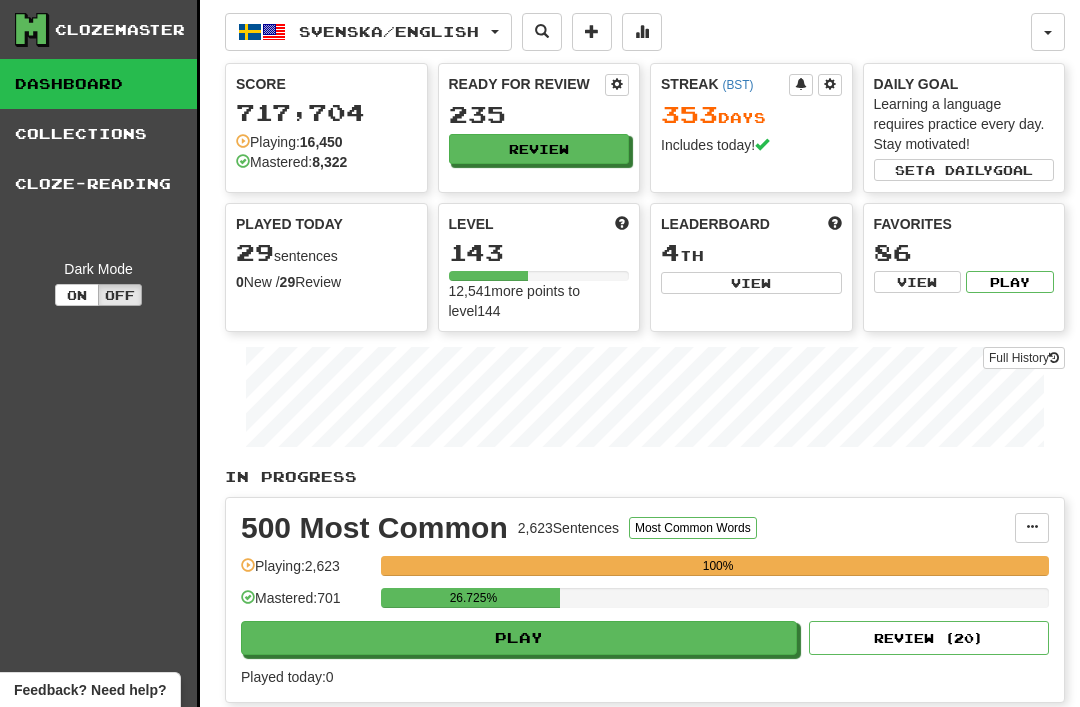 scroll, scrollTop: 0, scrollLeft: 0, axis: both 